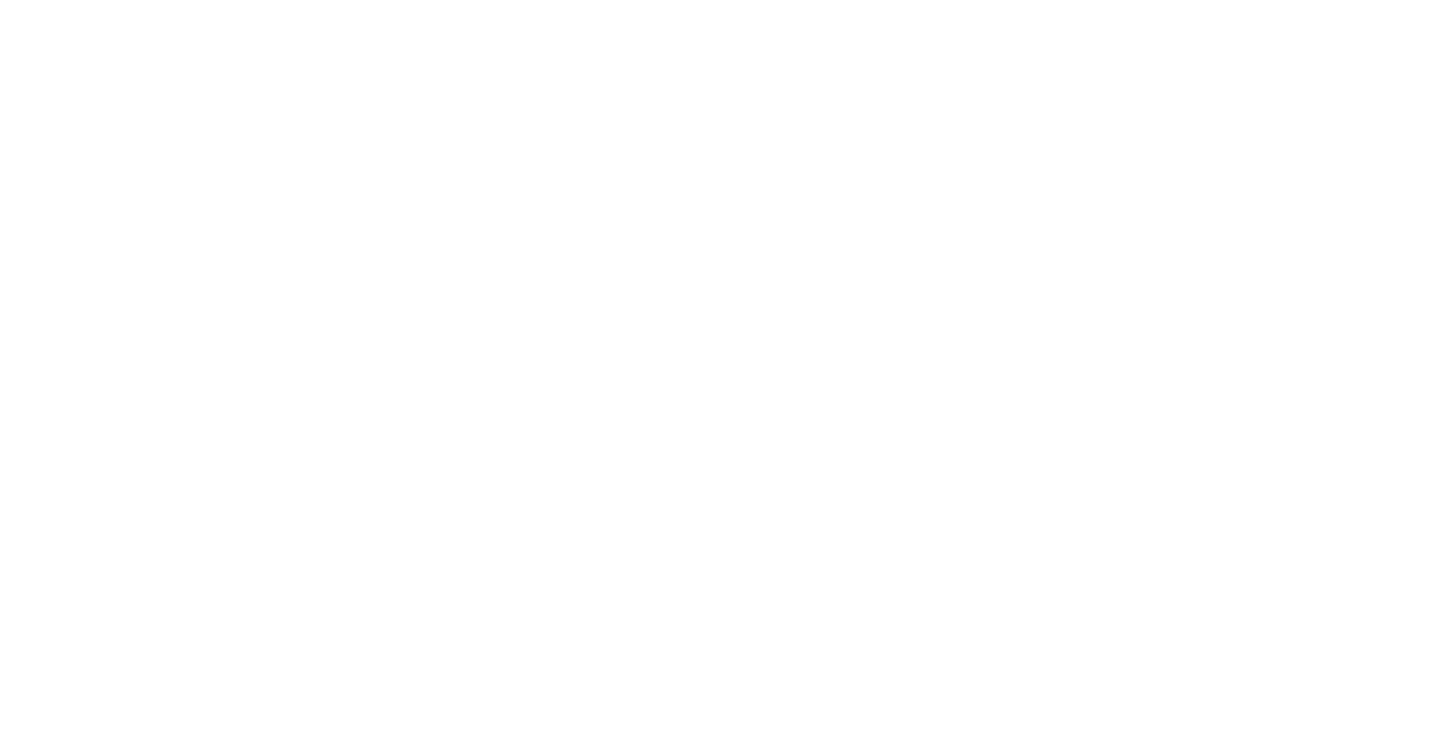 scroll, scrollTop: 0, scrollLeft: 0, axis: both 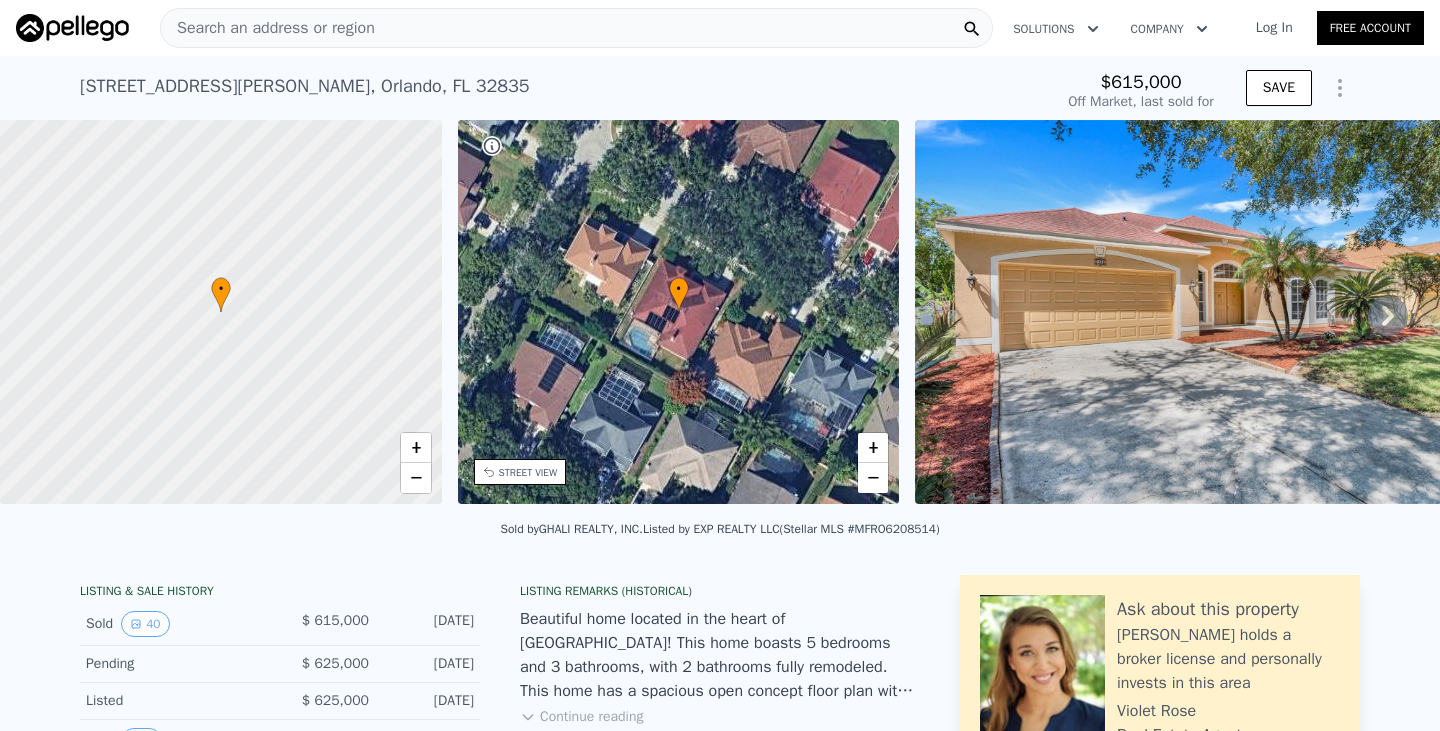 click on "Search an address or region" at bounding box center [576, 28] 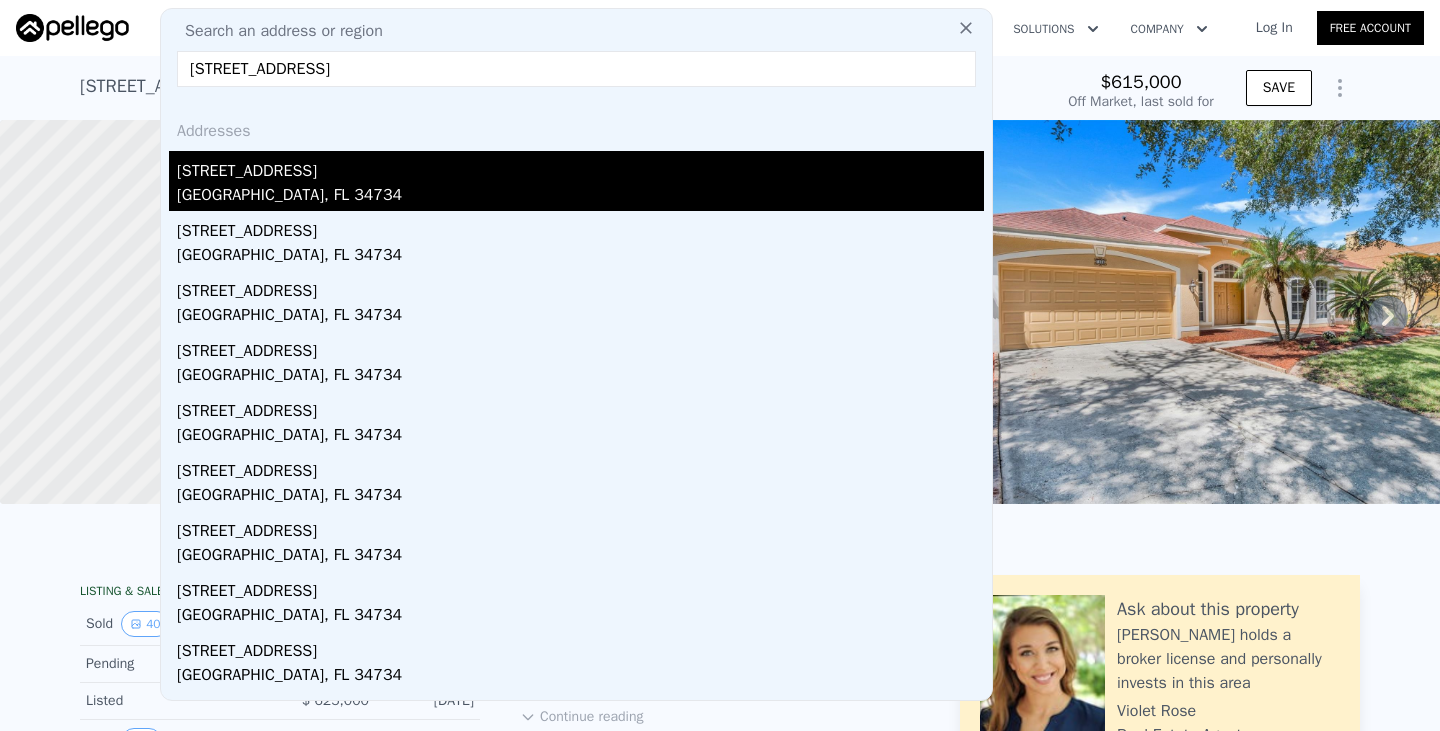 type on "[STREET_ADDRESS]" 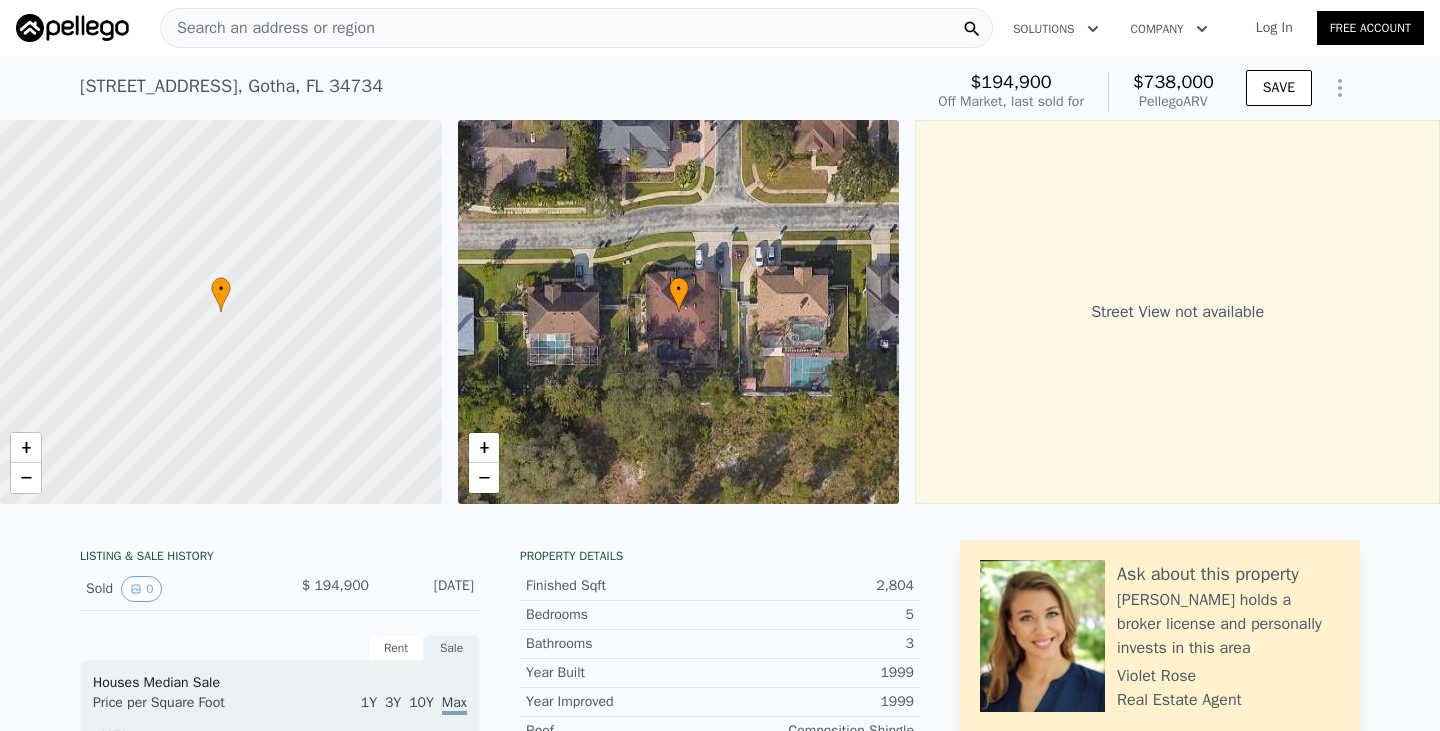 click on "Search an address or region" at bounding box center [576, 28] 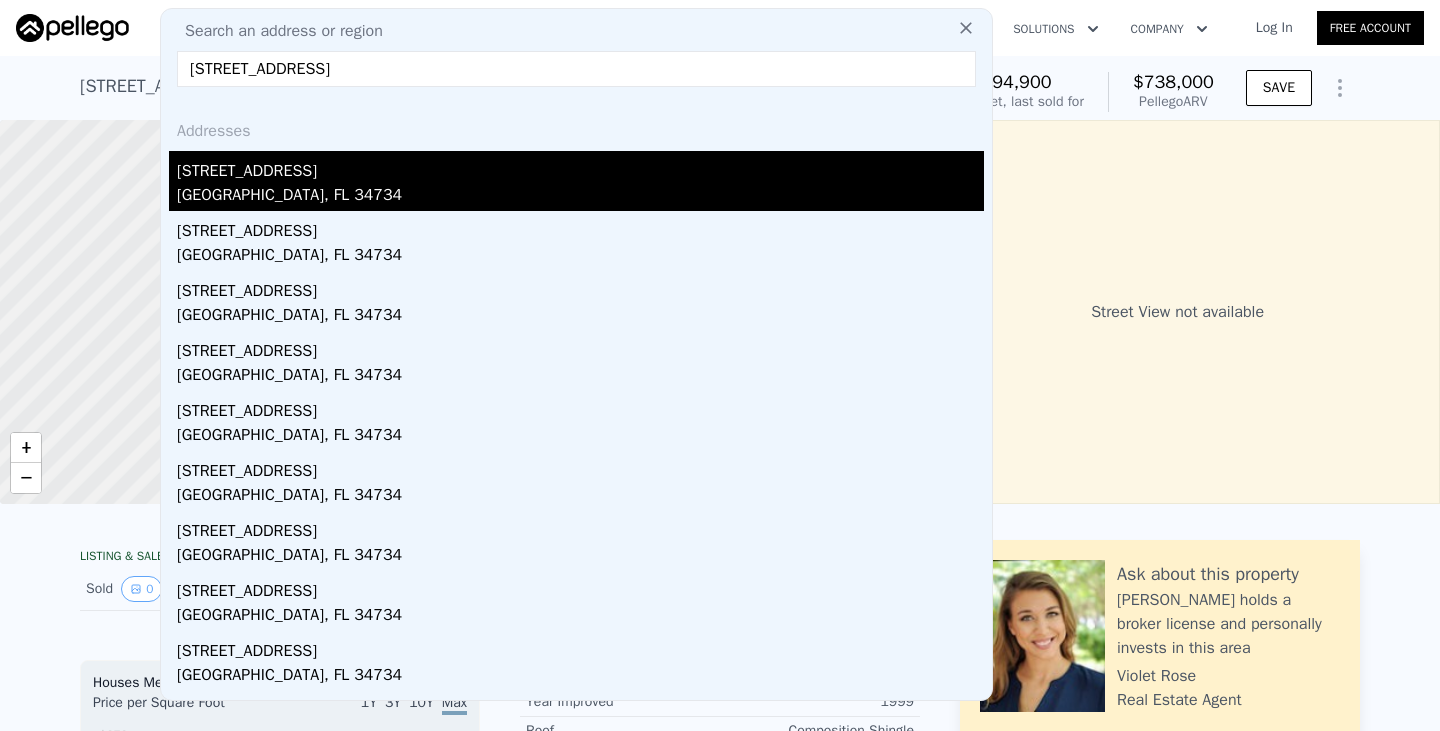 type on "[STREET_ADDRESS]" 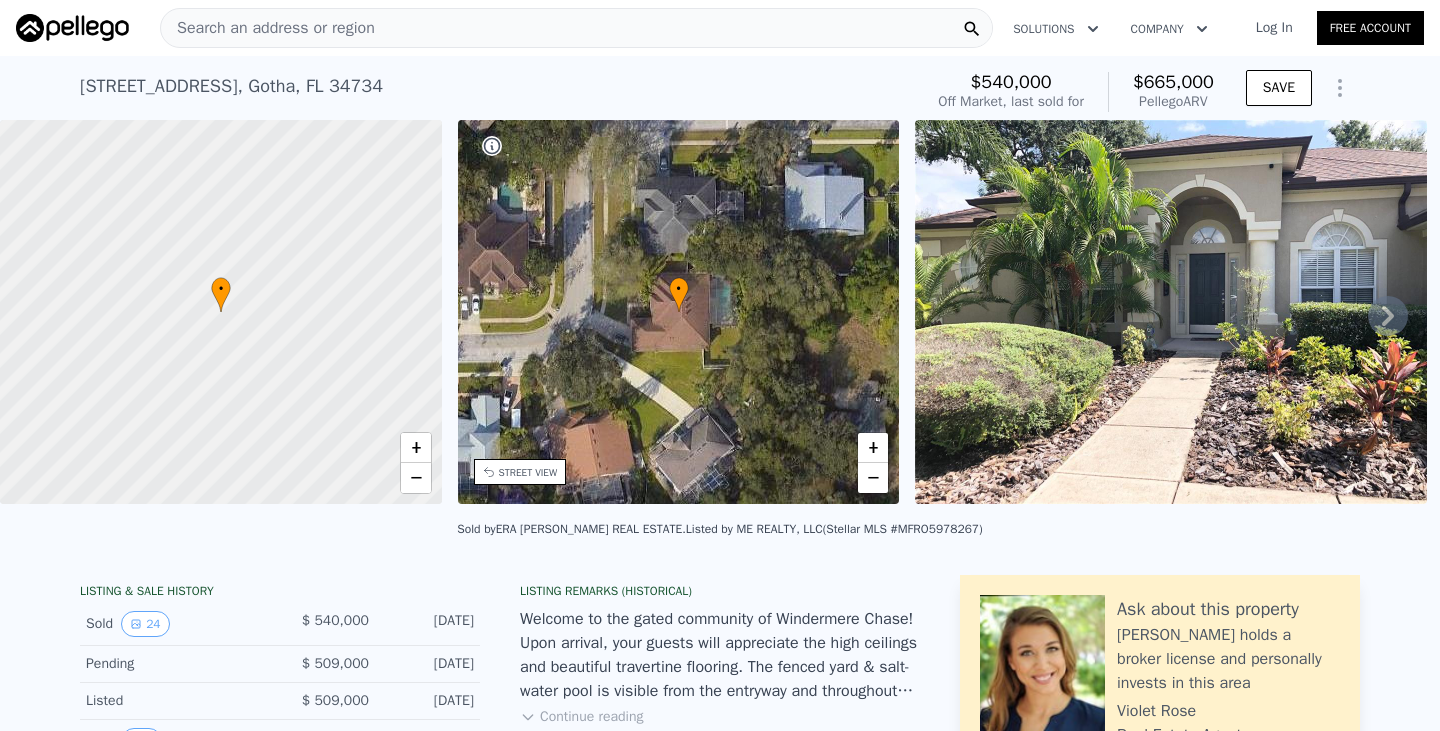 click 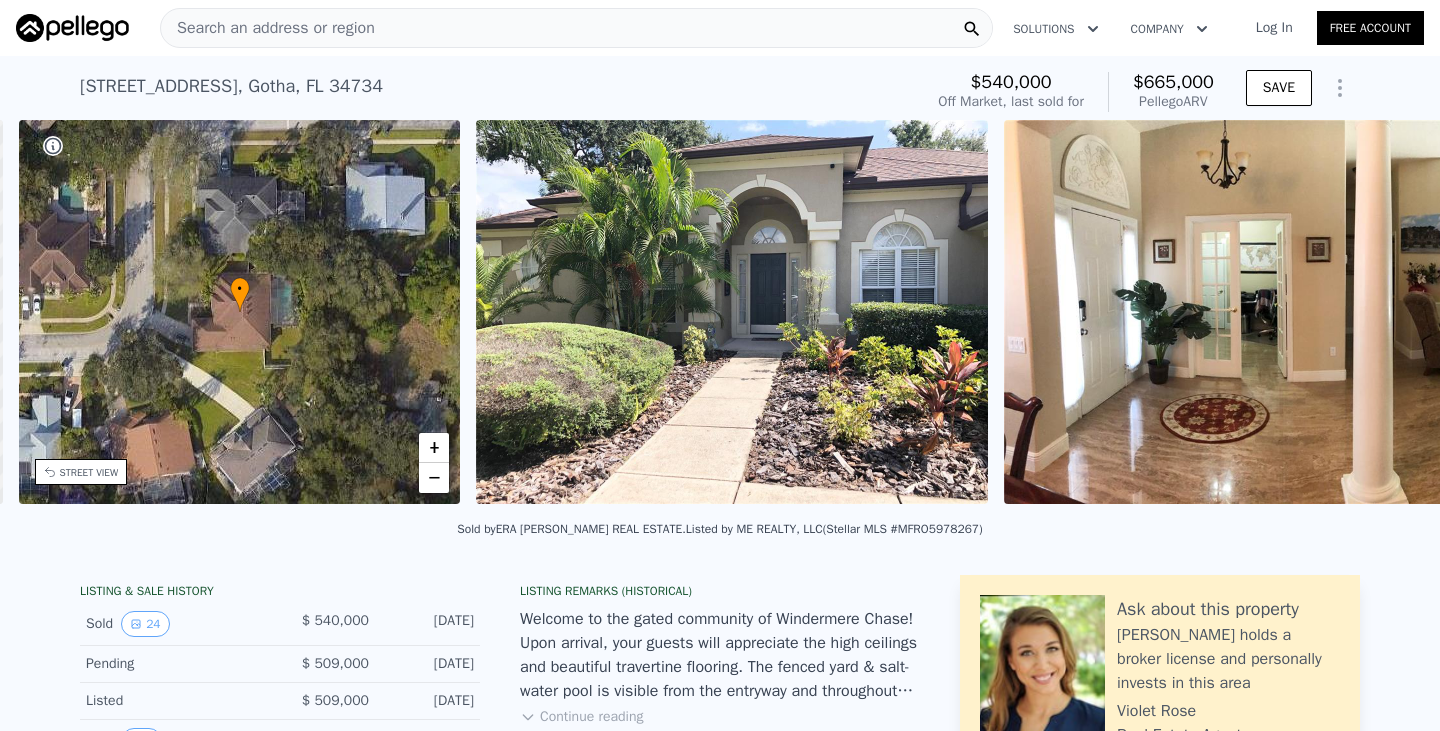 scroll, scrollTop: 0, scrollLeft: 465, axis: horizontal 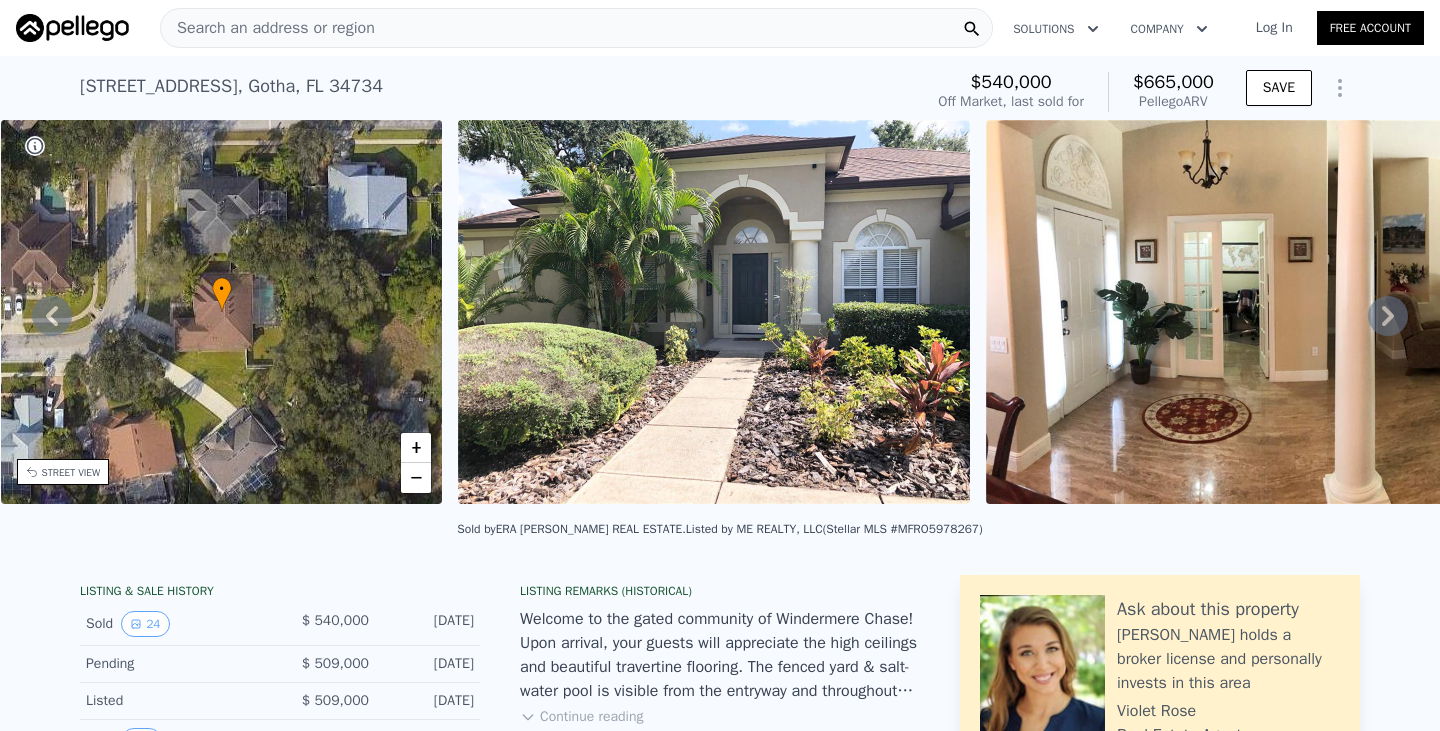 click 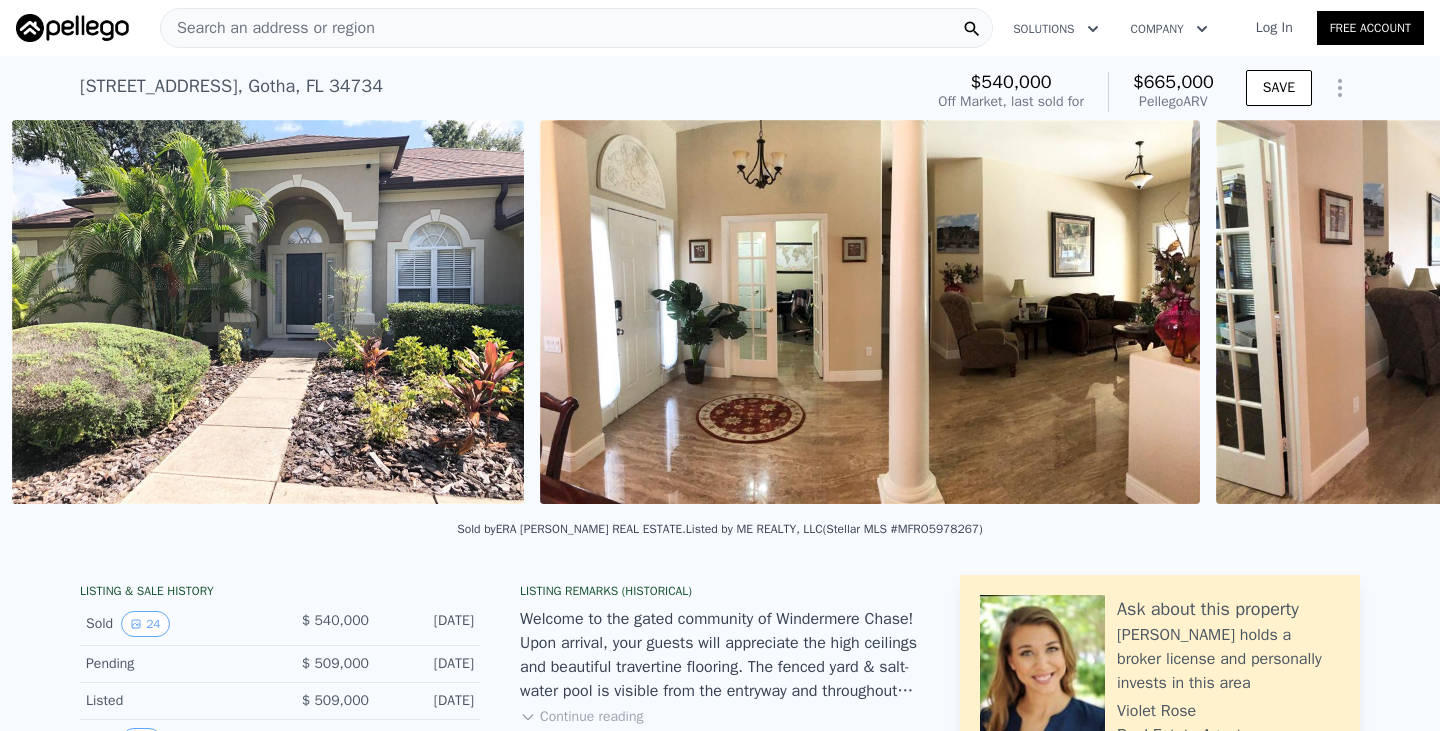 scroll, scrollTop: 0, scrollLeft: 915, axis: horizontal 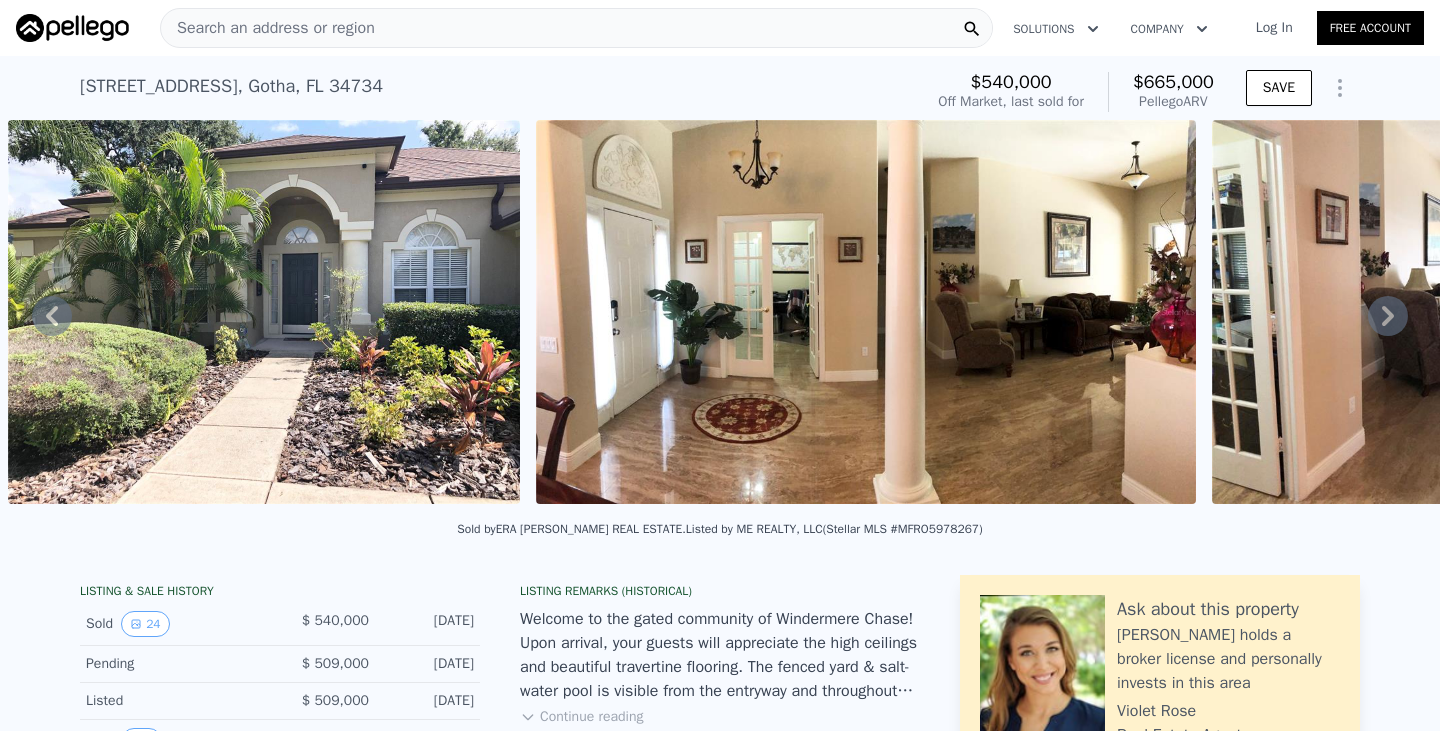 click 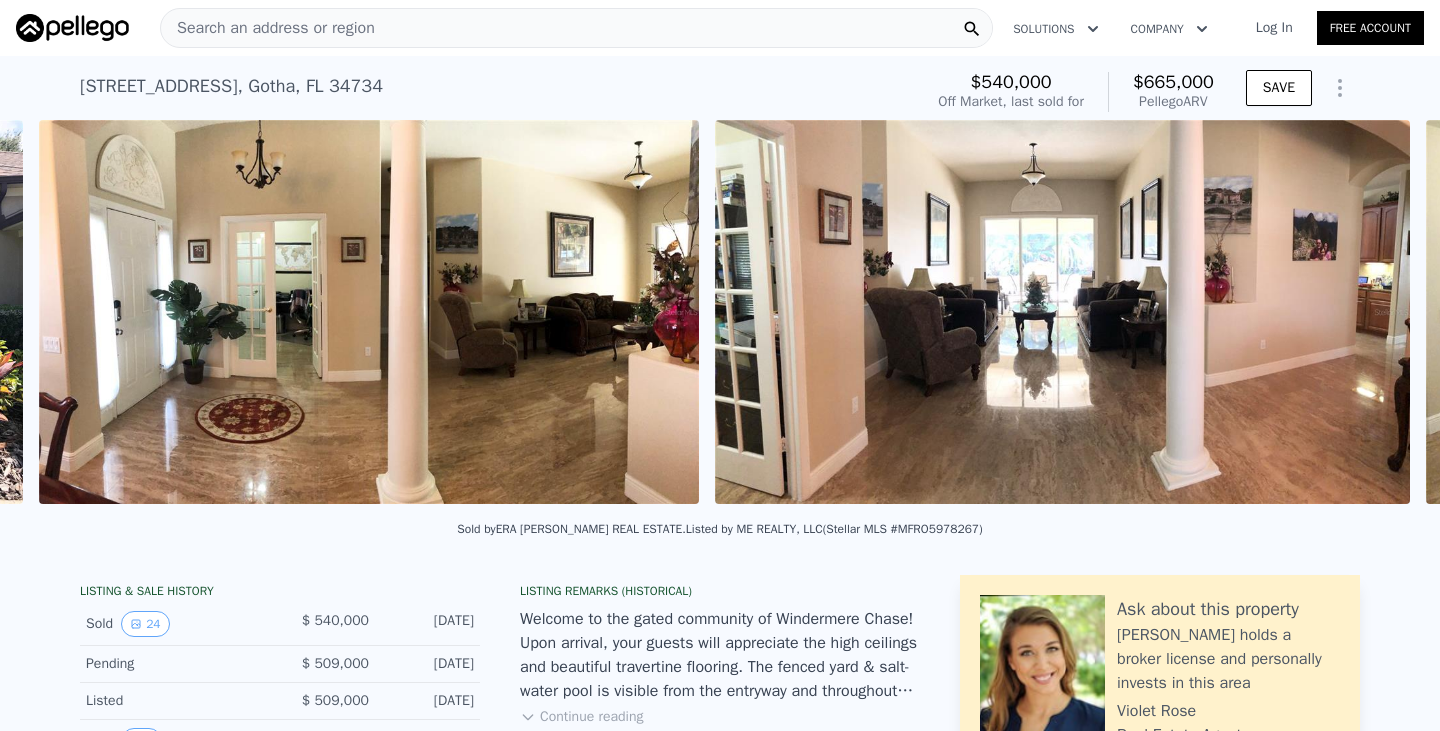 scroll, scrollTop: 0, scrollLeft: 1443, axis: horizontal 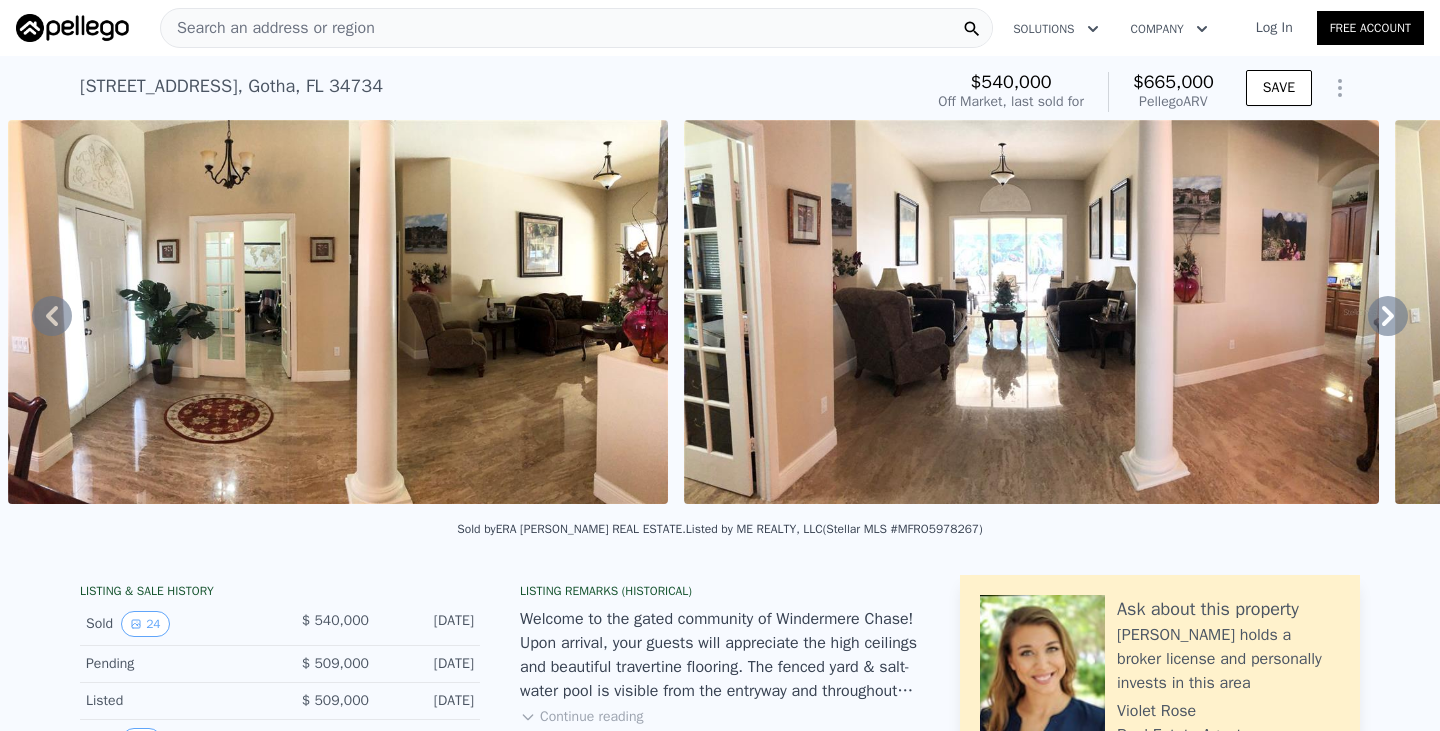 click 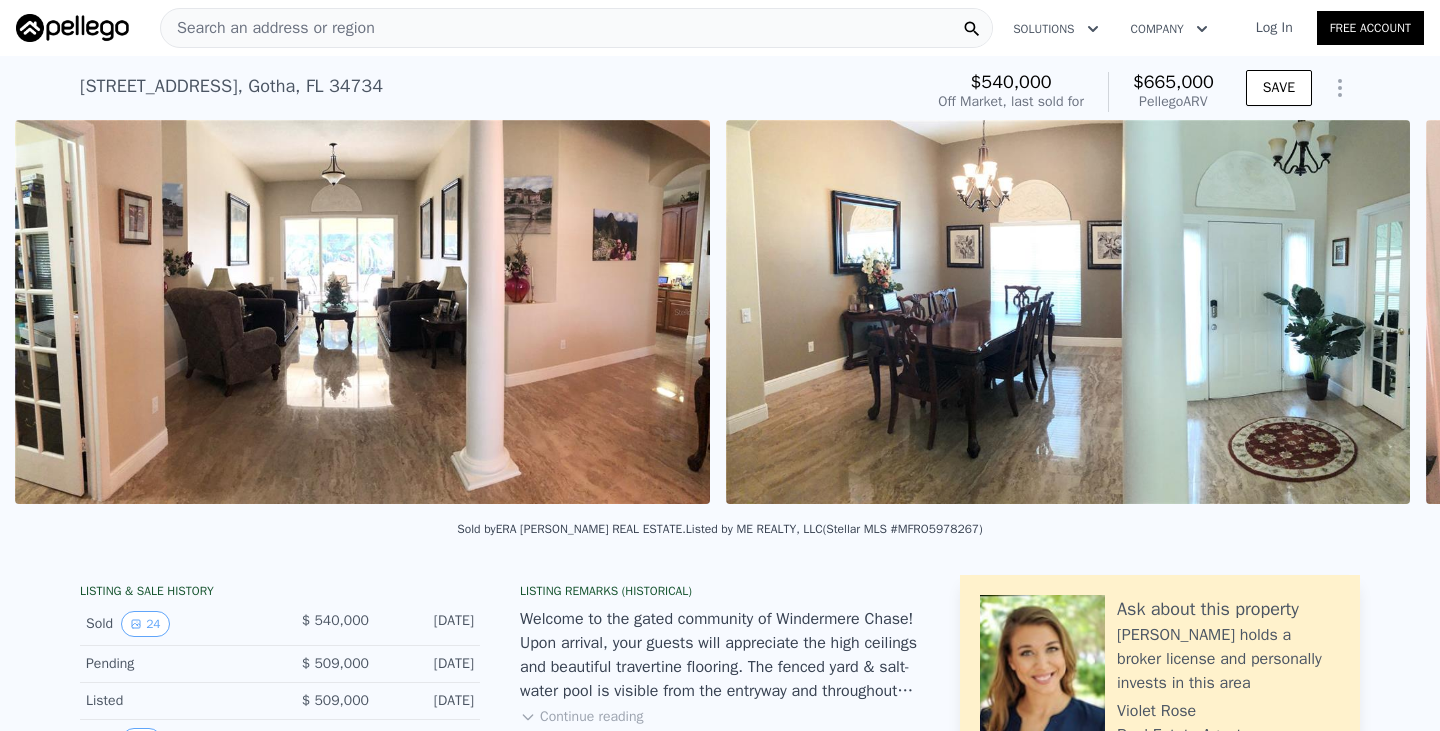 scroll, scrollTop: 0, scrollLeft: 2119, axis: horizontal 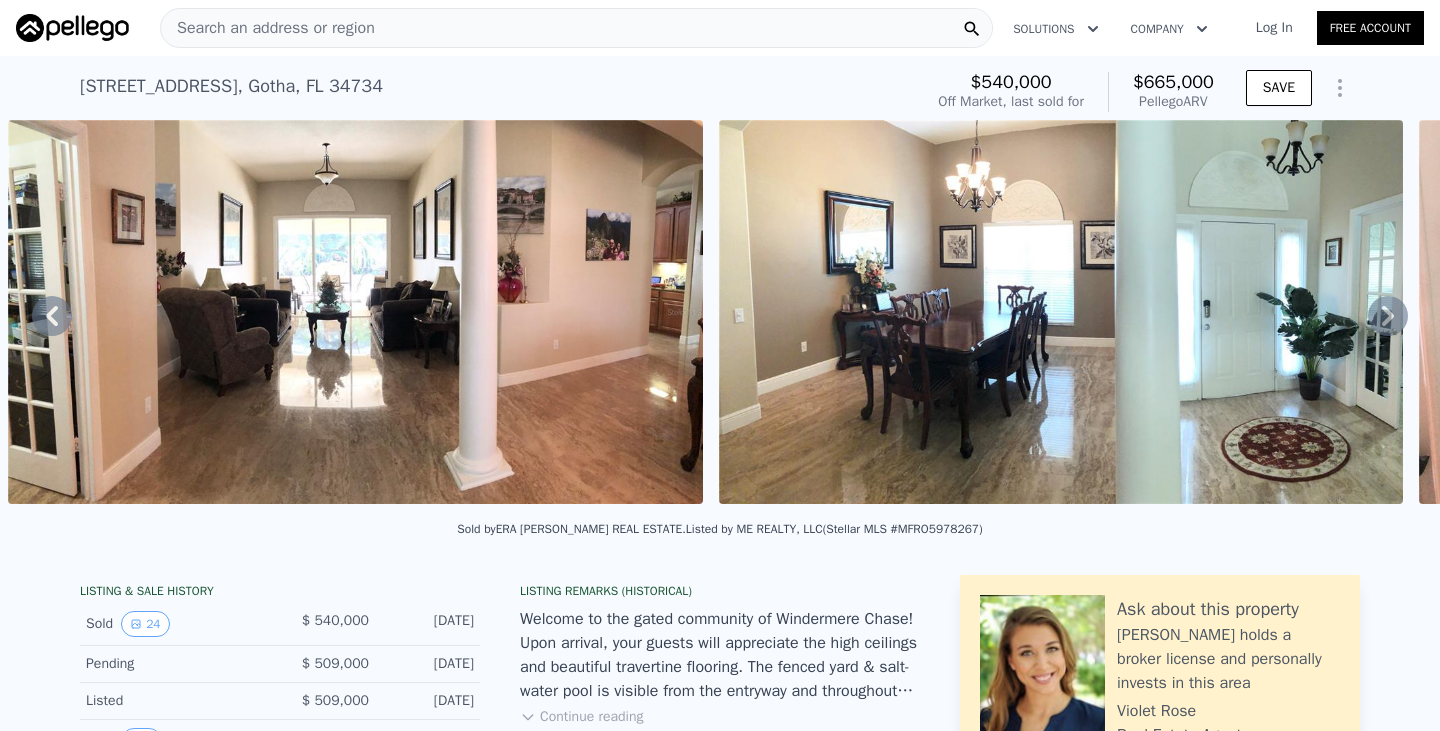 click 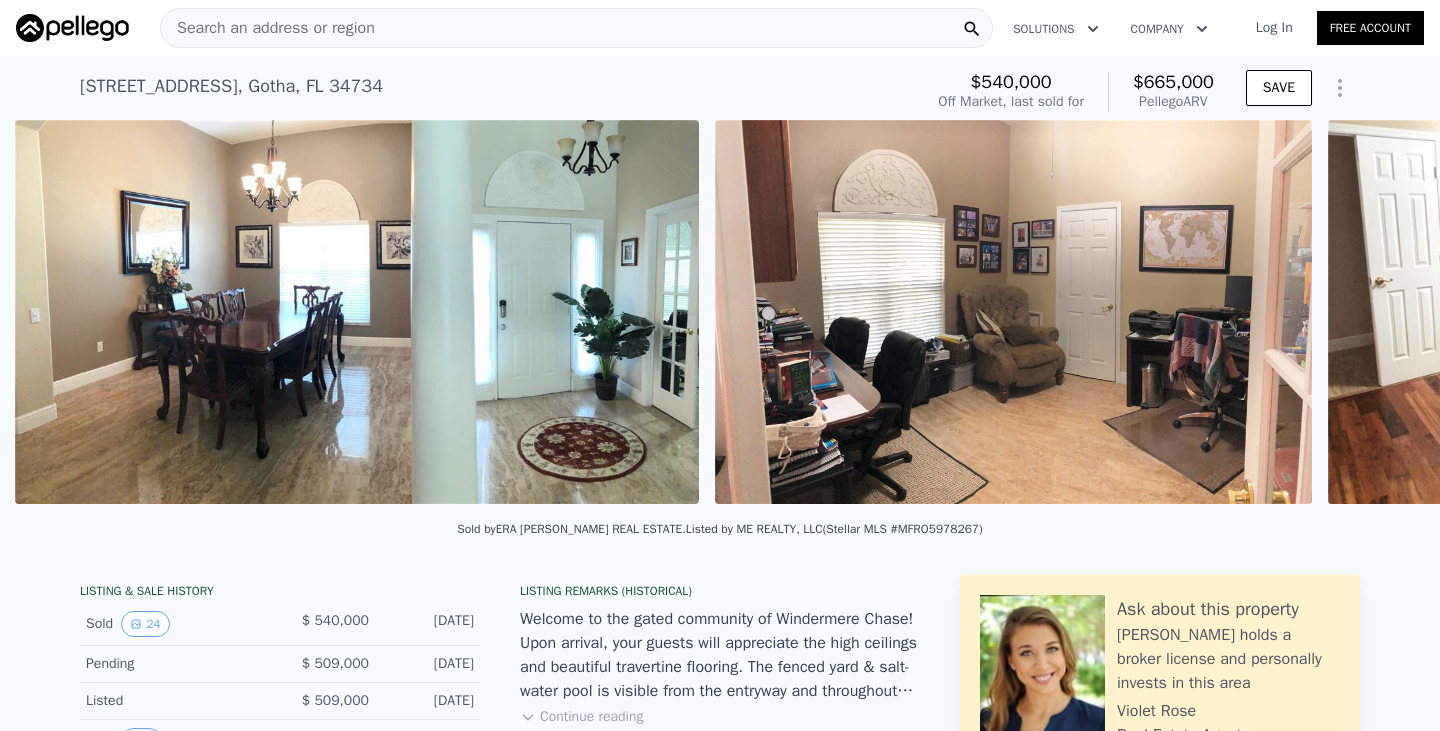 scroll, scrollTop: 0, scrollLeft: 2830, axis: horizontal 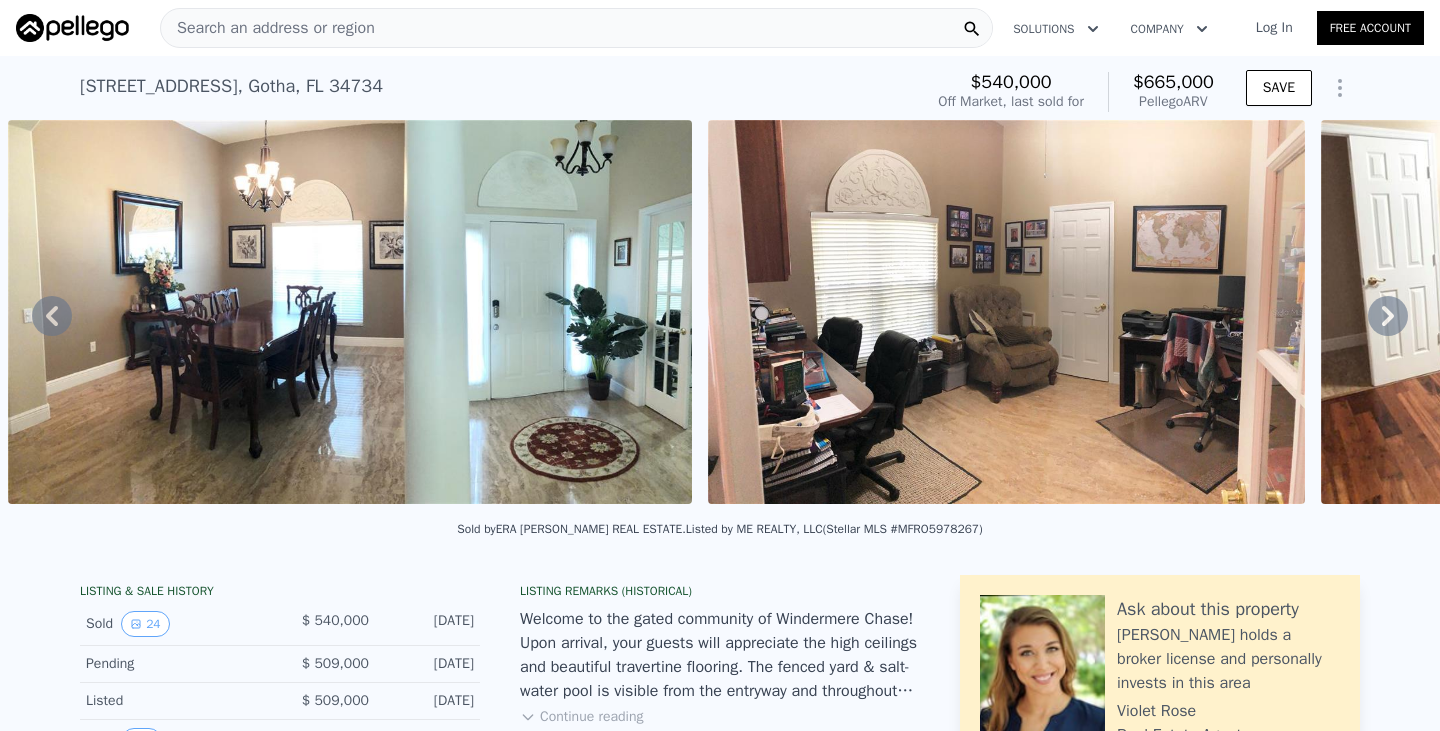 click 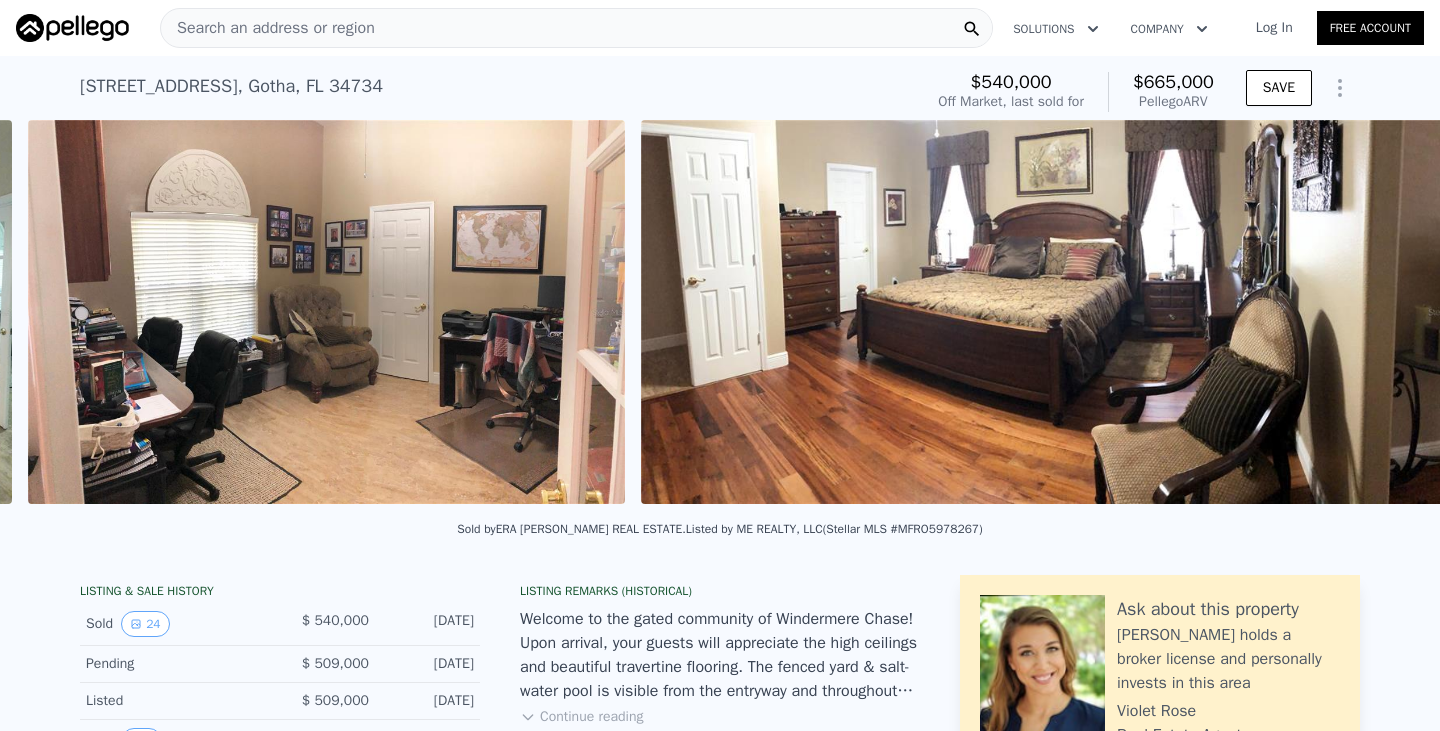 scroll, scrollTop: 0, scrollLeft: 3530, axis: horizontal 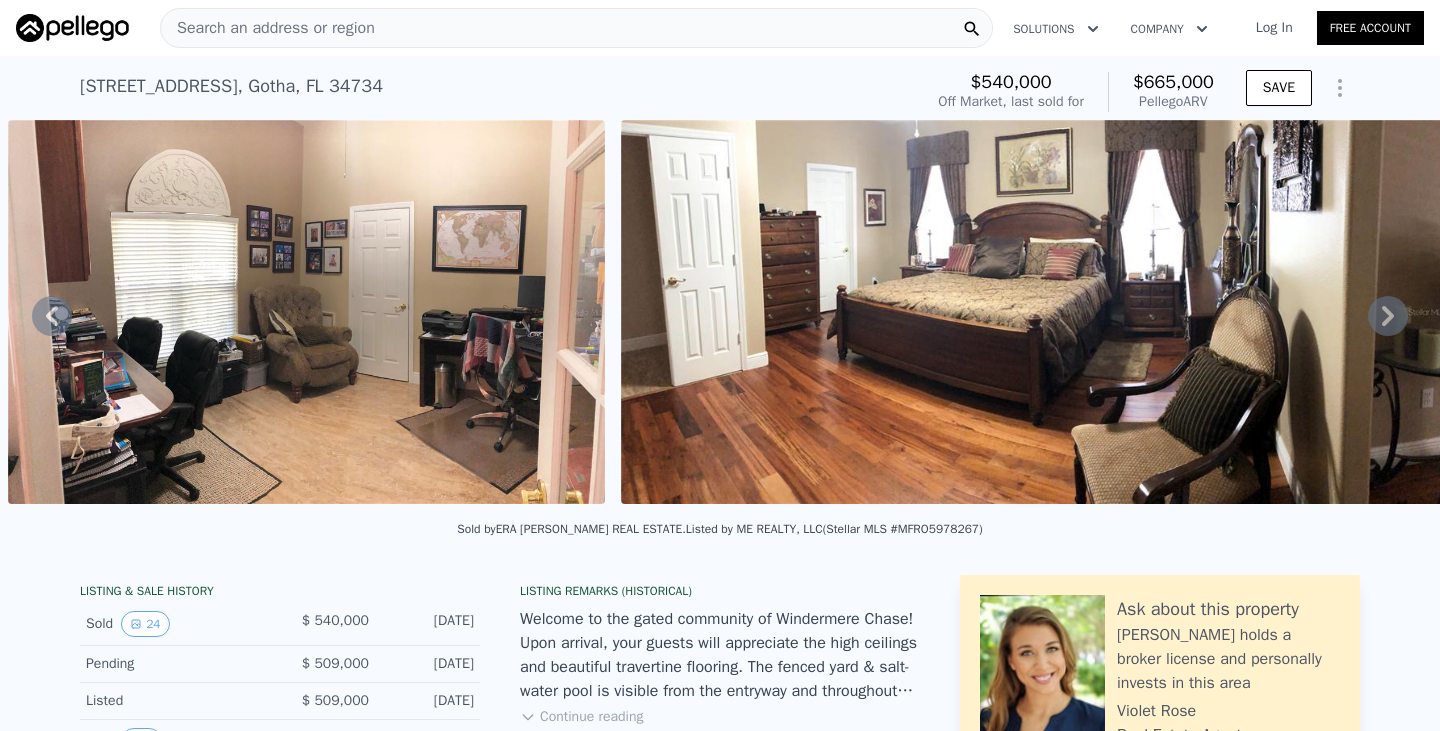 click 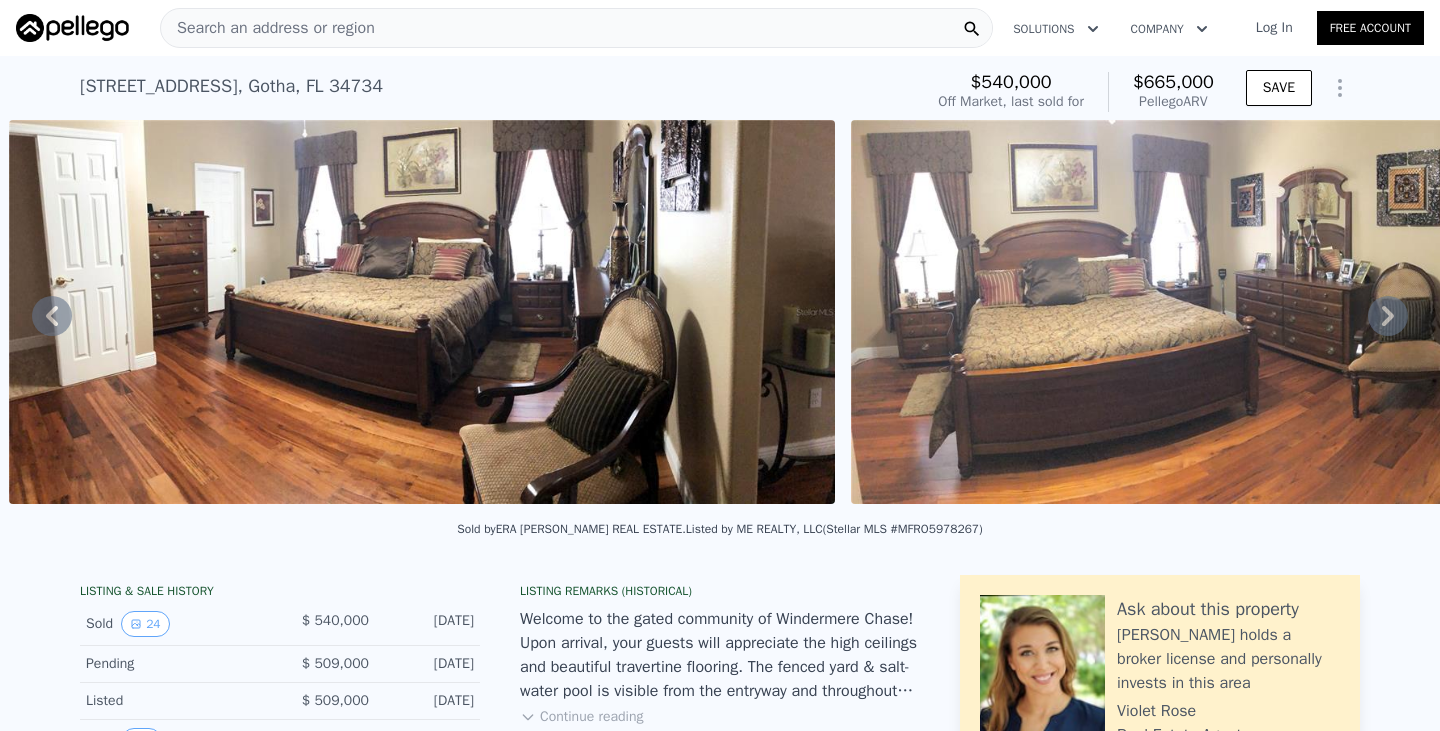 click 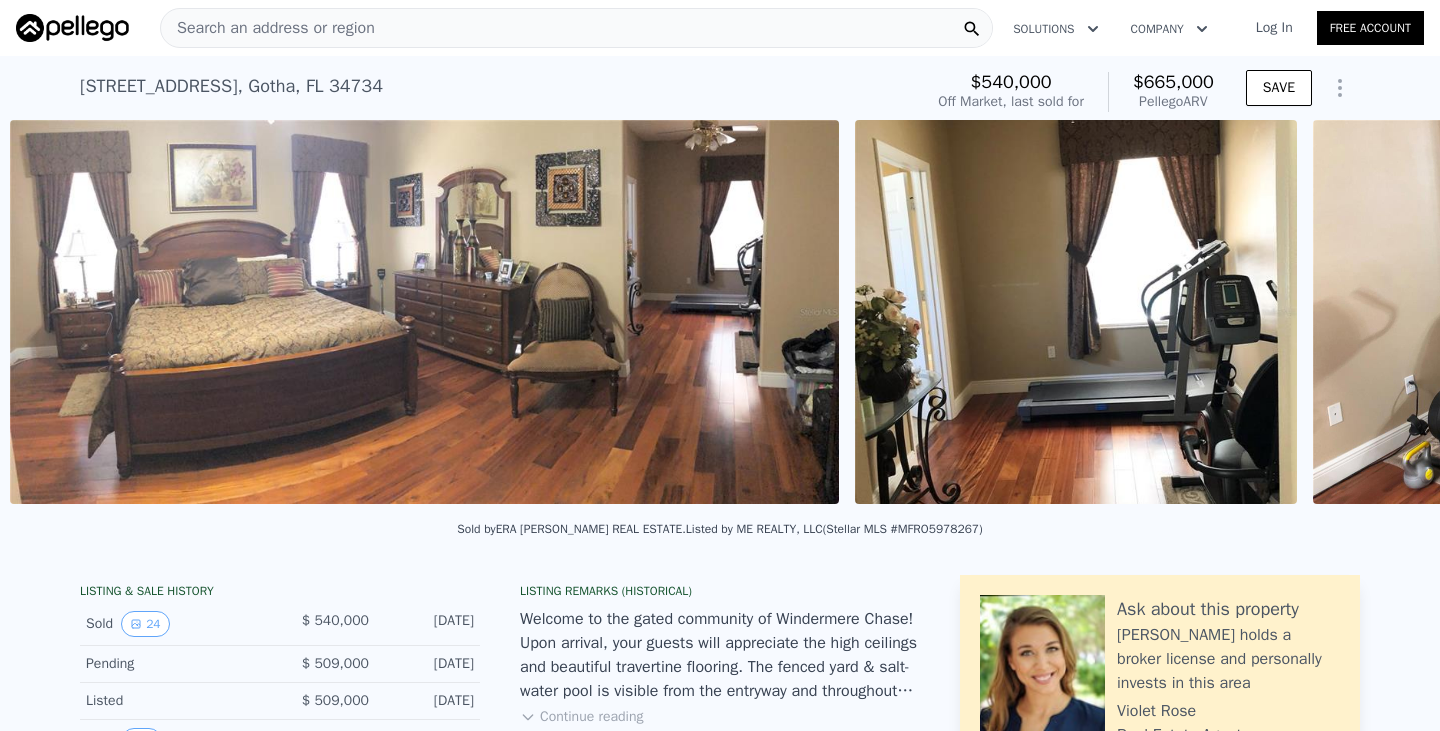 scroll, scrollTop: 0, scrollLeft: 4984, axis: horizontal 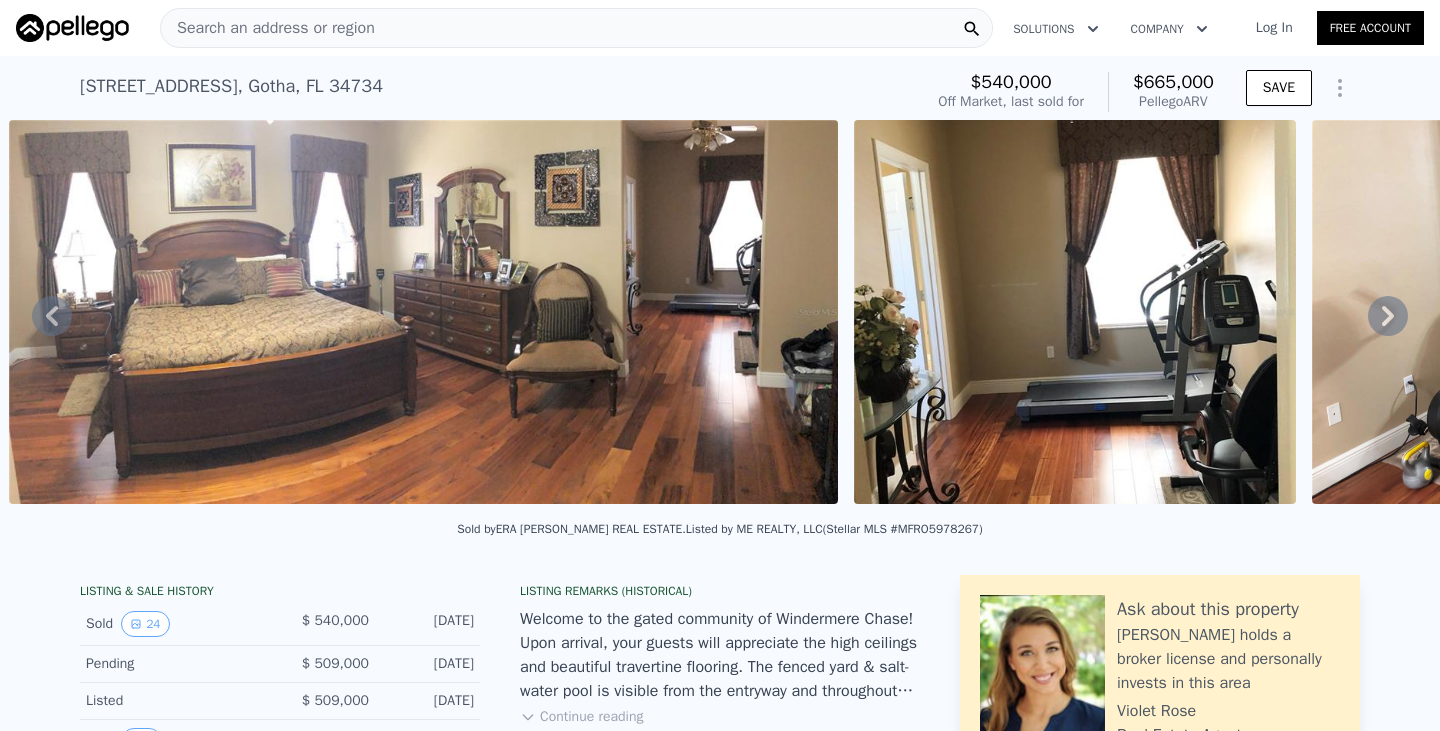click 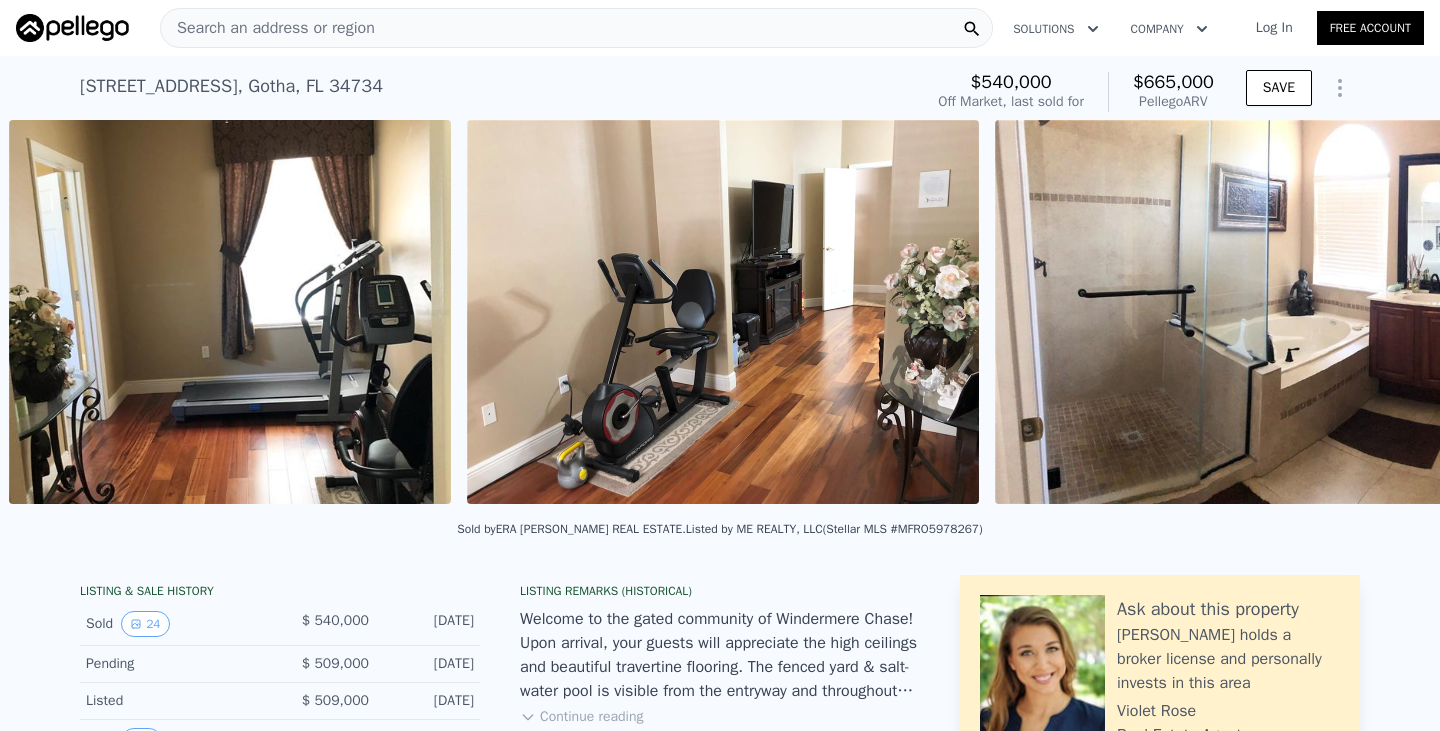 scroll, scrollTop: 0, scrollLeft: 5830, axis: horizontal 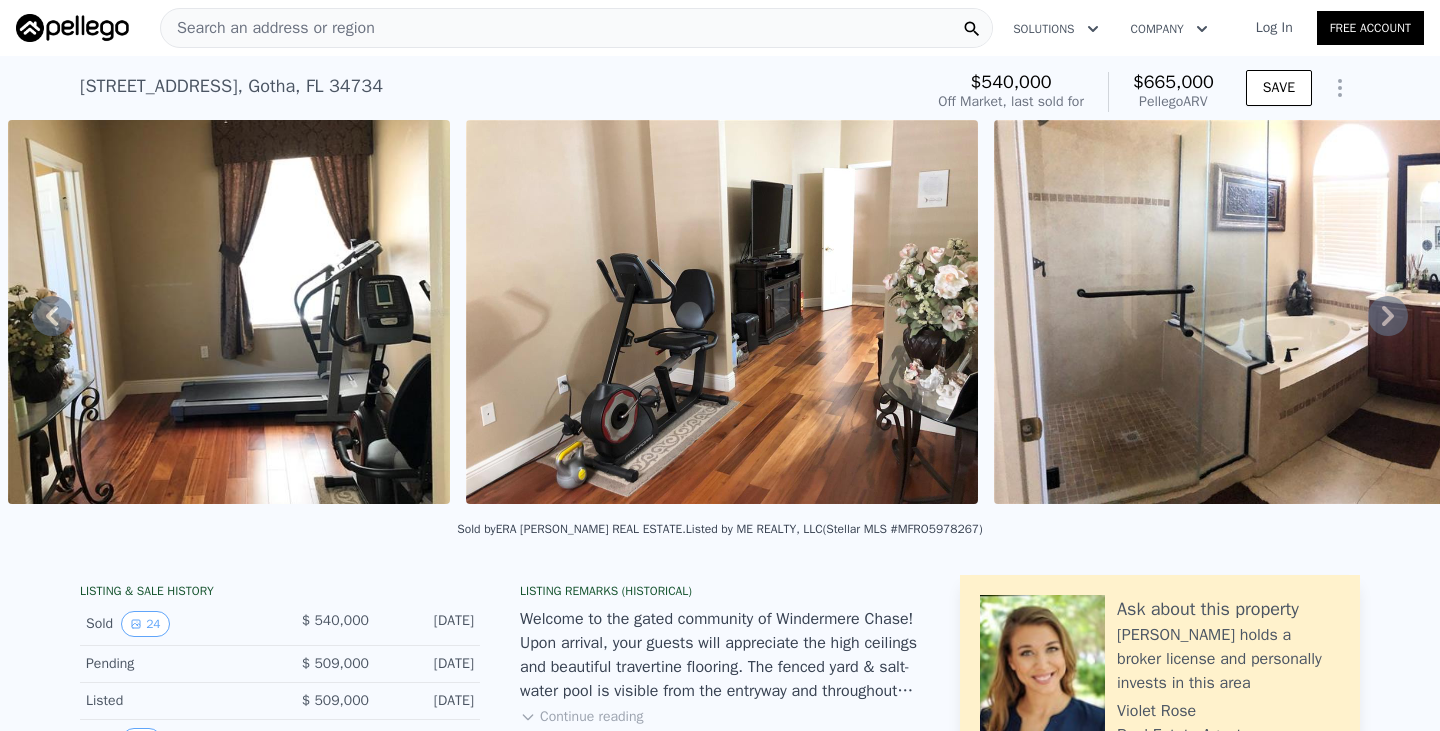 click 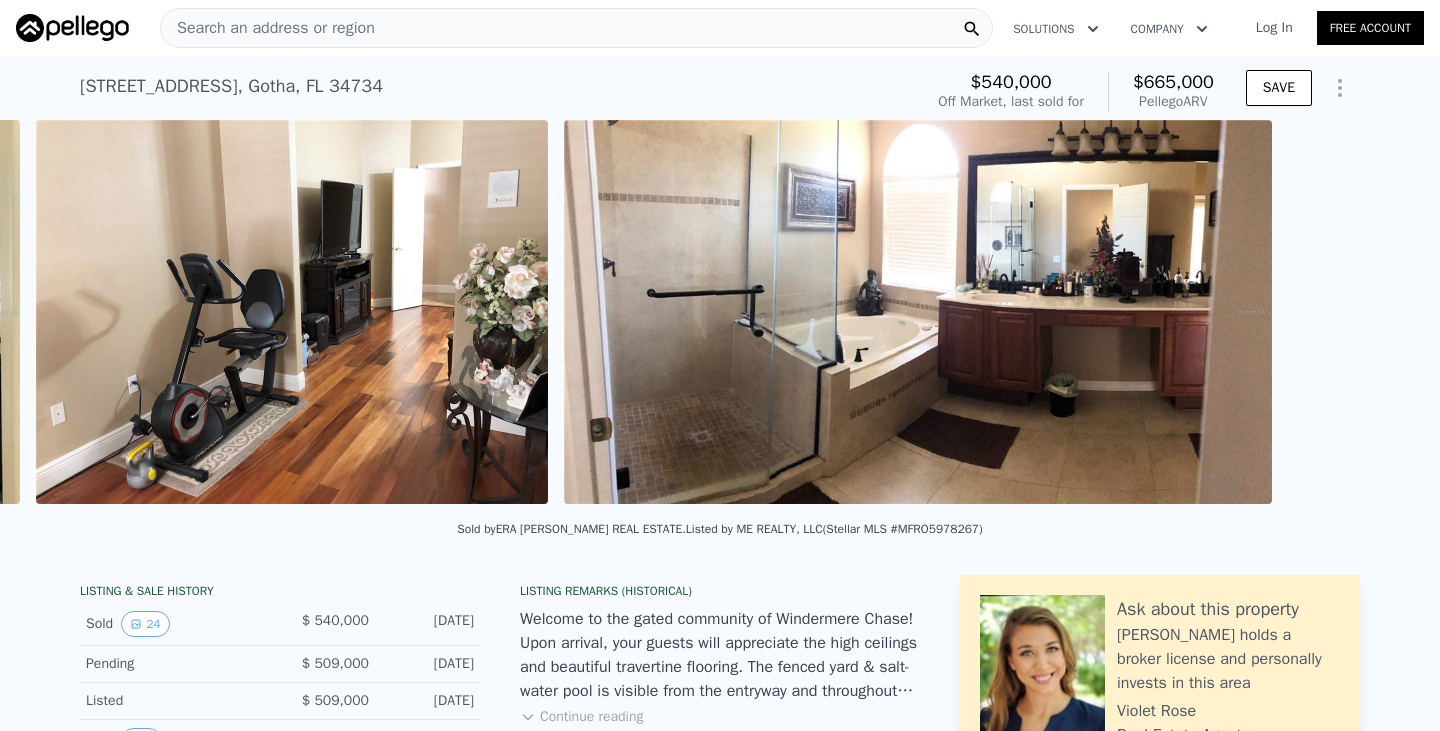 scroll, scrollTop: 0, scrollLeft: 6288, axis: horizontal 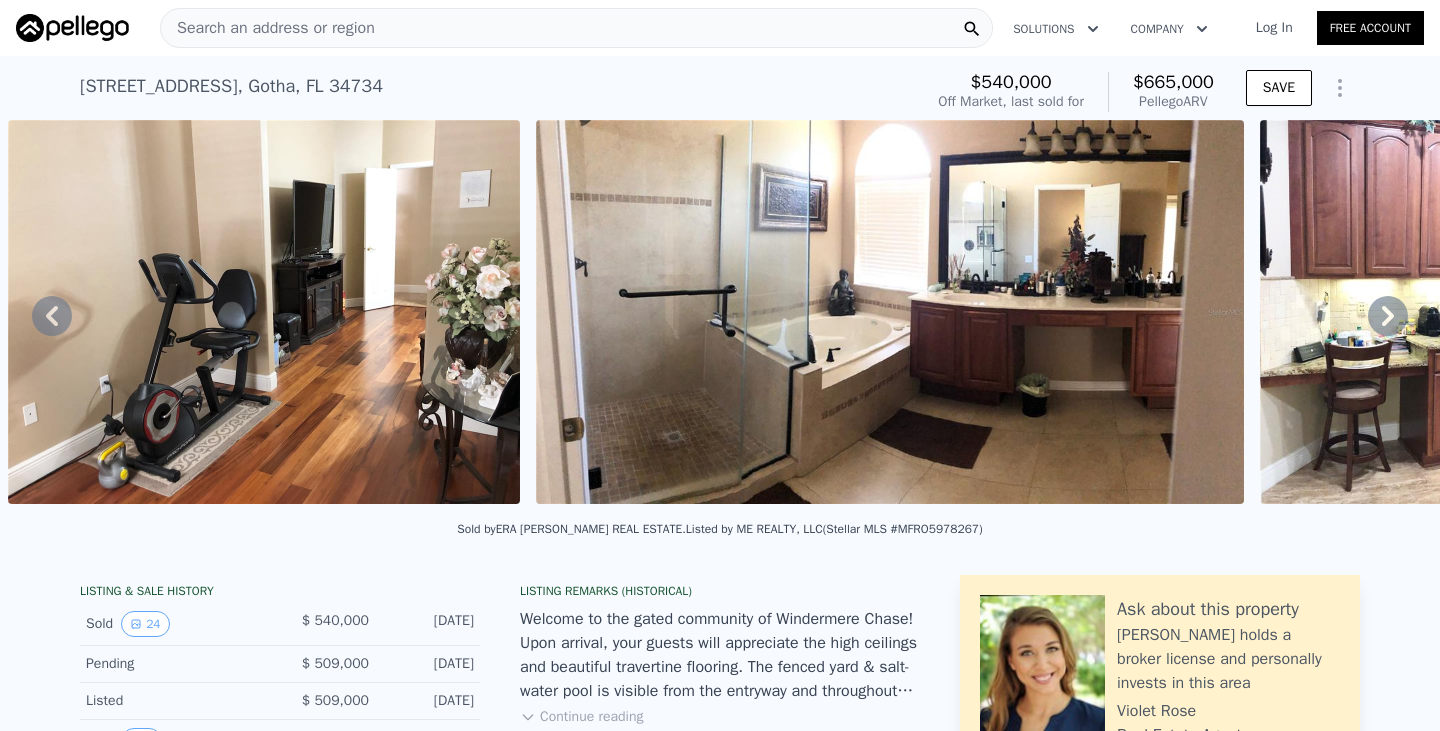 click 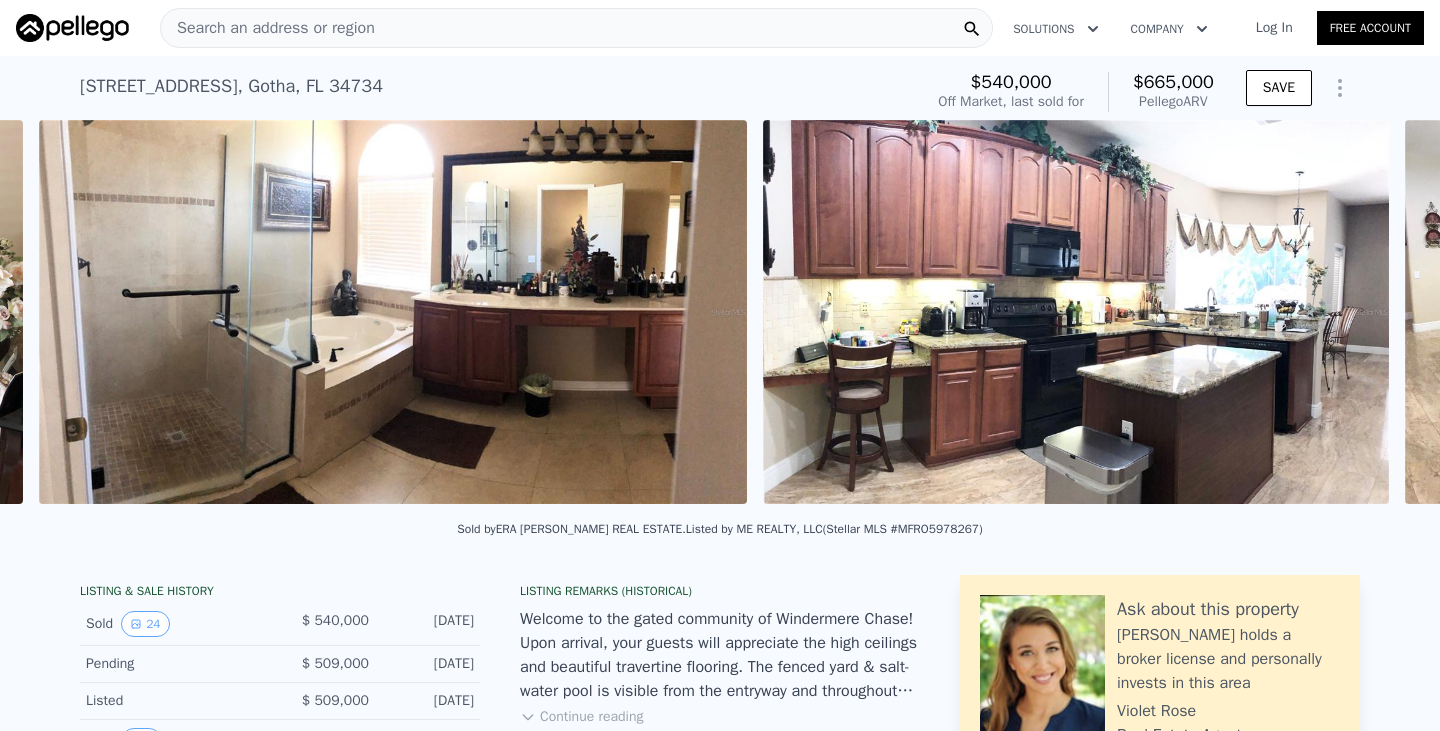 scroll, scrollTop: 0, scrollLeft: 6816, axis: horizontal 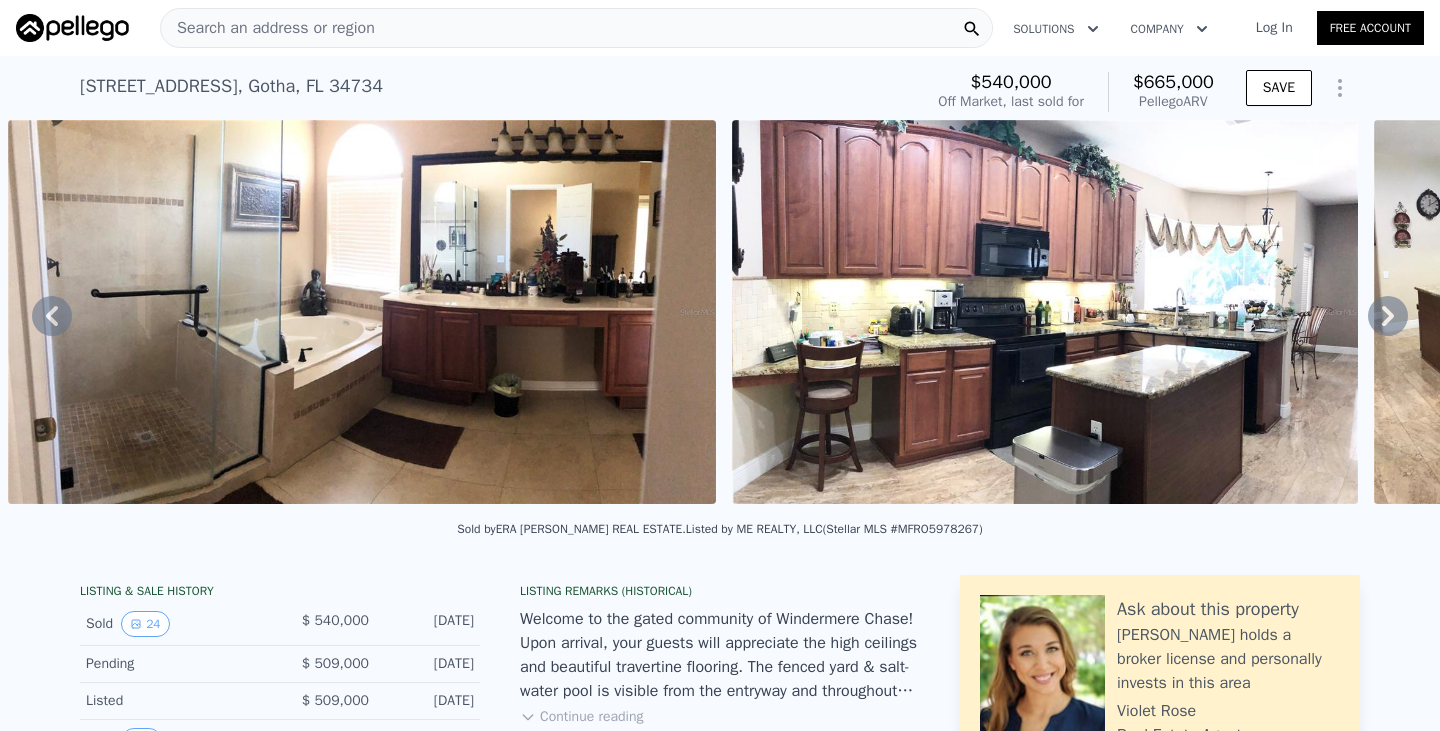 click 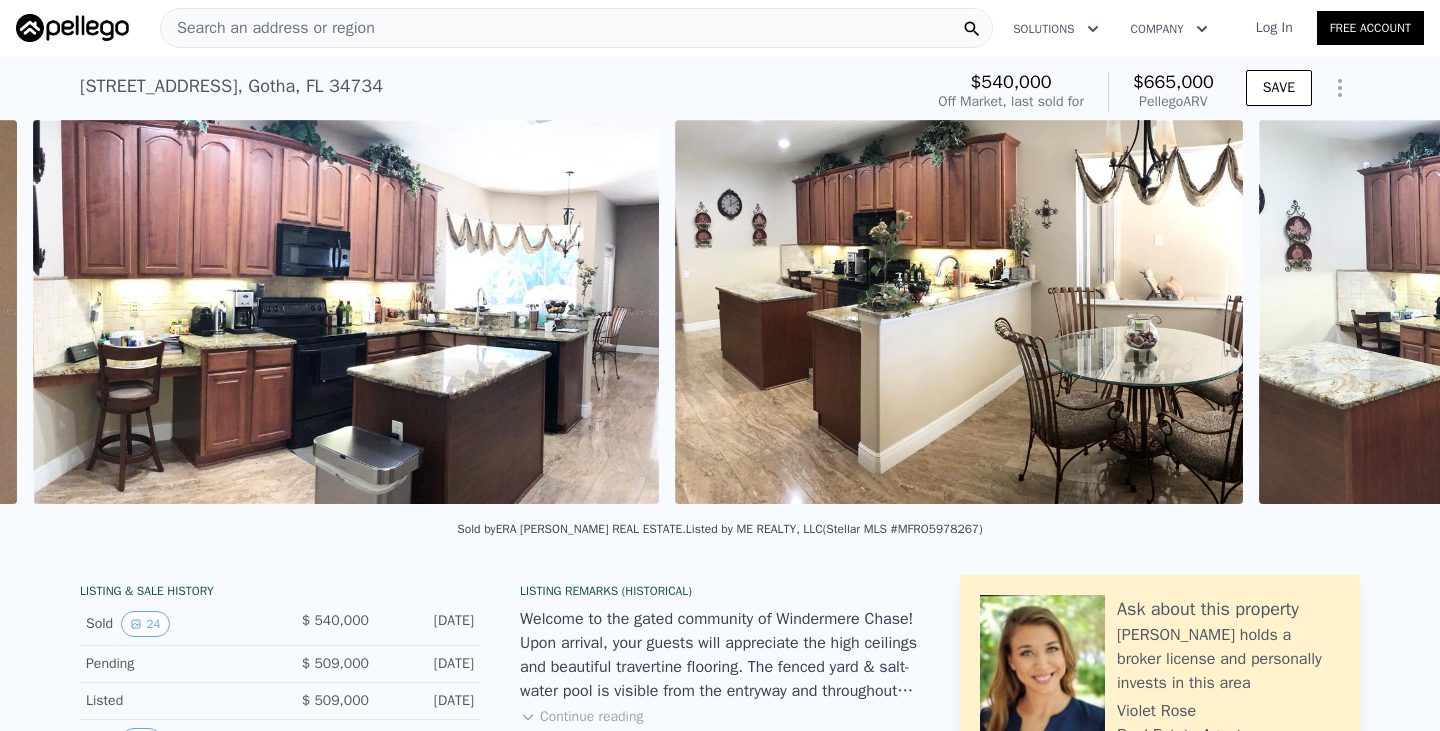 scroll, scrollTop: 0, scrollLeft: 7540, axis: horizontal 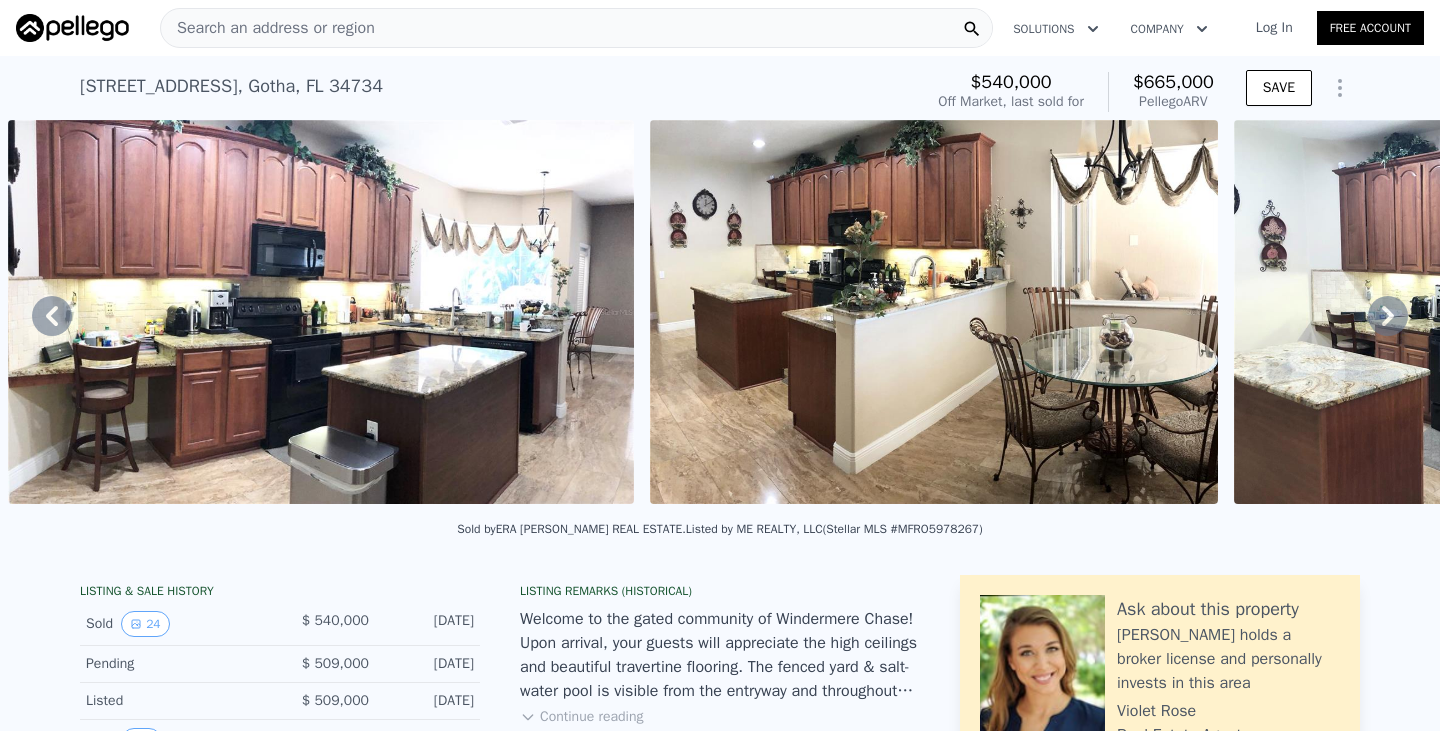 click 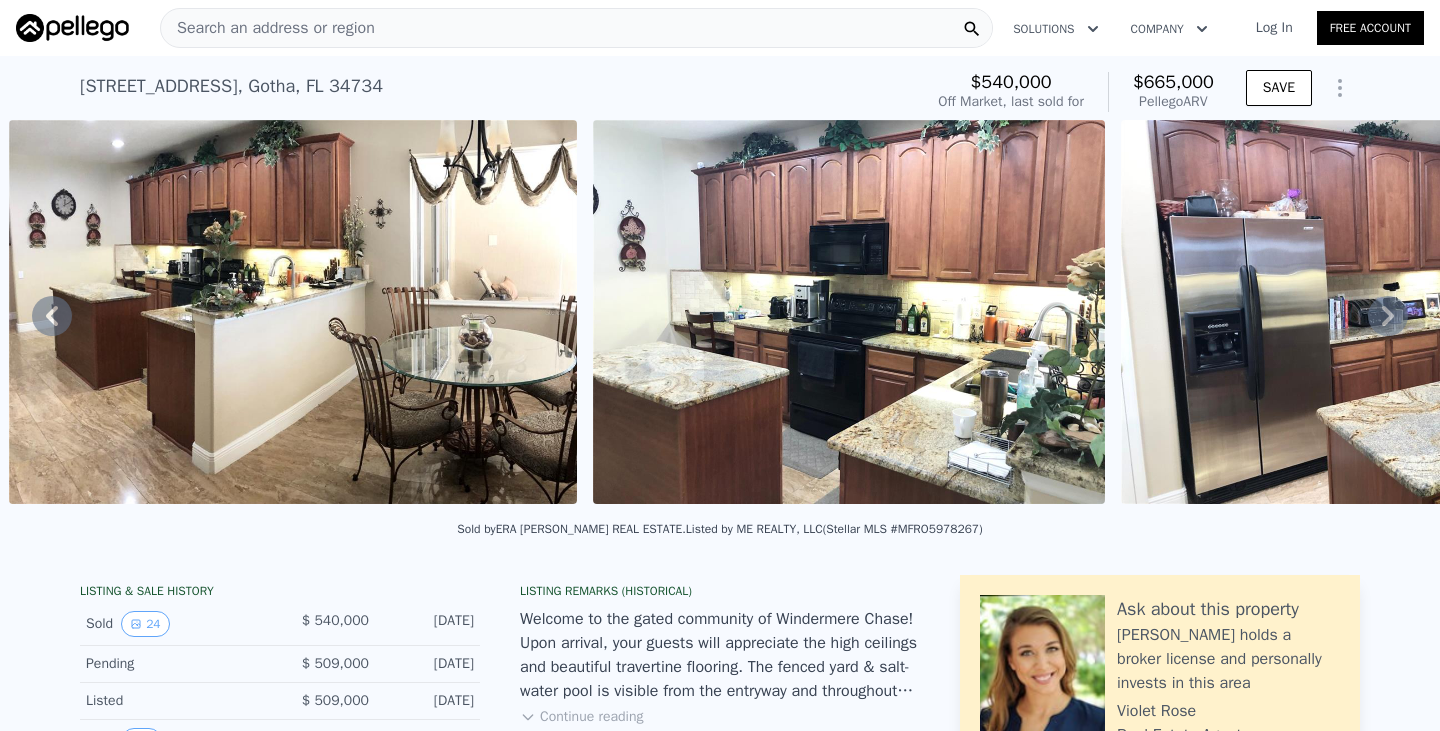 click 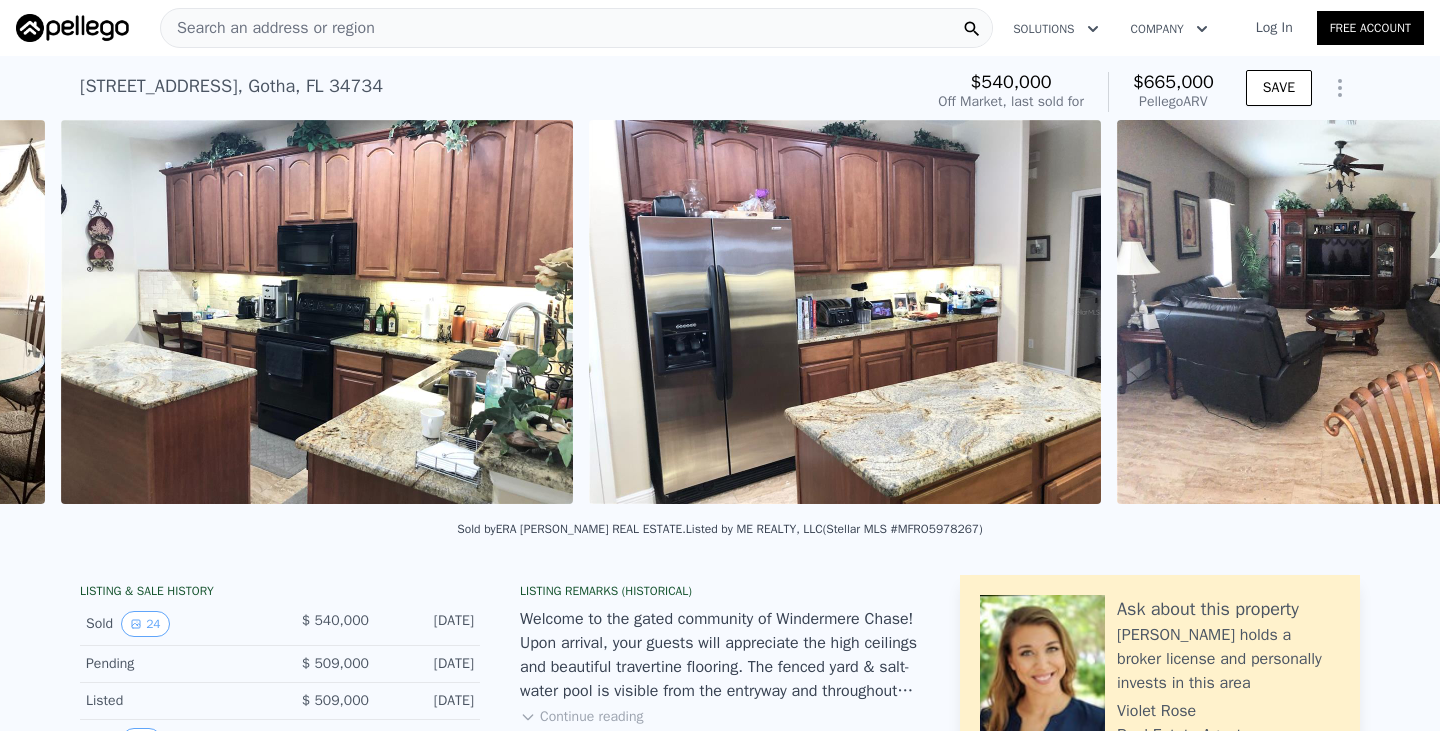 scroll, scrollTop: 0, scrollLeft: 8766, axis: horizontal 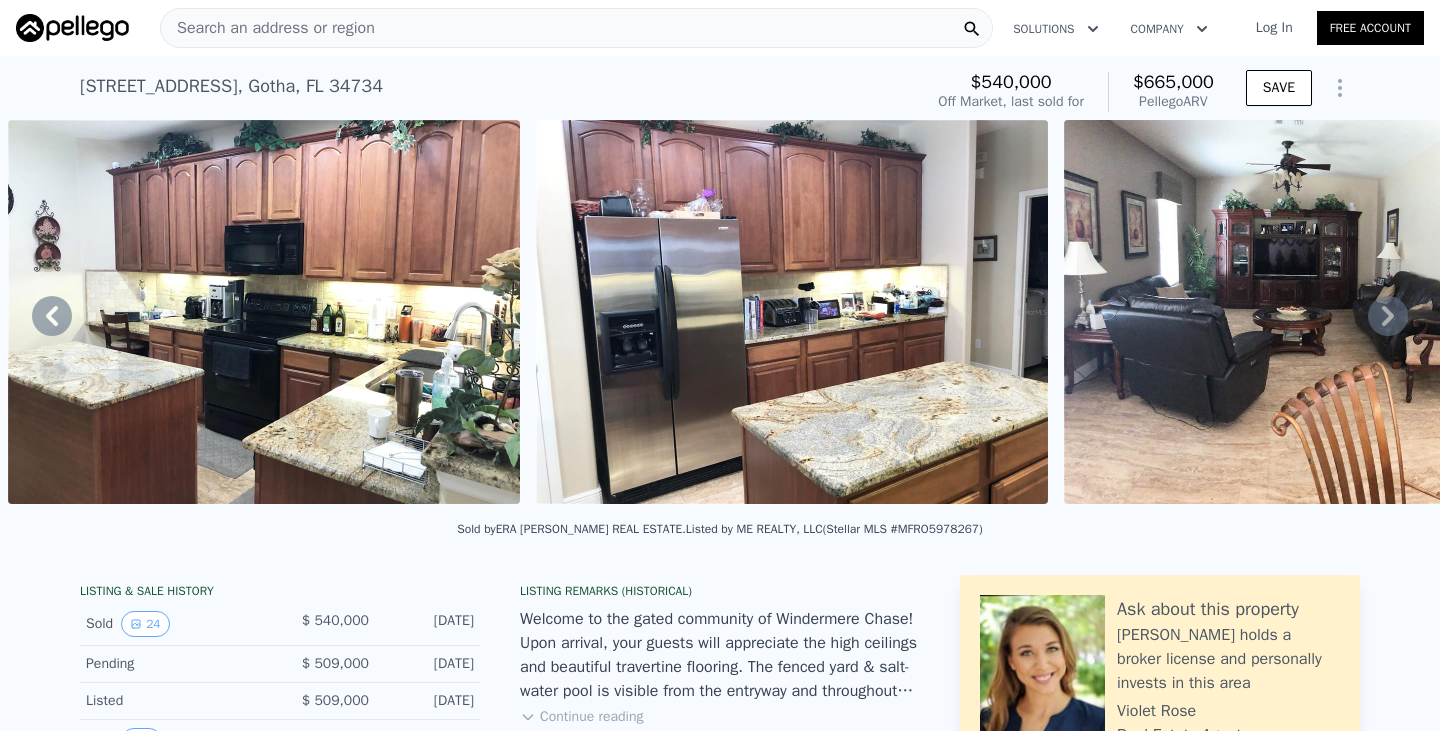 click on "•
+ −
•
+ − [GEOGRAPHIC_DATA] View not available   SATELLITE VIEW" at bounding box center (720, 315) 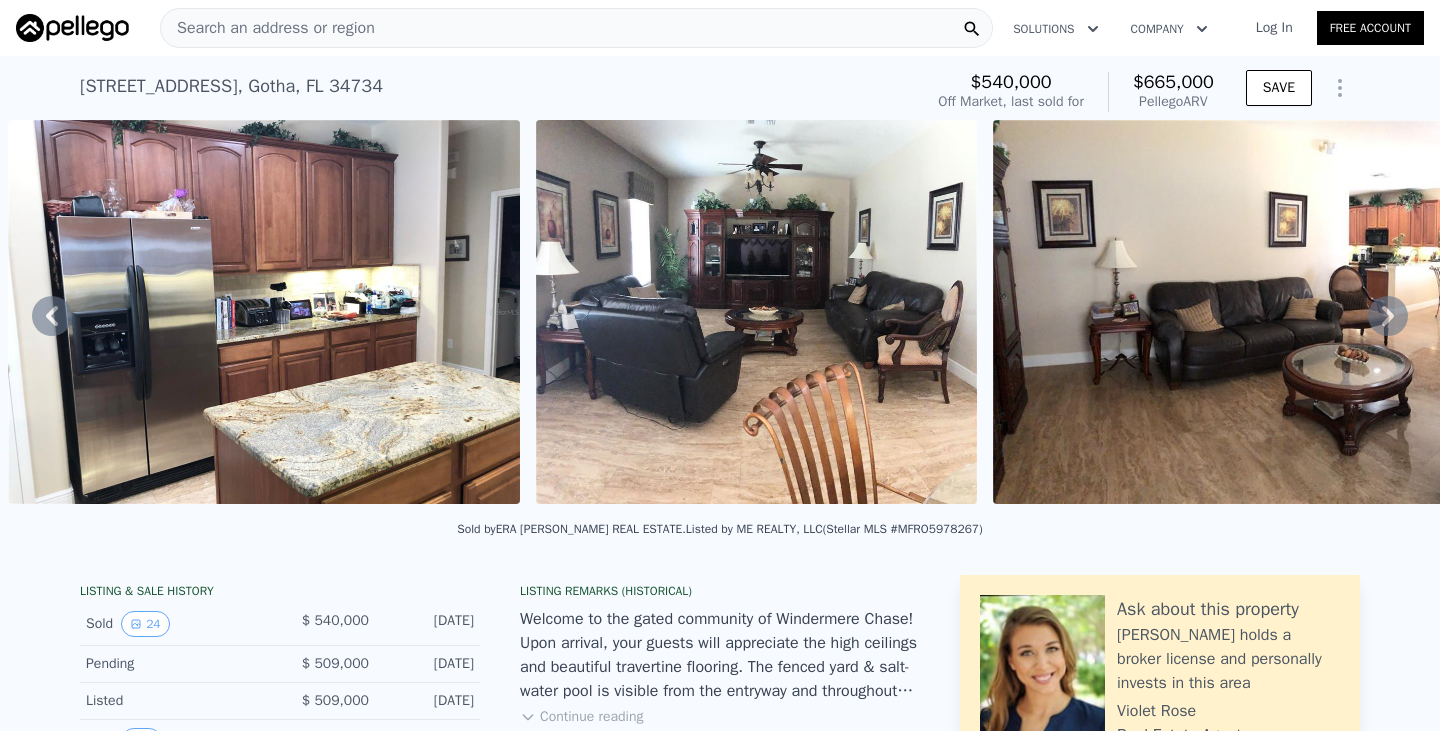 click 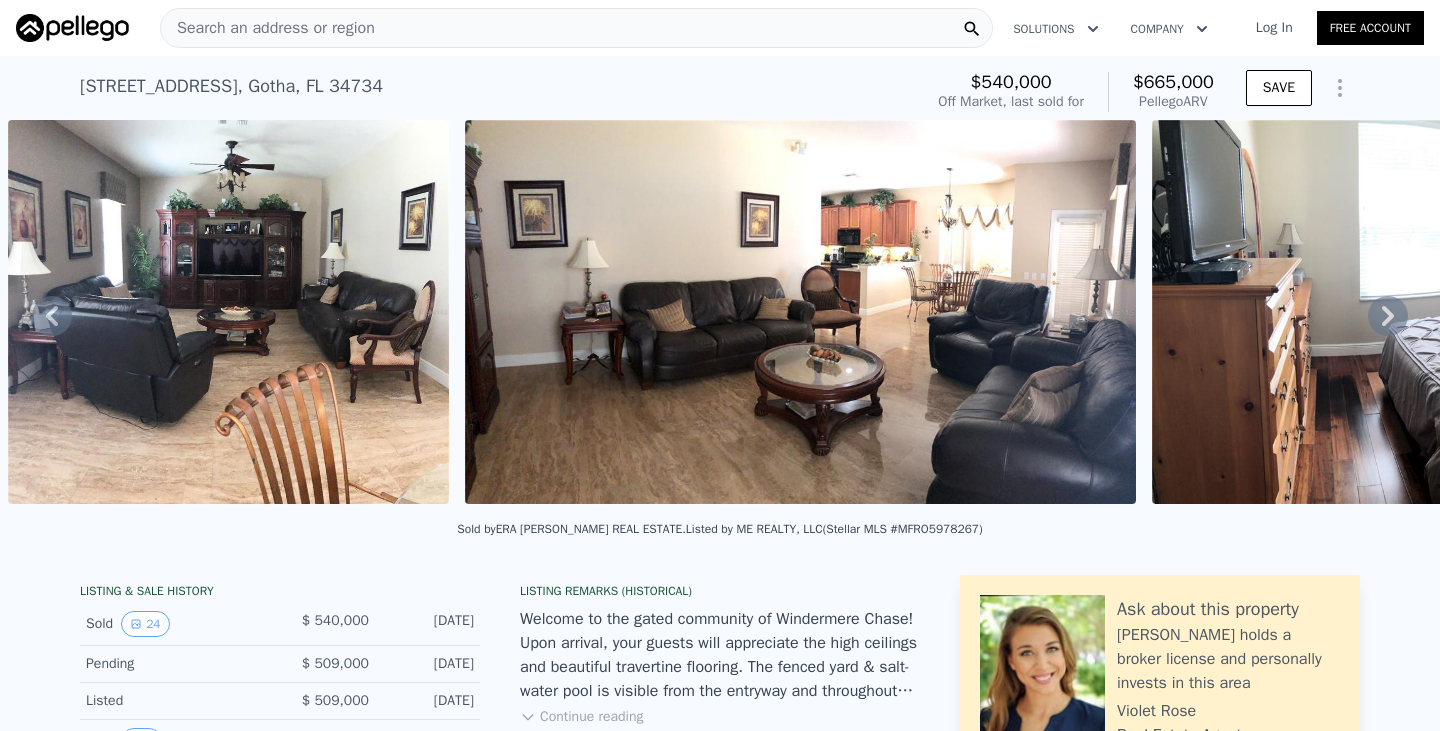 click 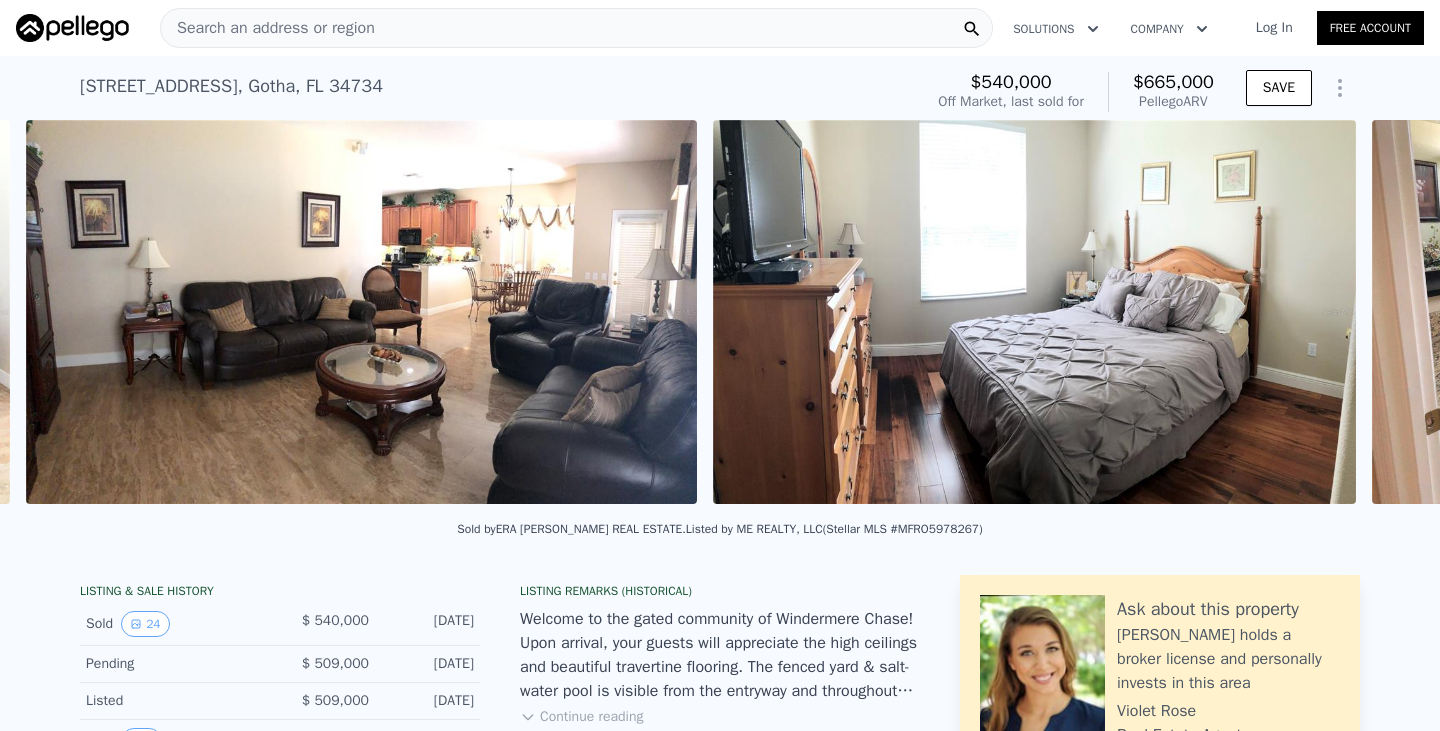scroll, scrollTop: 0, scrollLeft: 10279, axis: horizontal 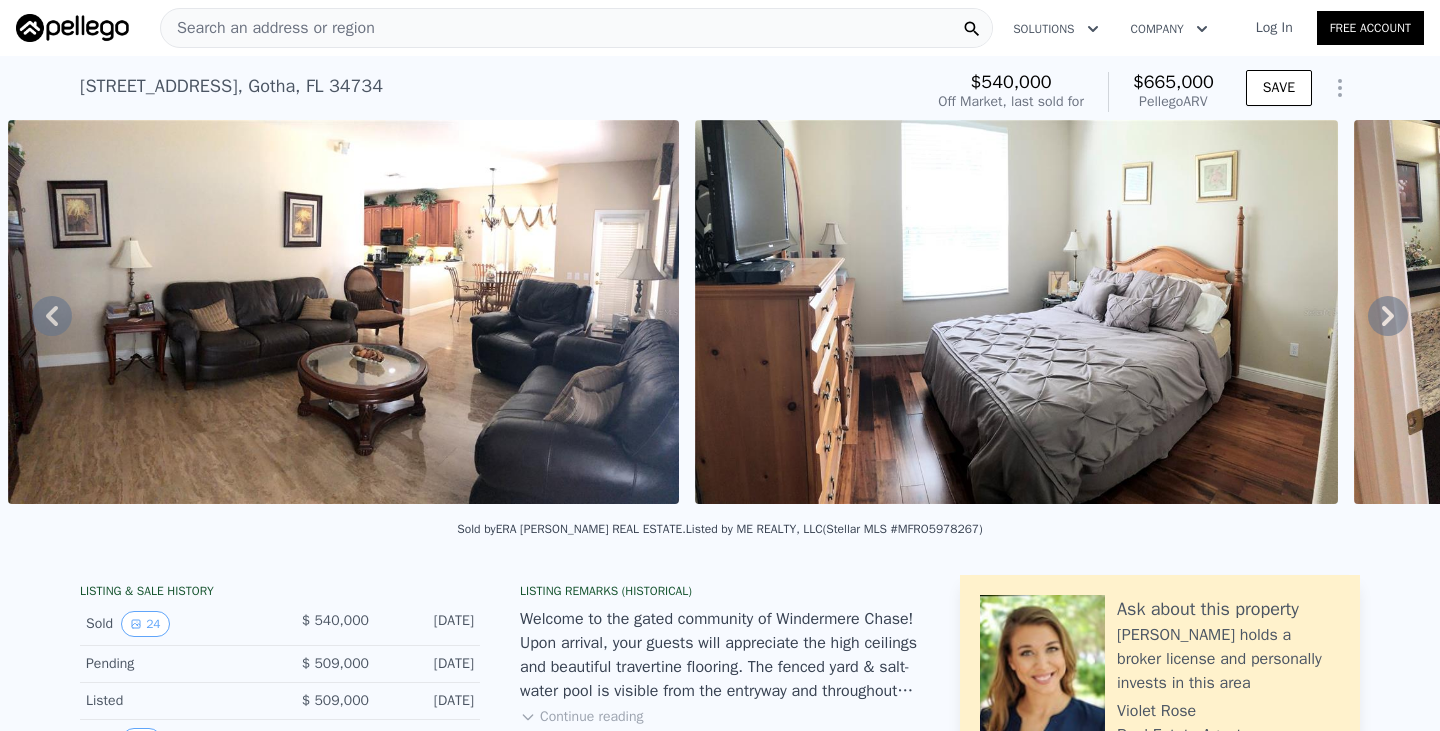 click on "Search an address or region" at bounding box center (576, 28) 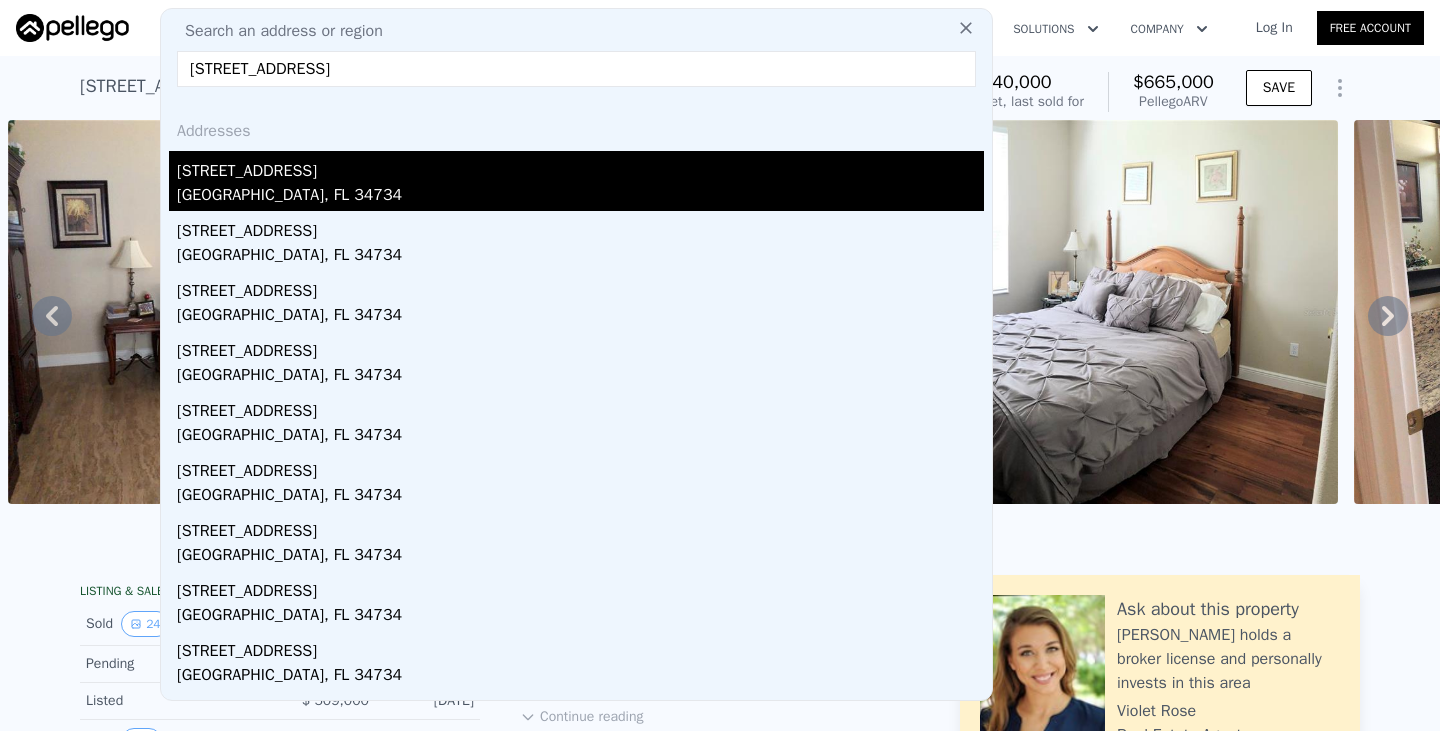 type on "[STREET_ADDRESS]" 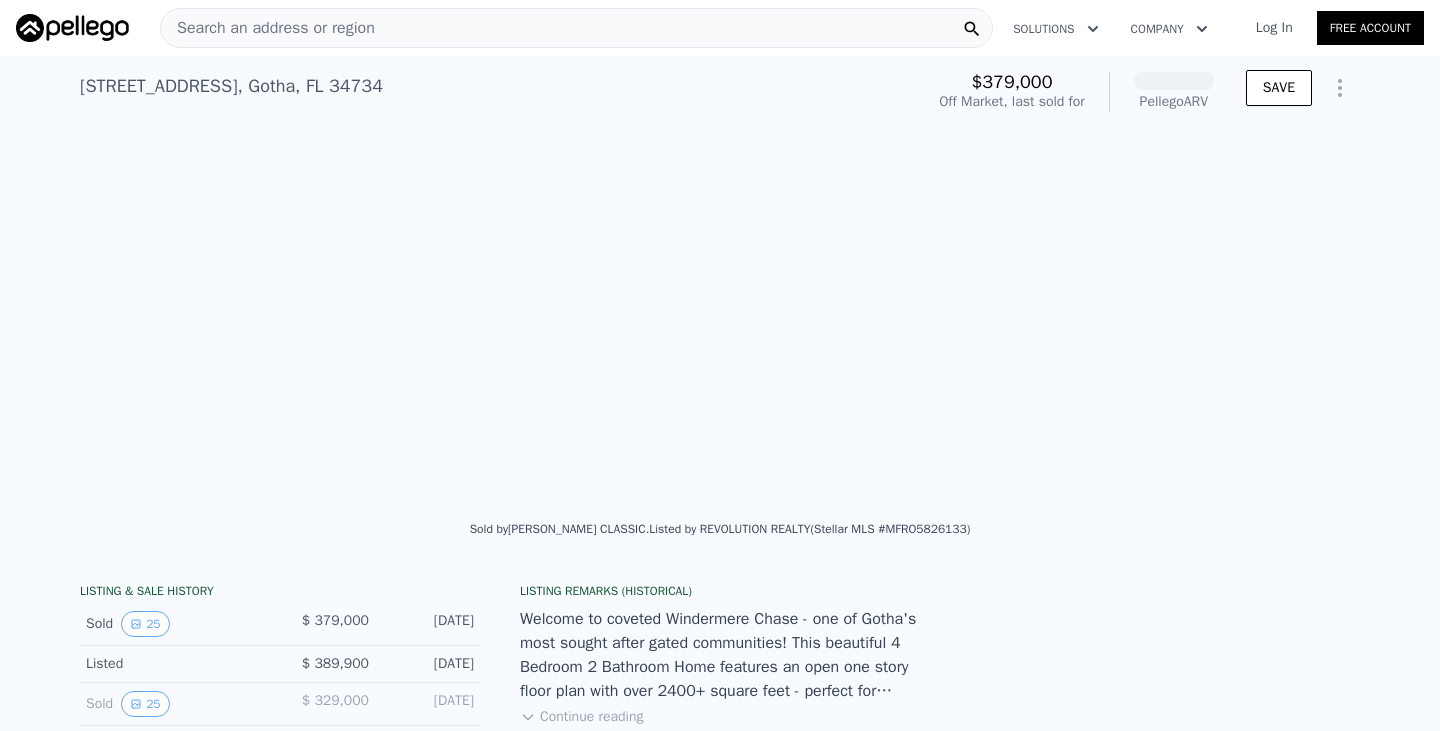 scroll, scrollTop: 0, scrollLeft: 10067, axis: horizontal 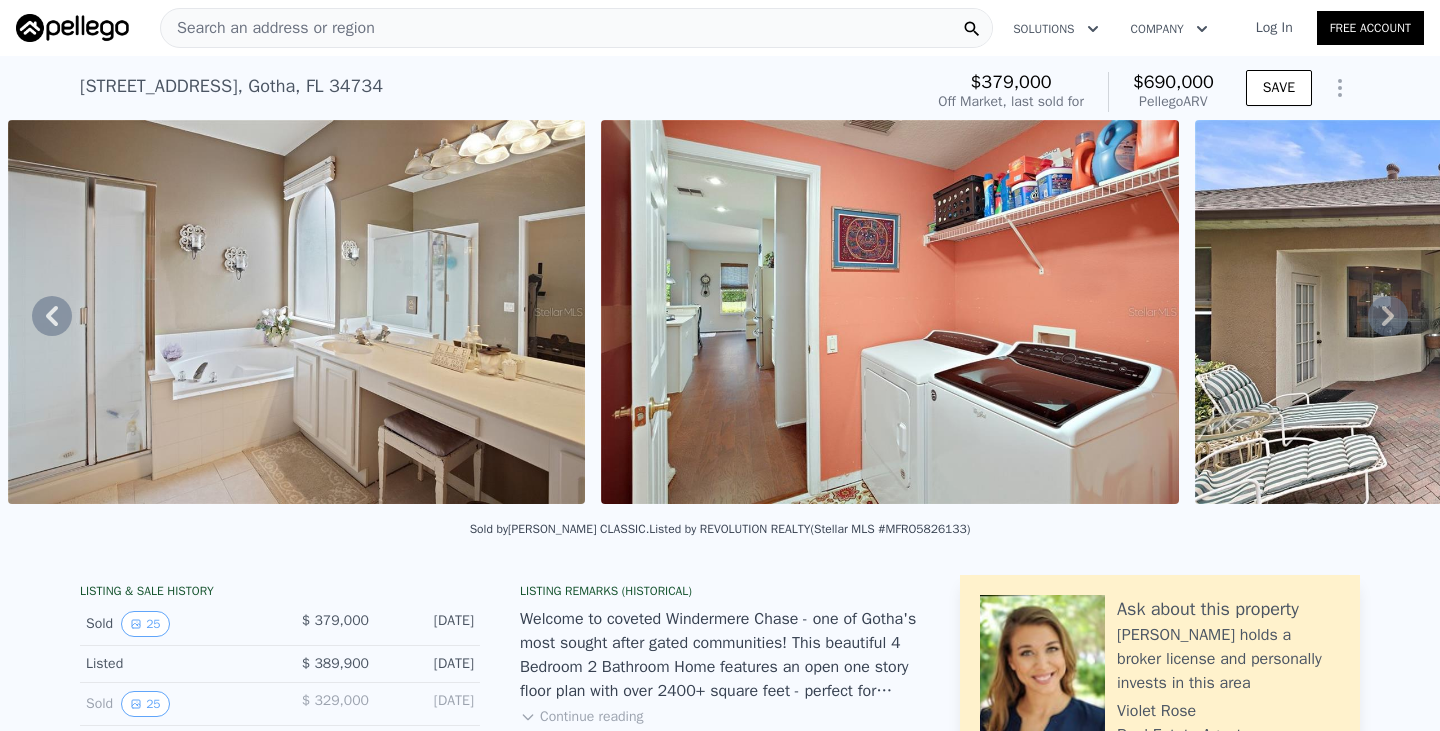 click 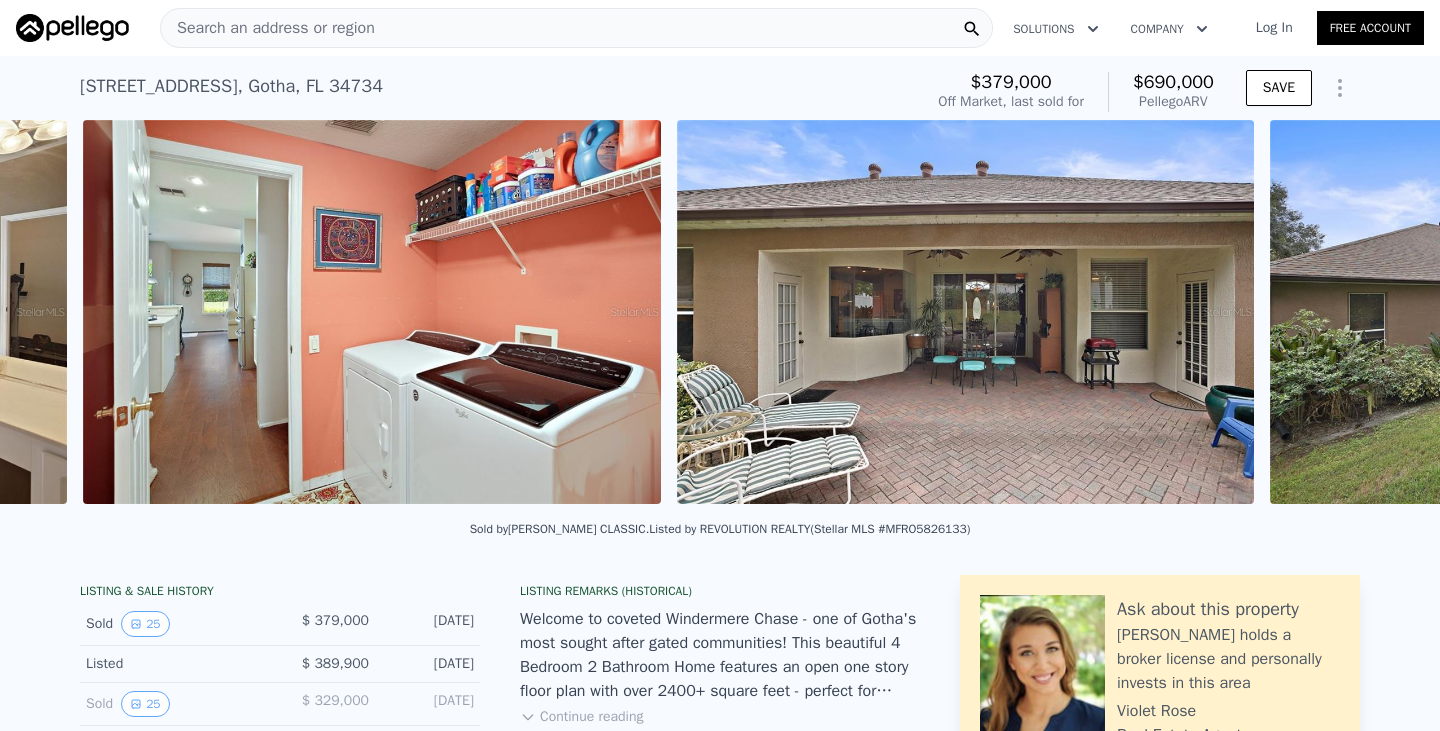 scroll, scrollTop: 0, scrollLeft: 10660, axis: horizontal 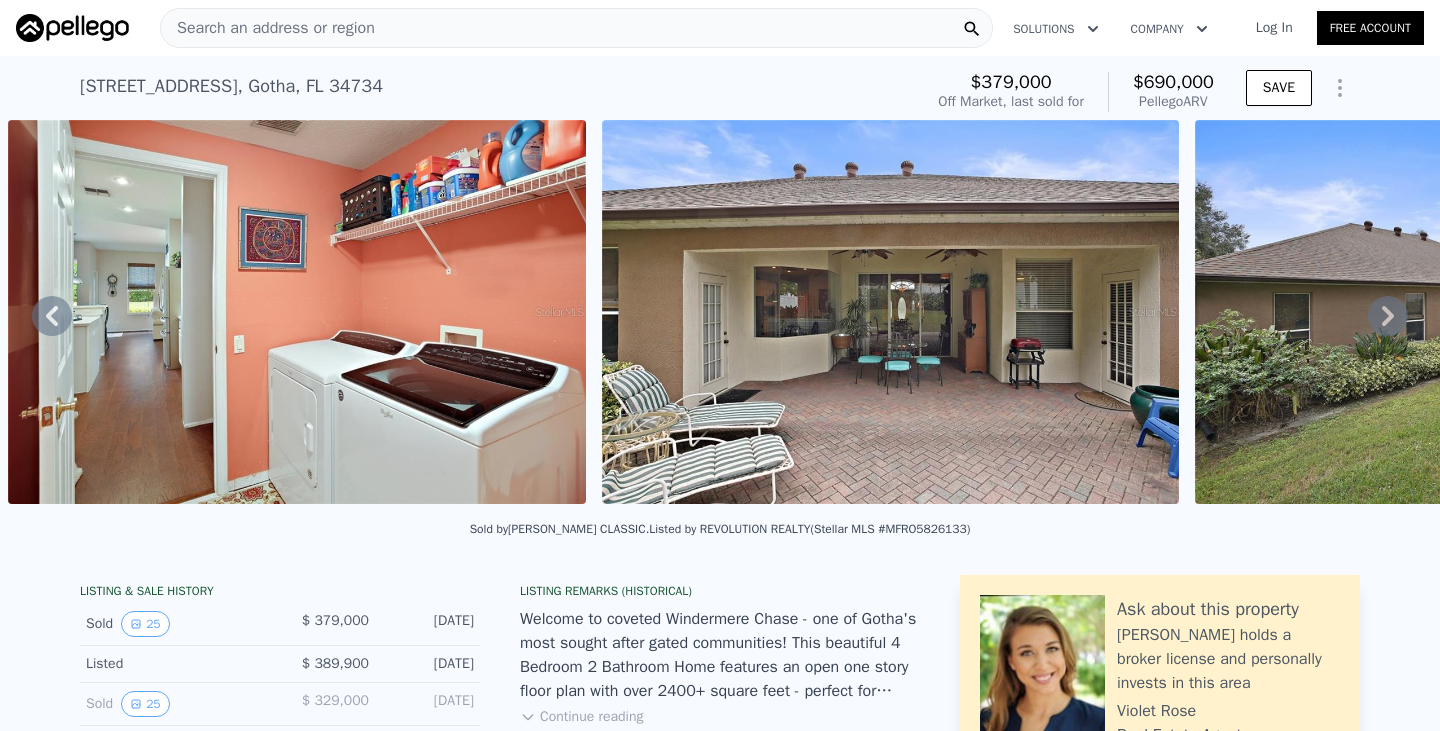 click 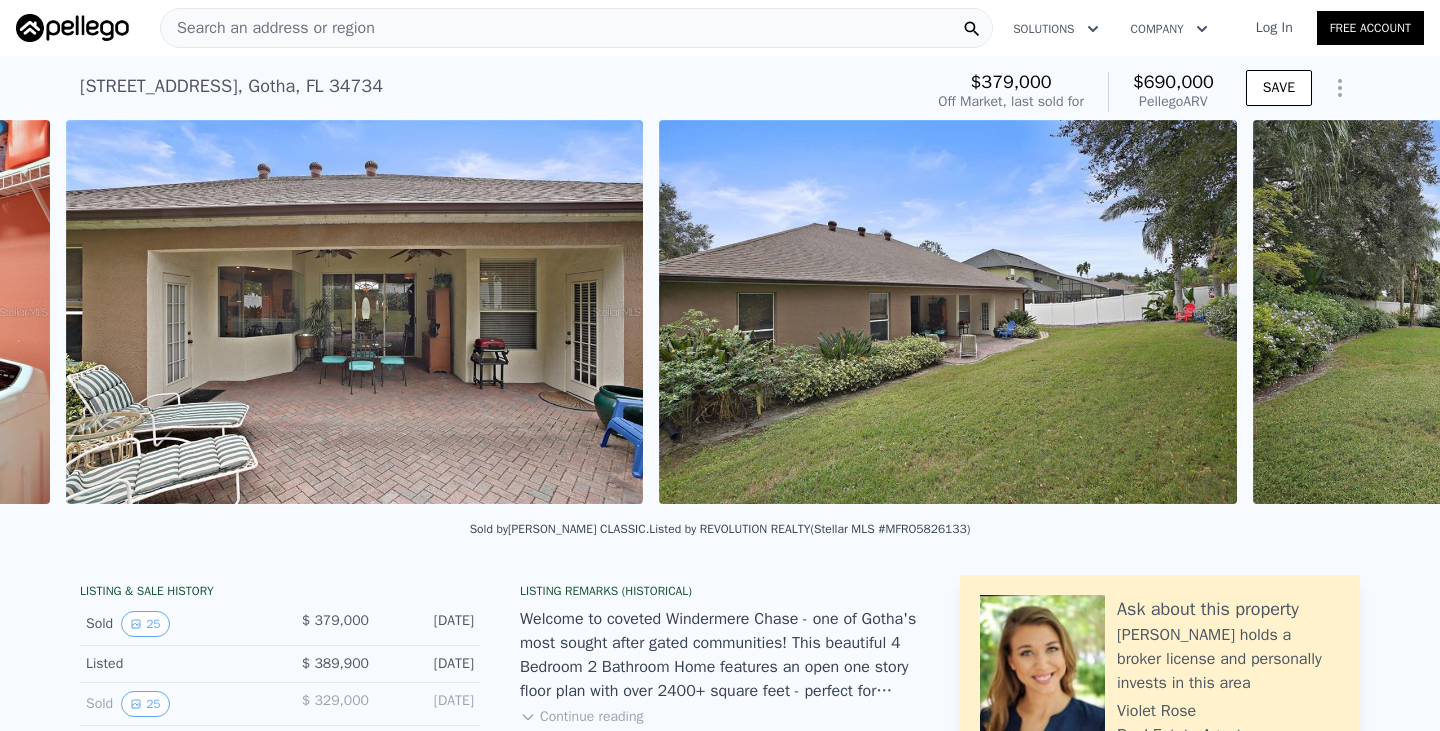 scroll, scrollTop: 0, scrollLeft: 11254, axis: horizontal 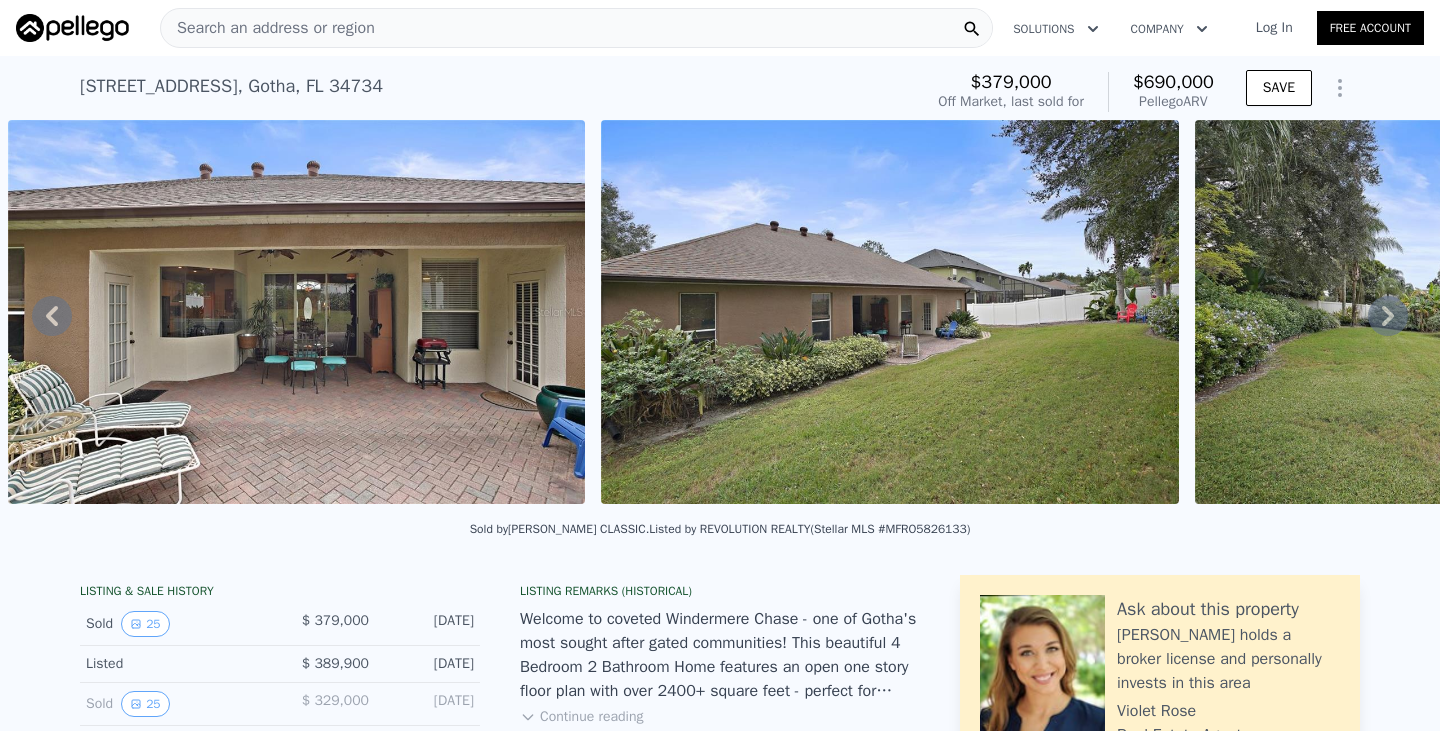 click 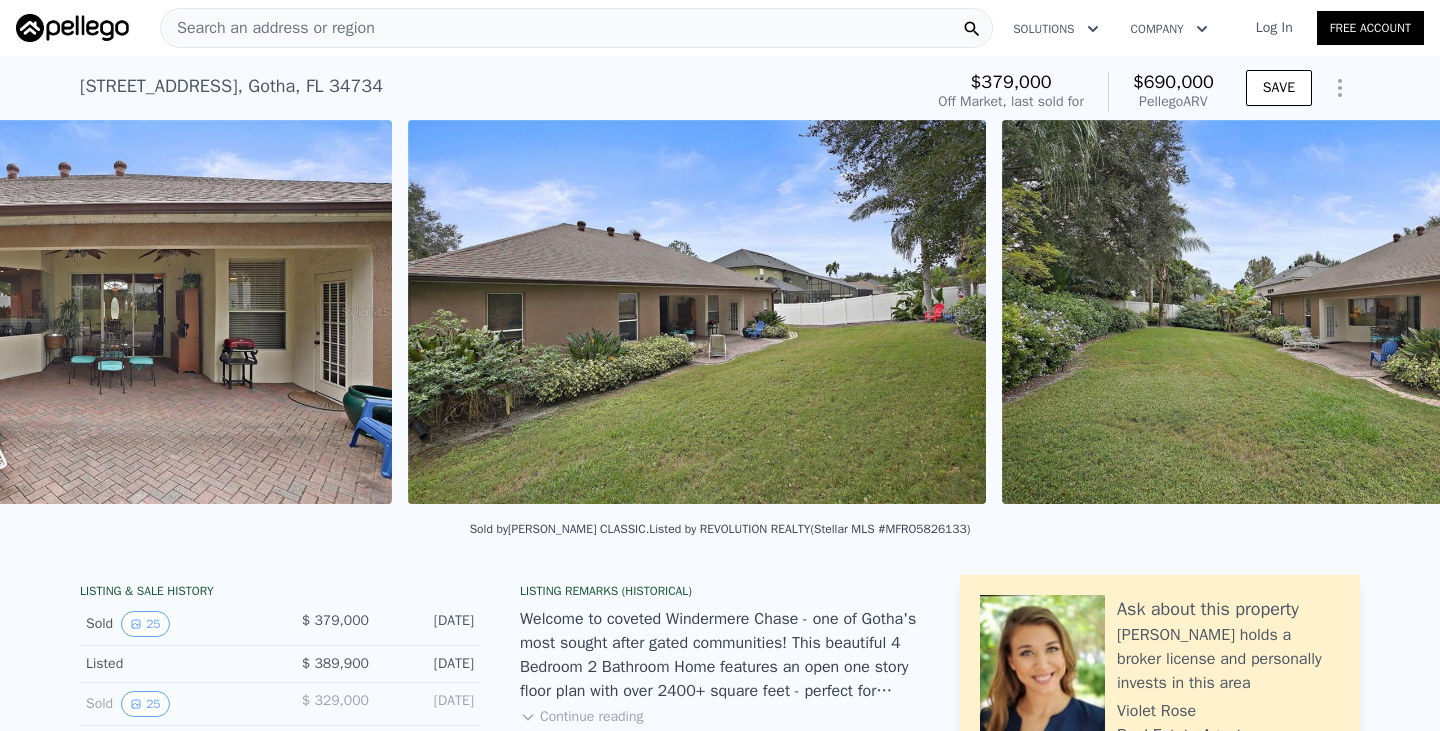 scroll, scrollTop: 0, scrollLeft: 11594, axis: horizontal 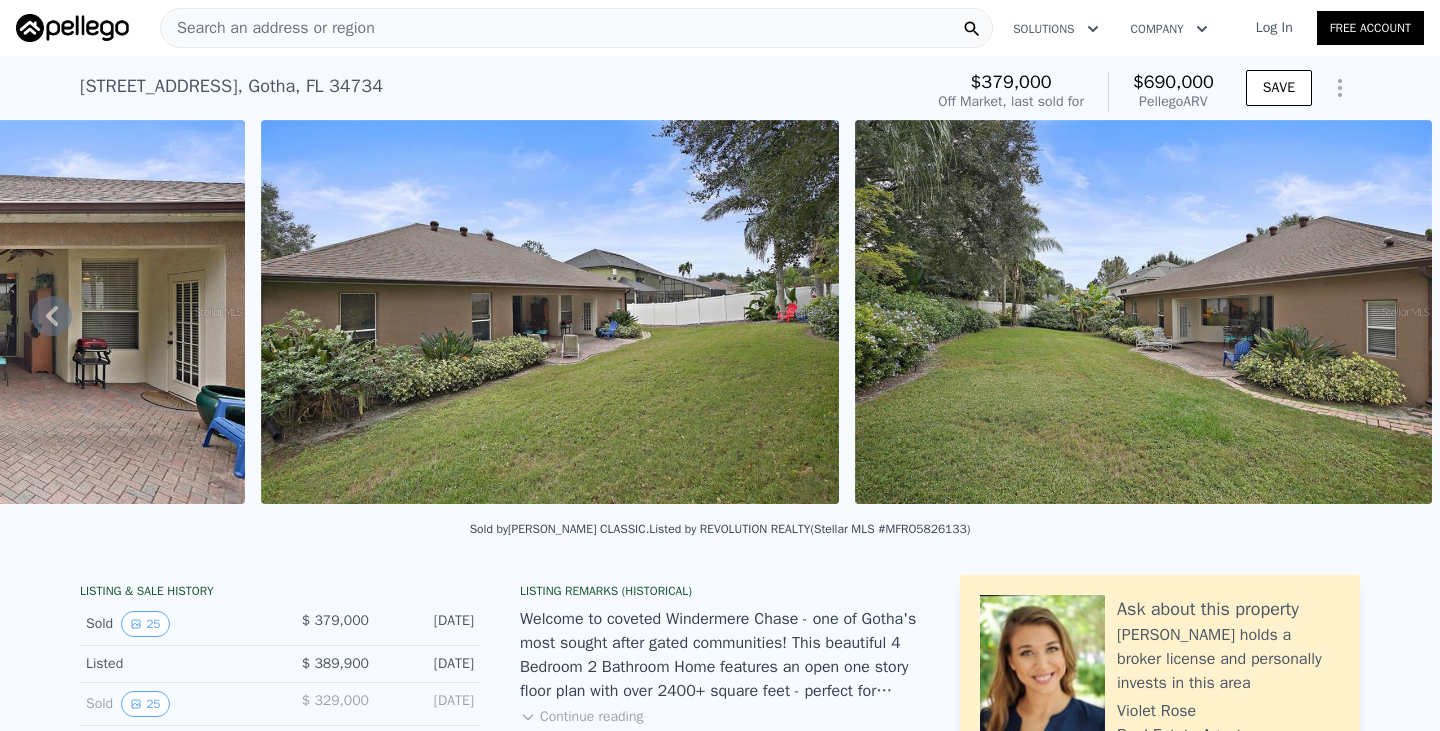 click at bounding box center [1143, 312] 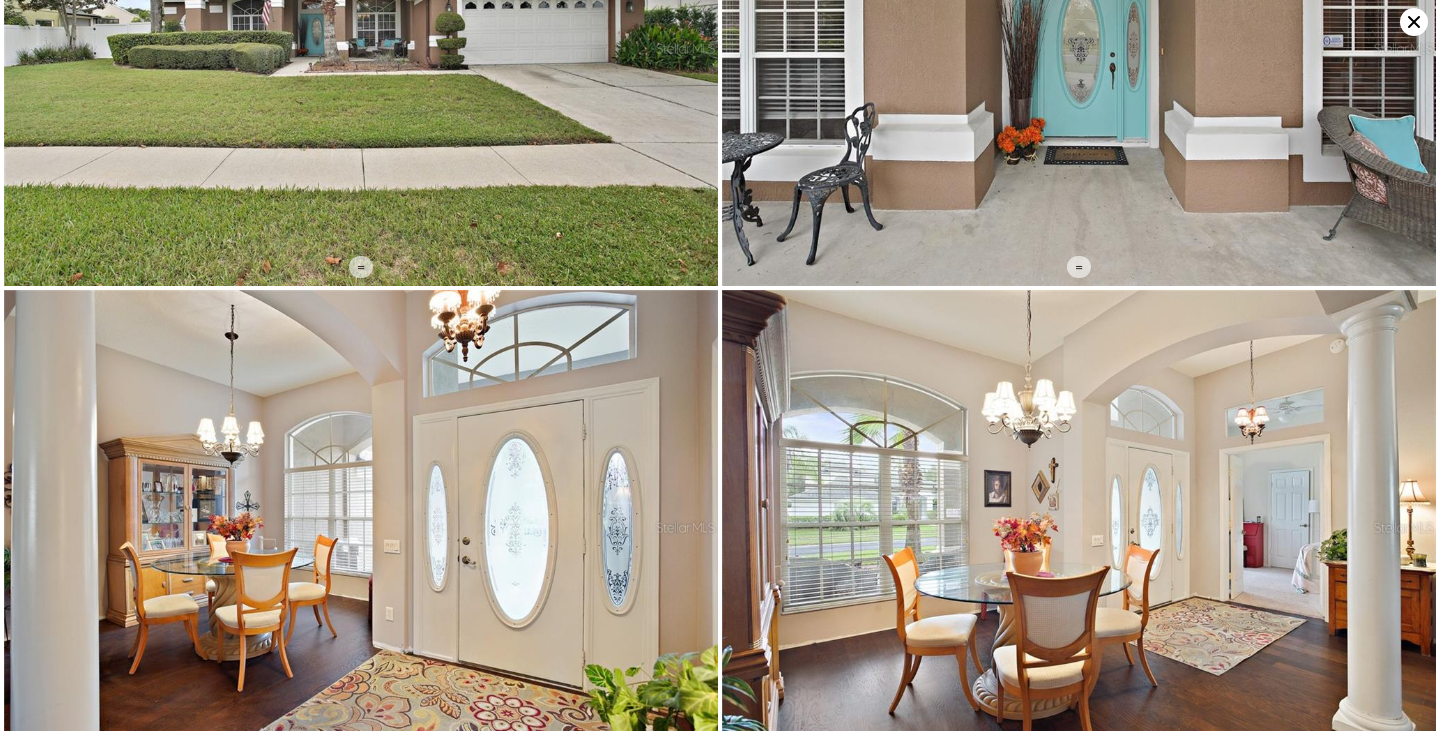 scroll, scrollTop: 0, scrollLeft: 0, axis: both 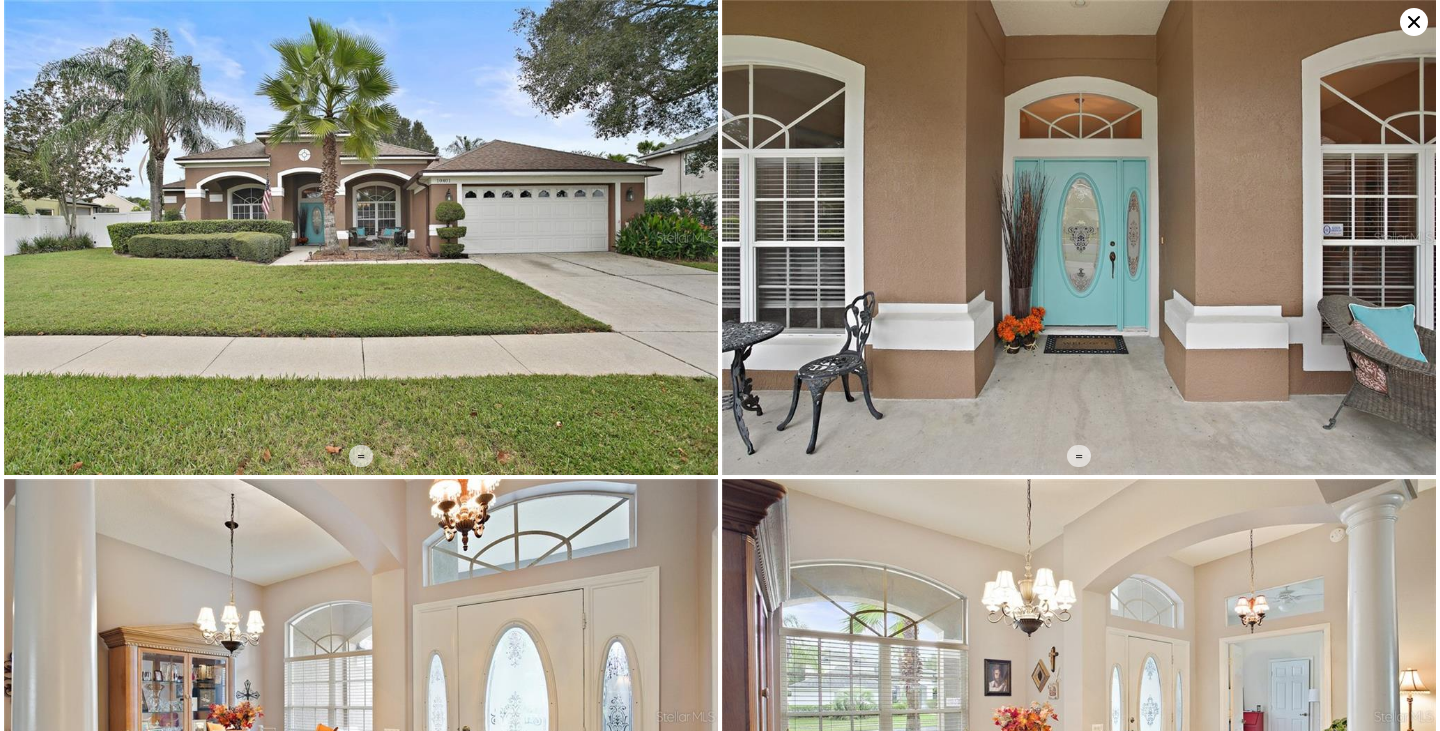 click 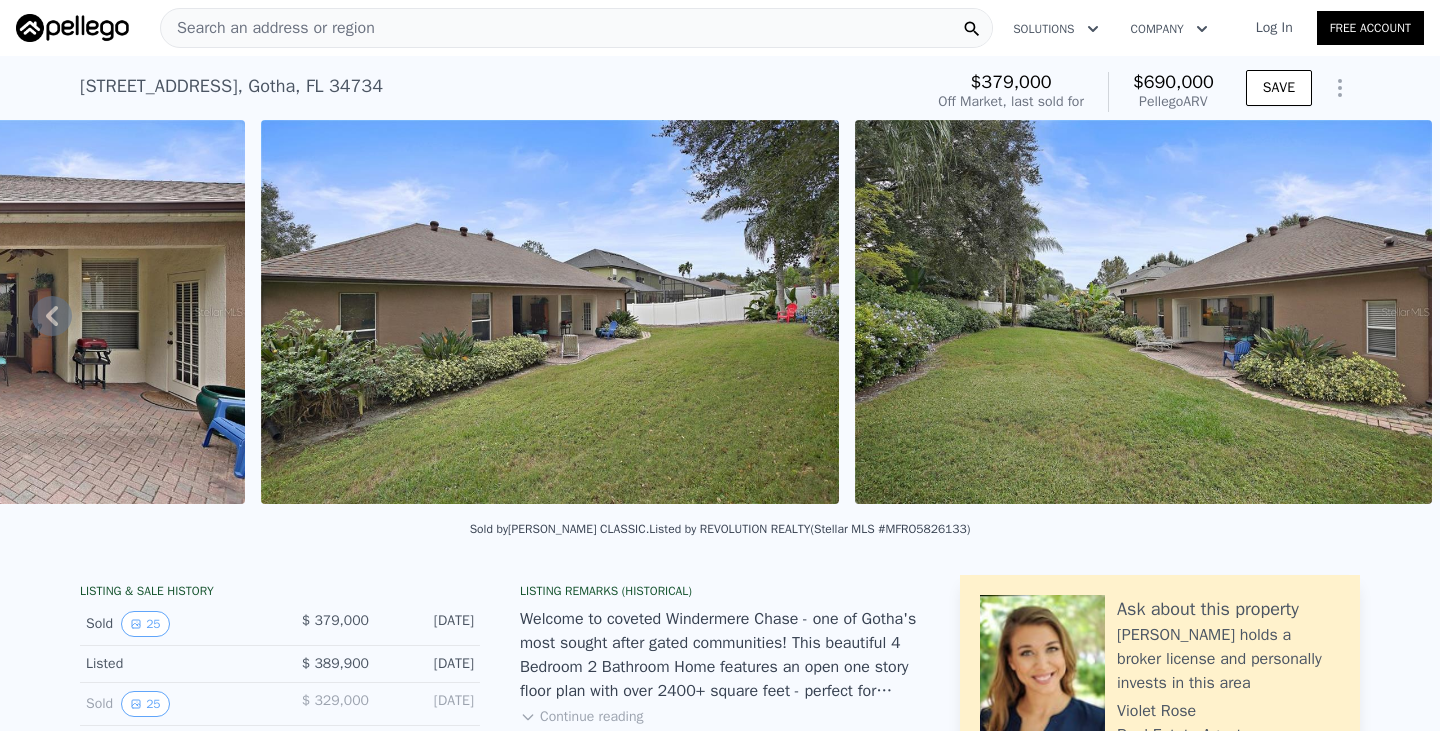 click on "Search an address or region" at bounding box center [576, 28] 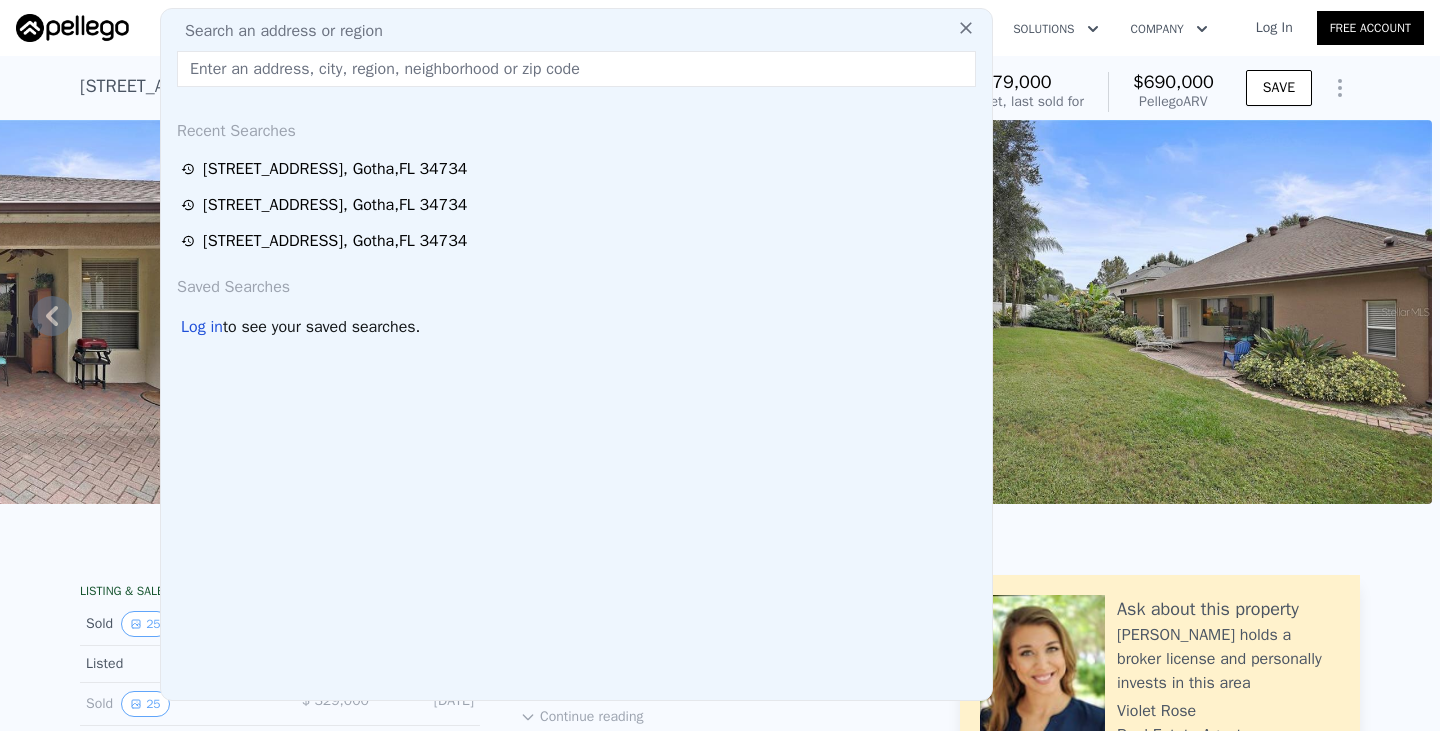 click on "Search an address or region" at bounding box center [576, 31] 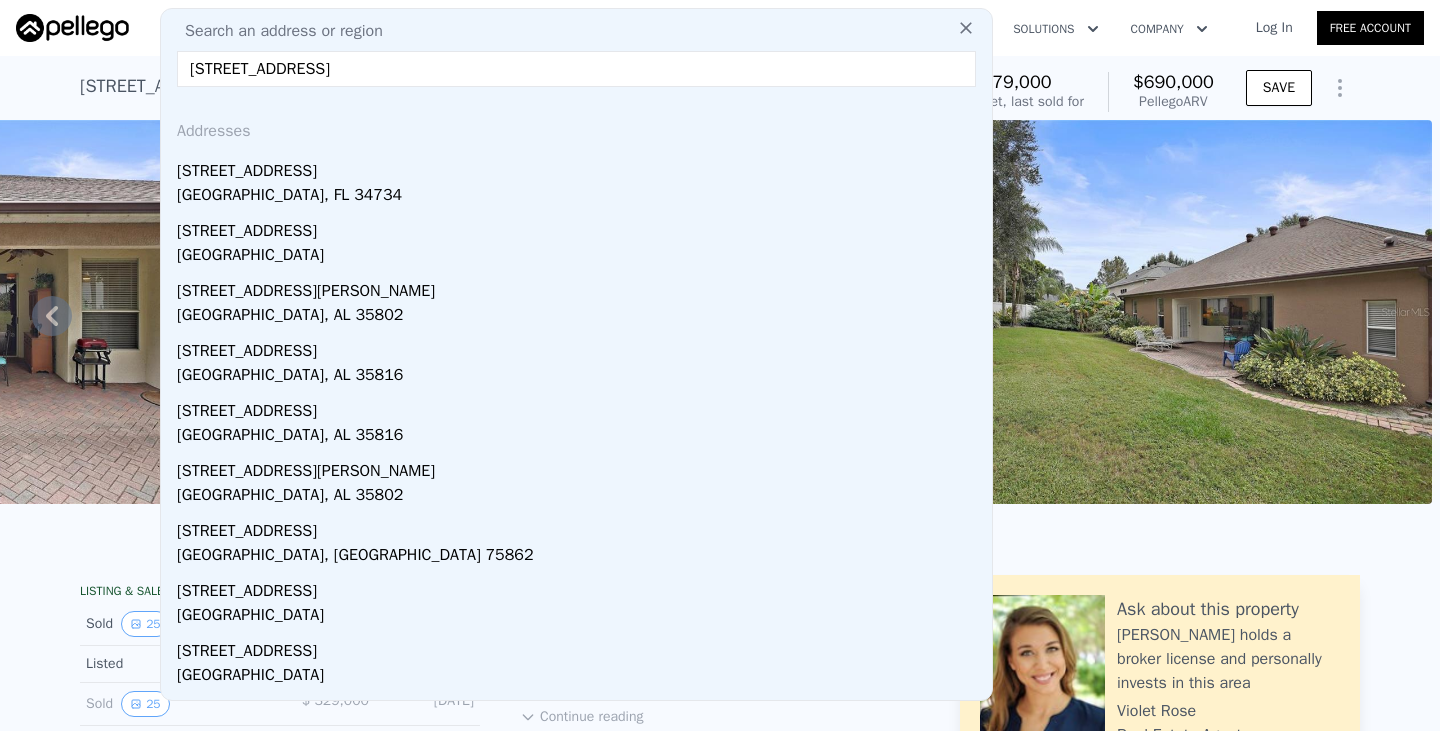 type on "[STREET_ADDRESS]" 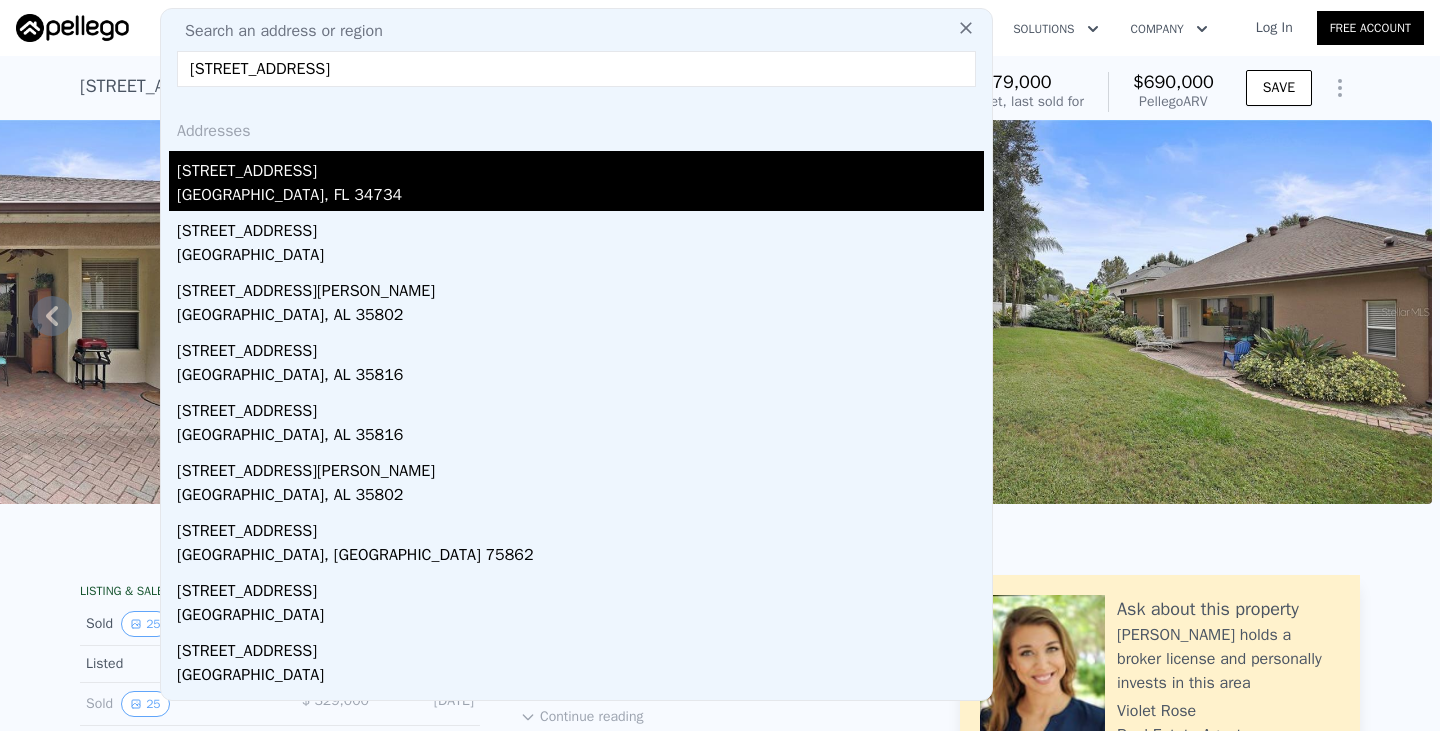 click on "[STREET_ADDRESS]" at bounding box center (580, 167) 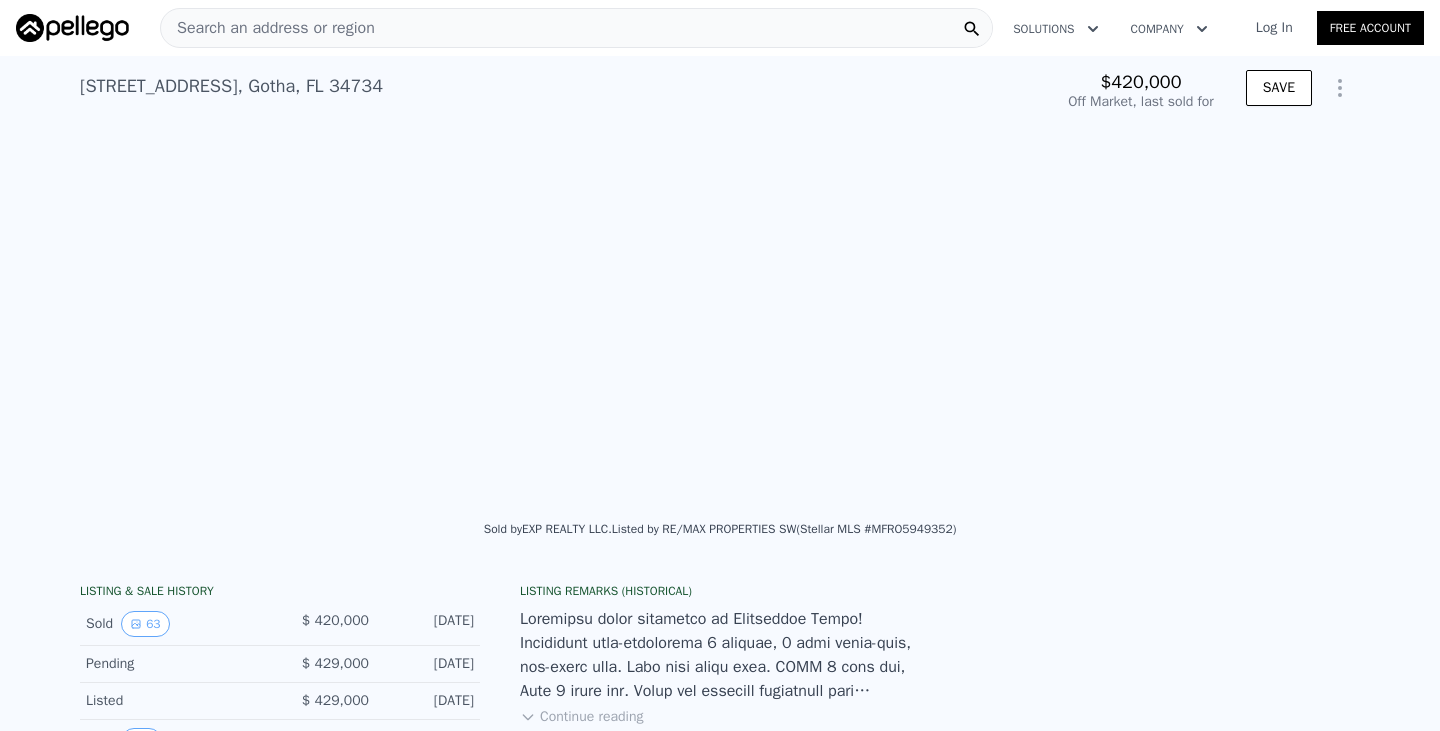 scroll, scrollTop: 0, scrollLeft: 11440, axis: horizontal 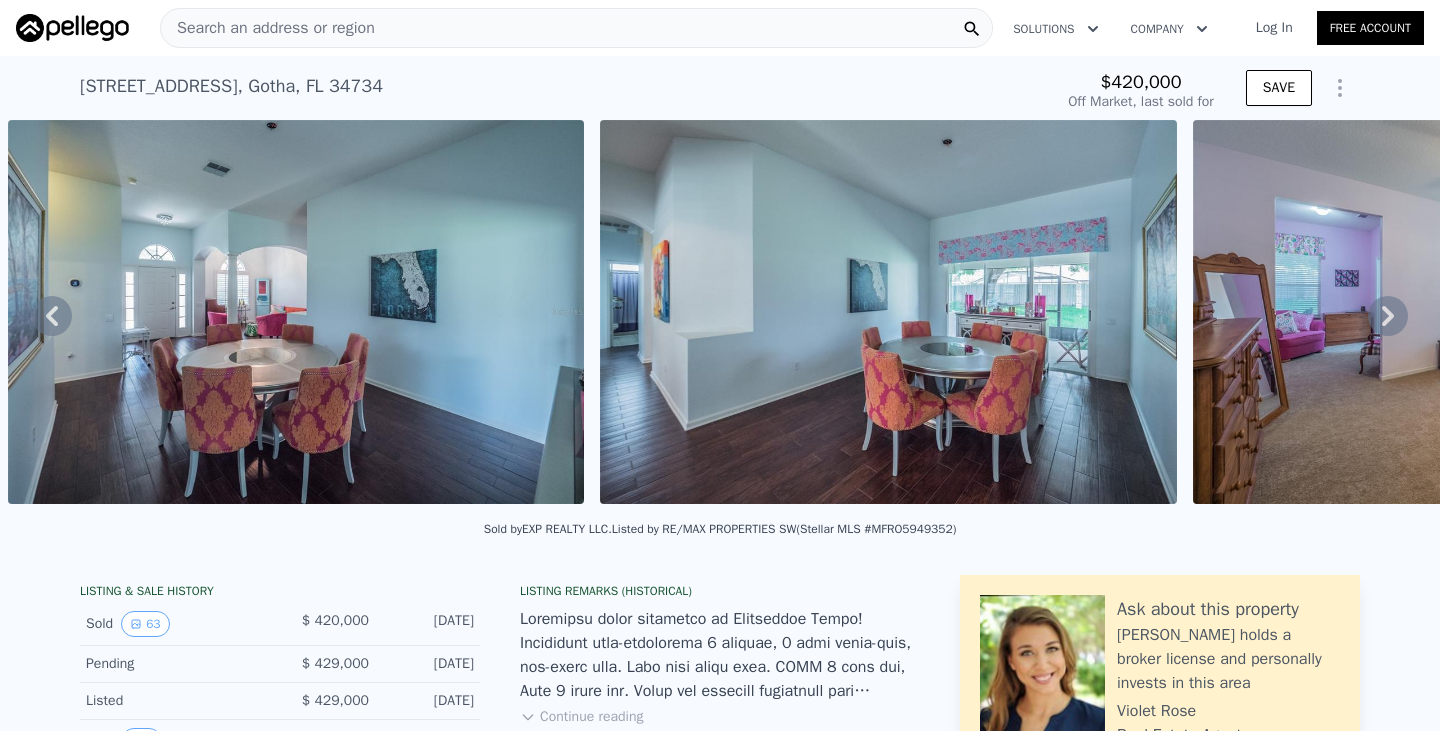 click 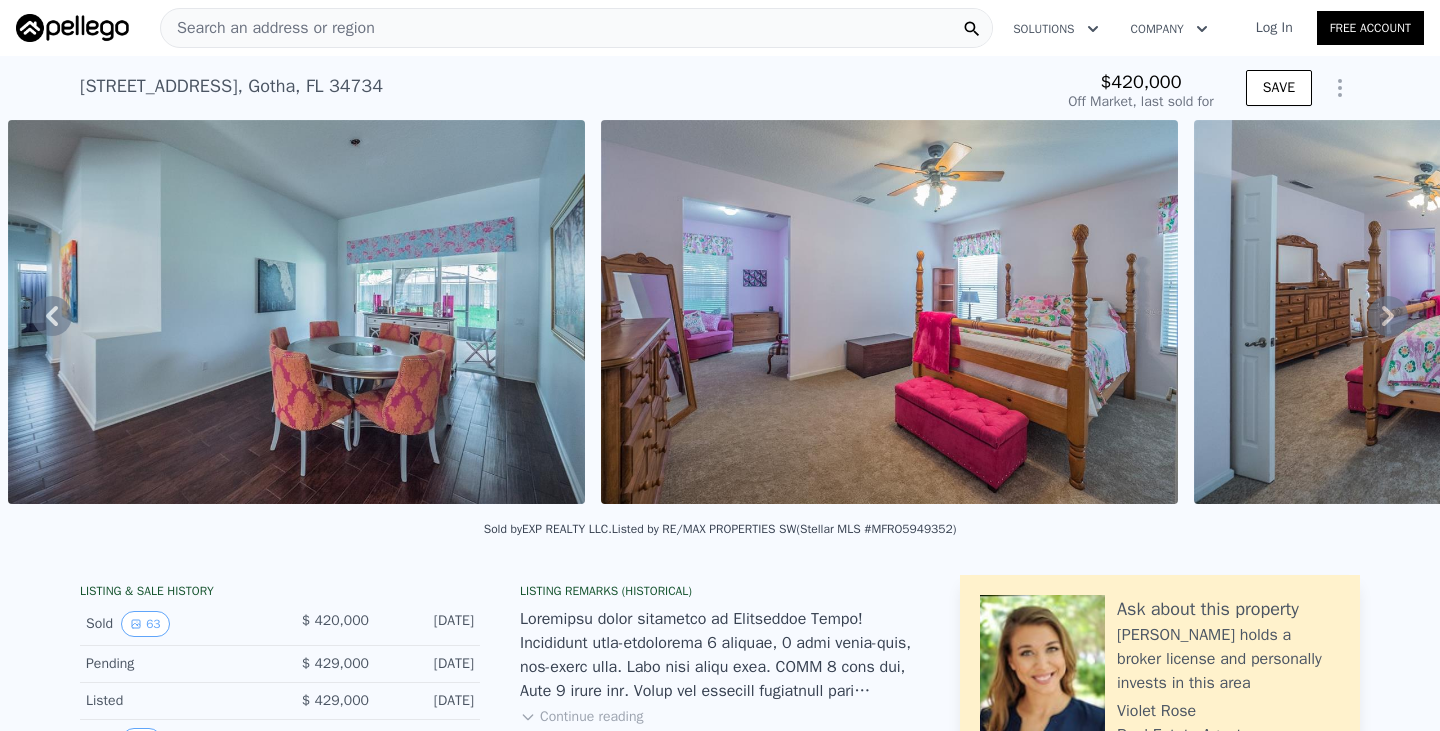 click 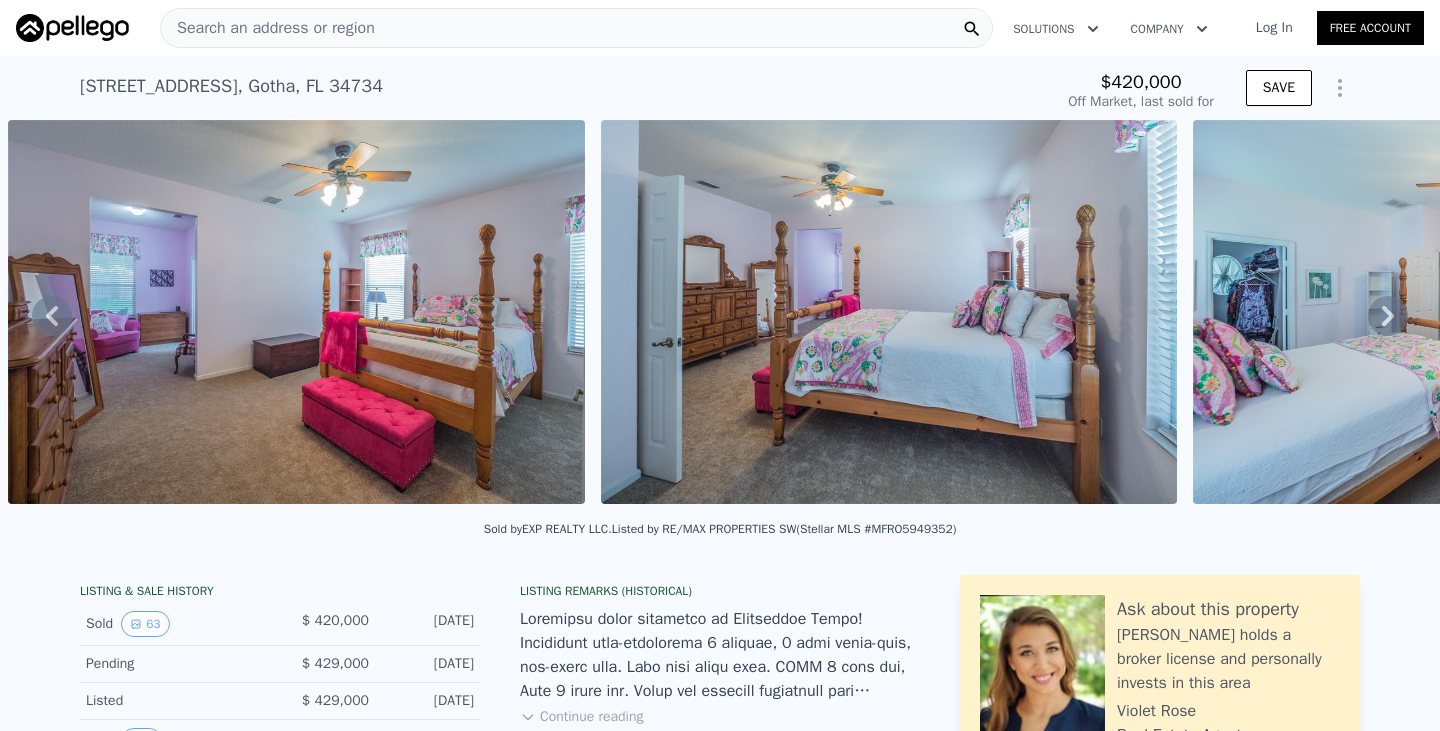 click 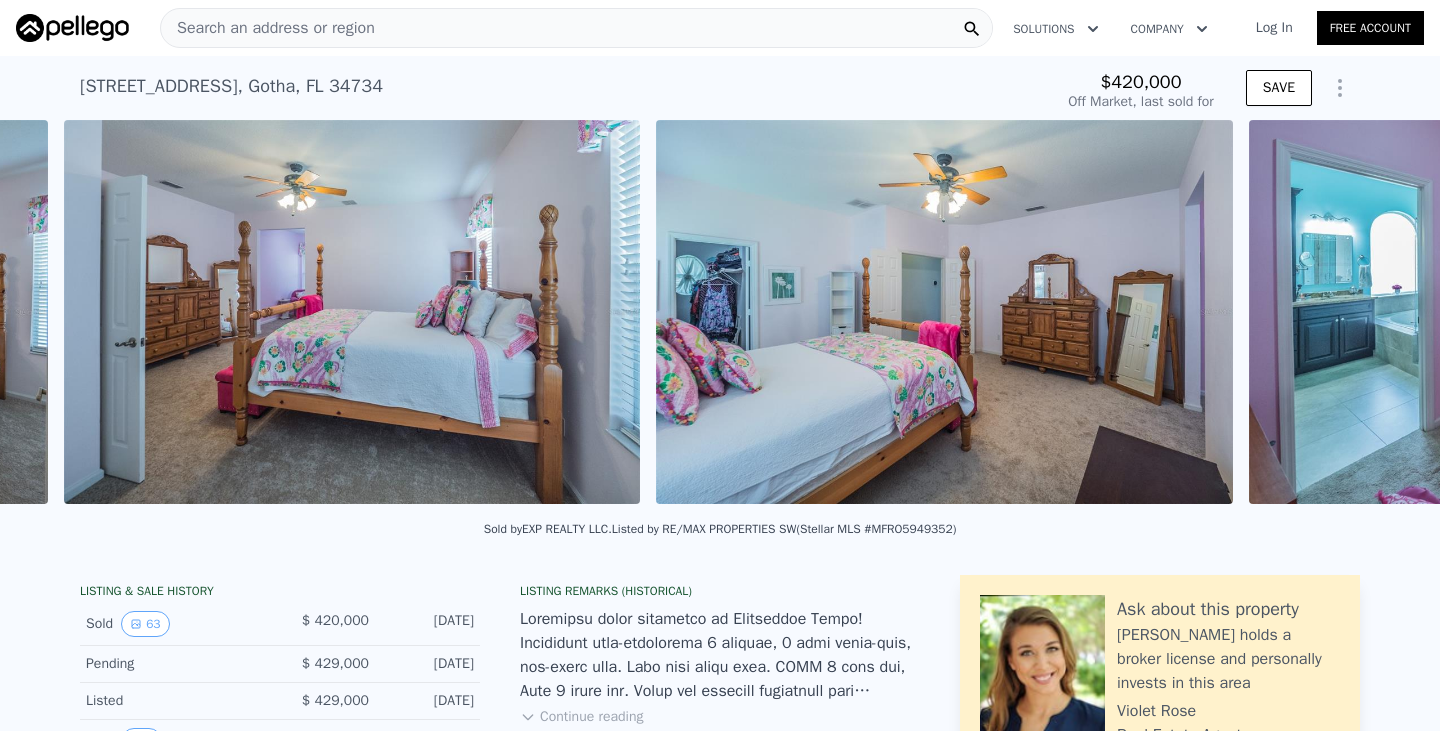 scroll, scrollTop: 0, scrollLeft: 13217, axis: horizontal 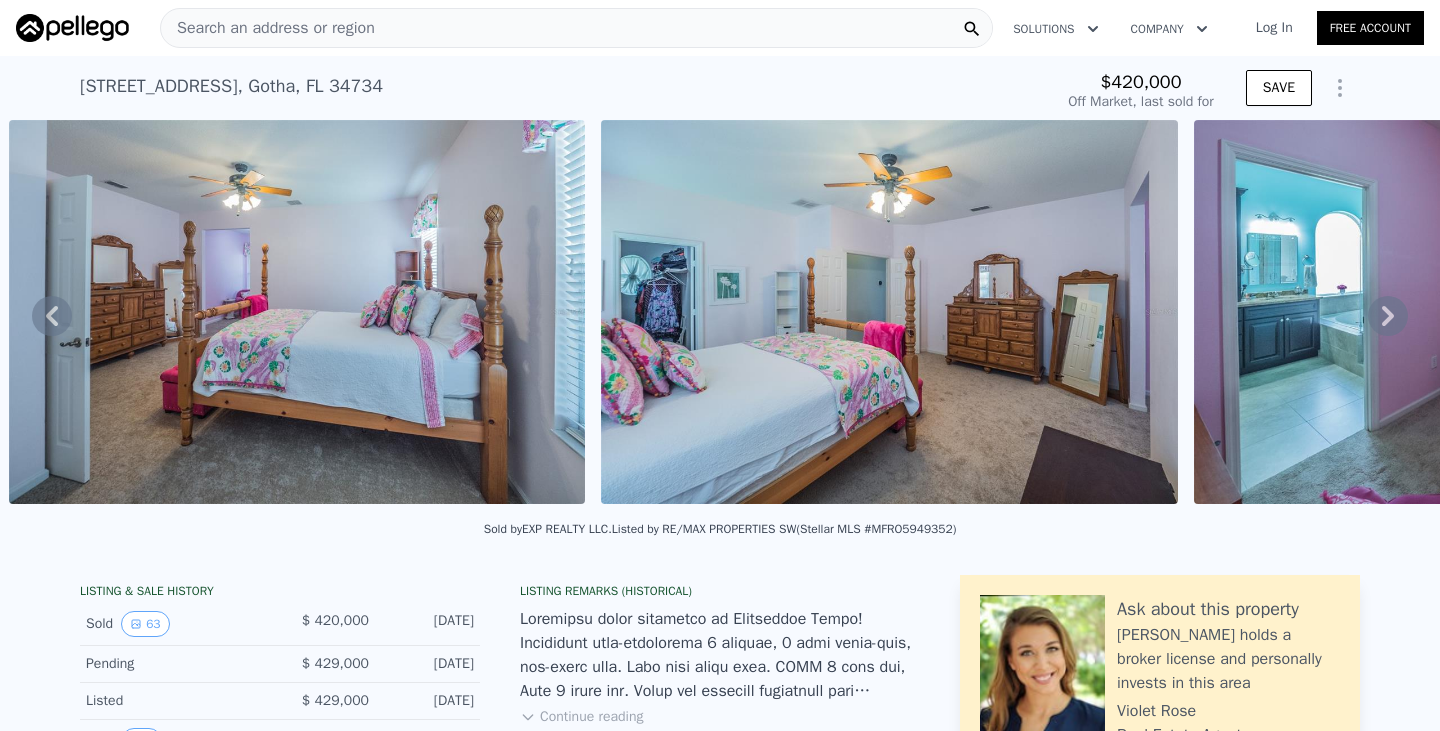 click on "•
+ −
•
+ − [GEOGRAPHIC_DATA] View not available   SATELLITE VIEW" at bounding box center (720, 315) 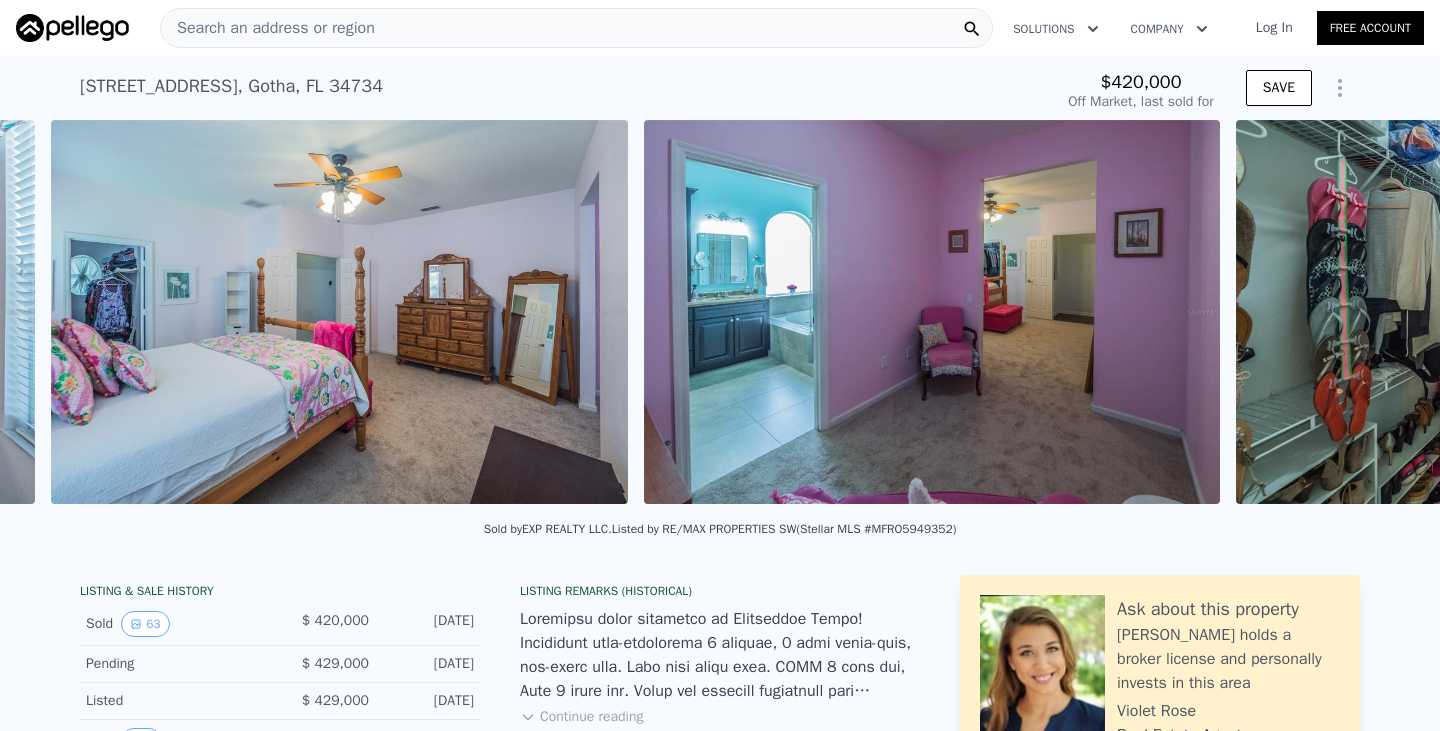 scroll, scrollTop: 0, scrollLeft: 13810, axis: horizontal 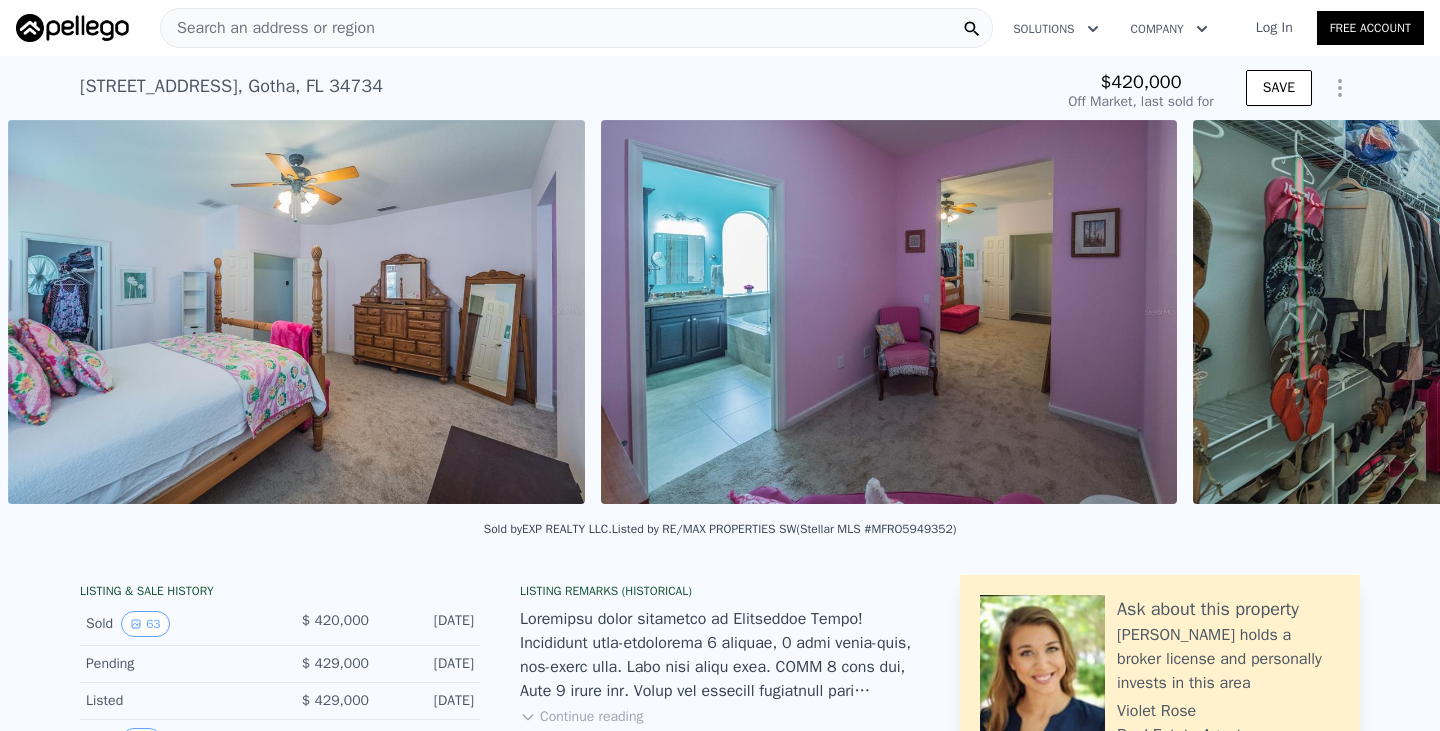click at bounding box center [1481, 312] 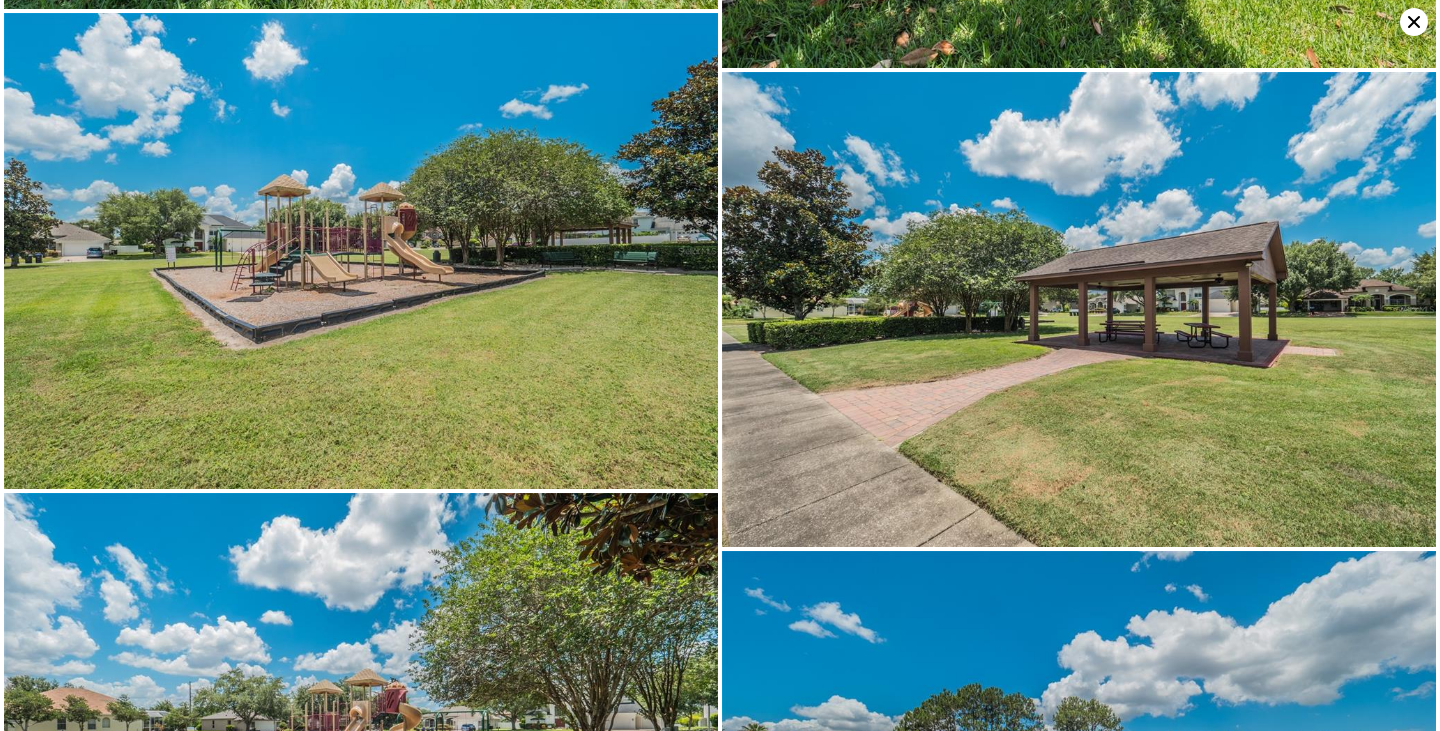 scroll, scrollTop: 13600, scrollLeft: 0, axis: vertical 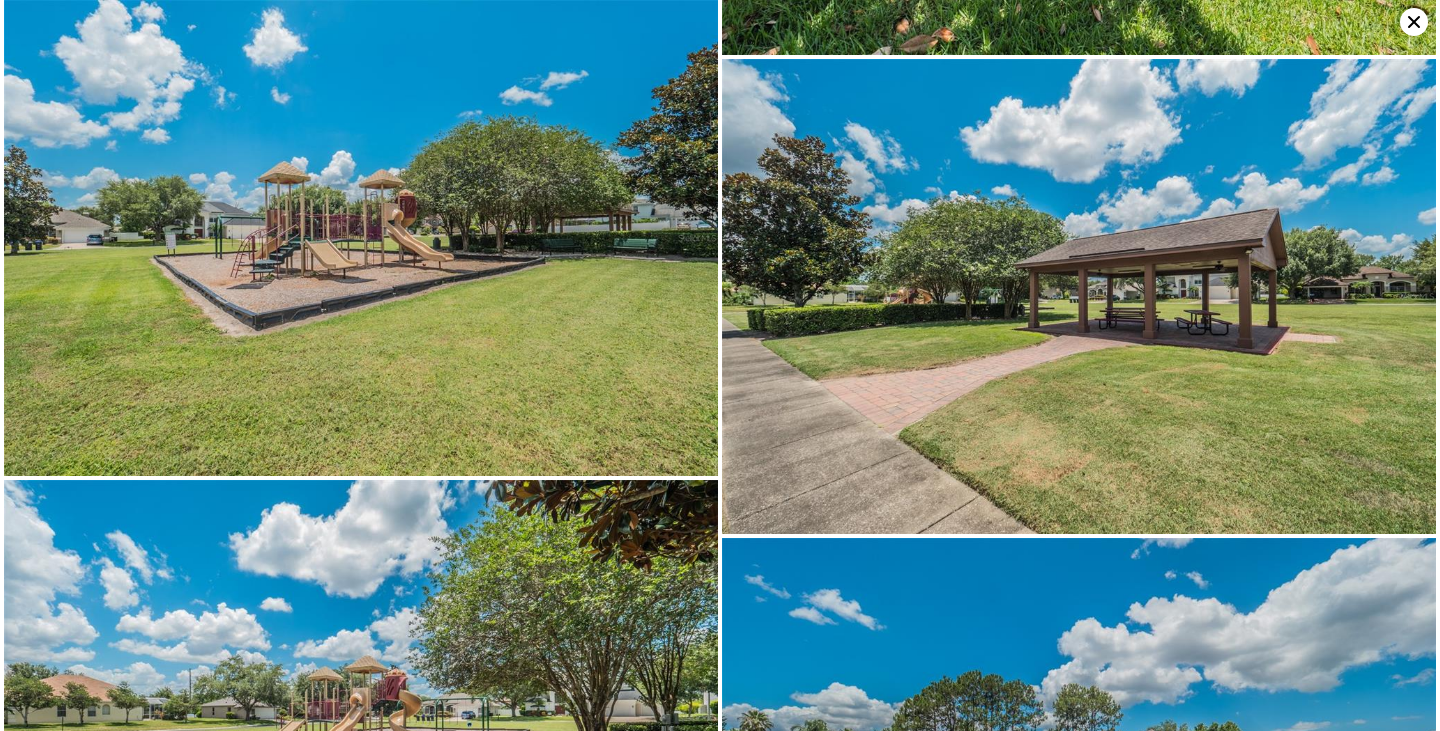 type on "1928" 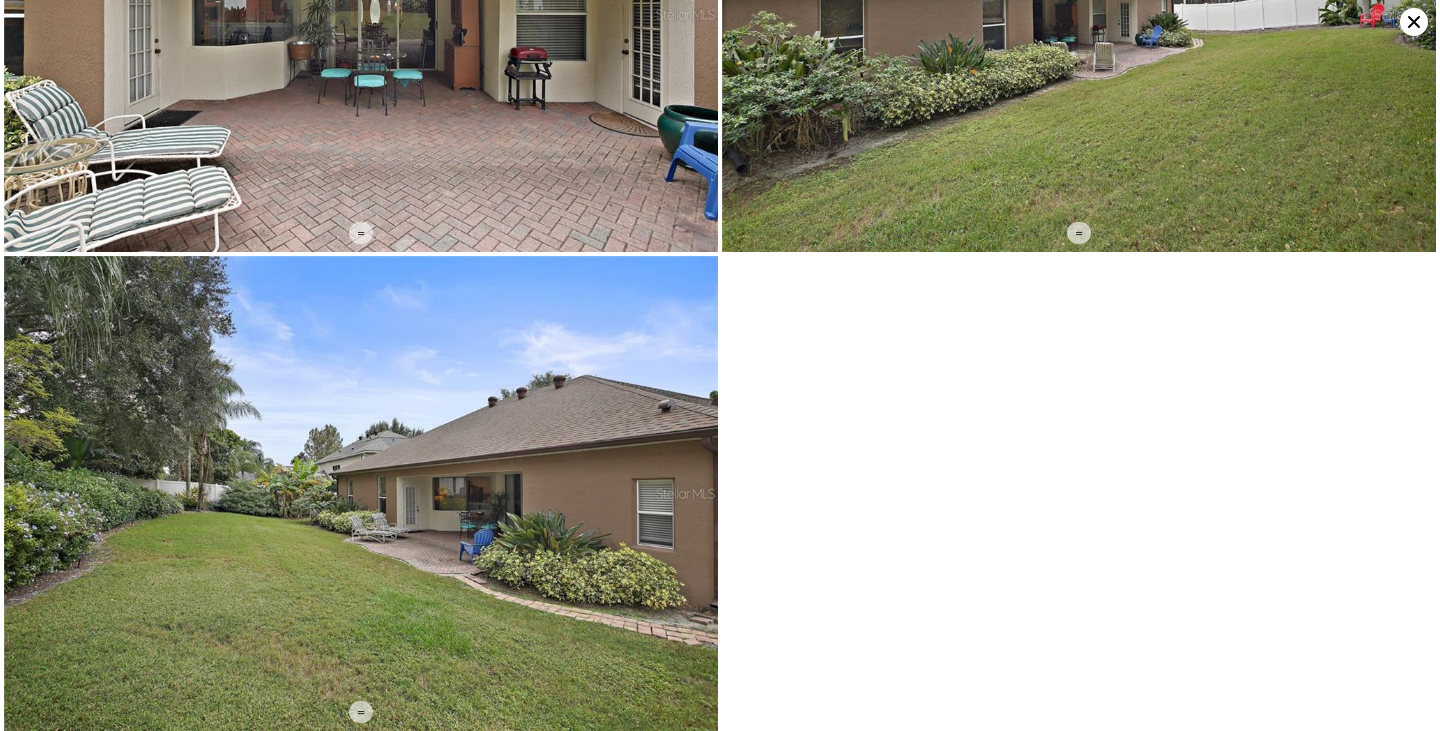 scroll, scrollTop: 0, scrollLeft: 11118, axis: horizontal 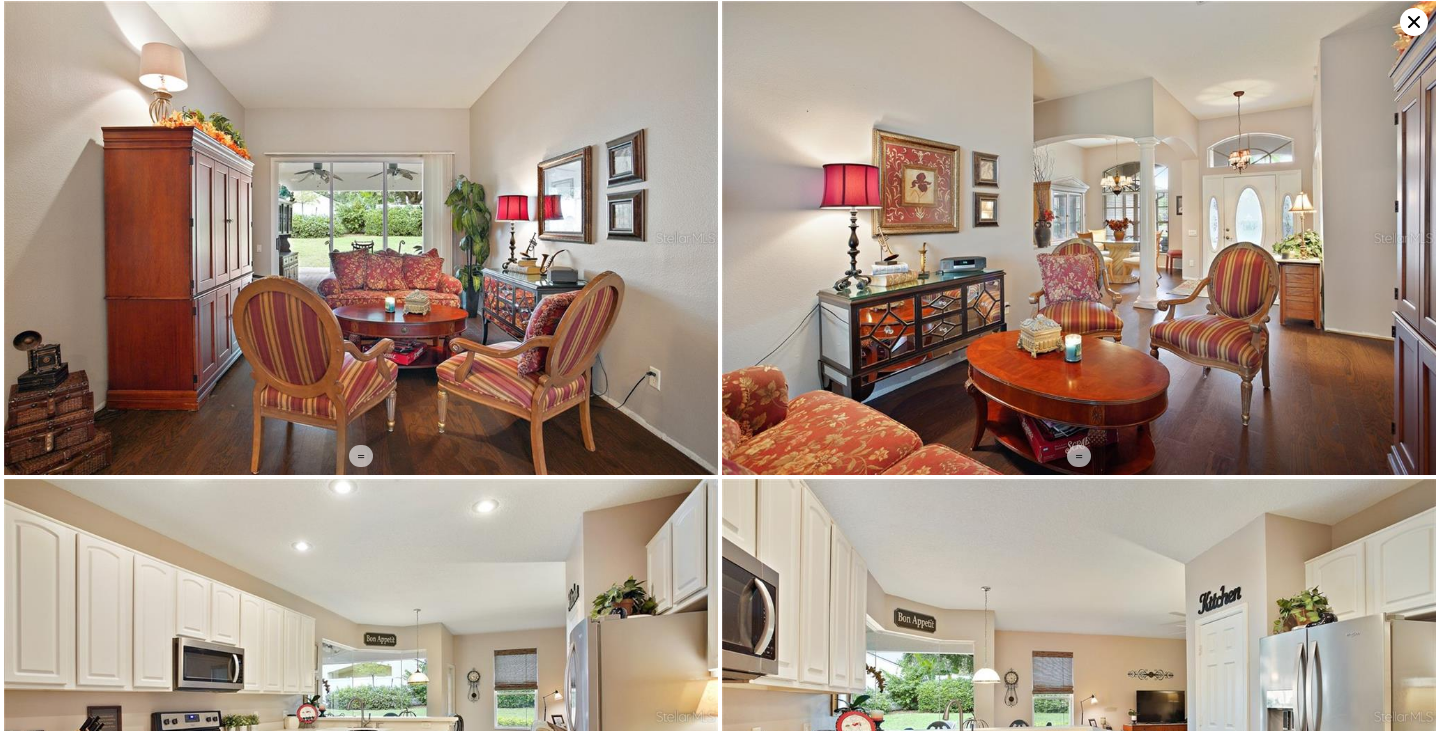 type on "1841" 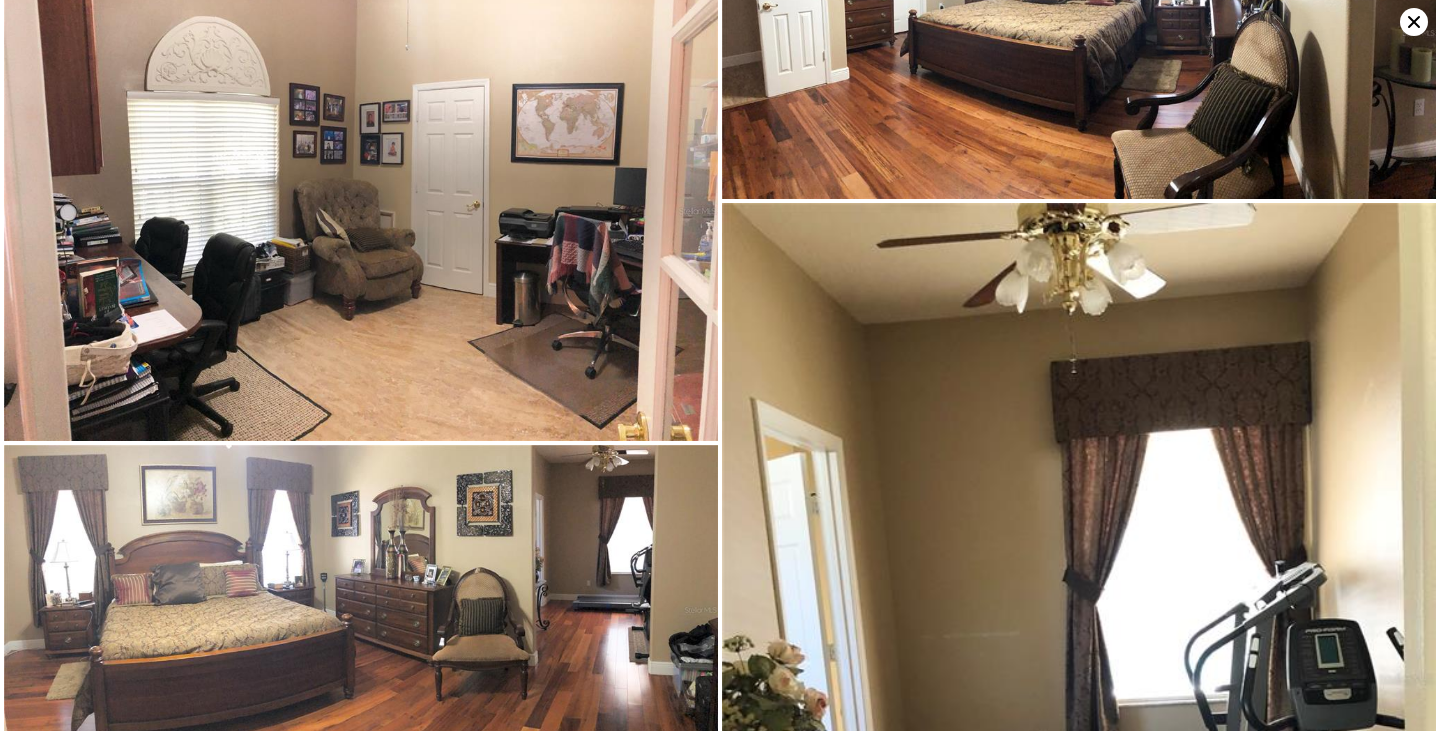 scroll, scrollTop: 0, scrollLeft: 10595, axis: horizontal 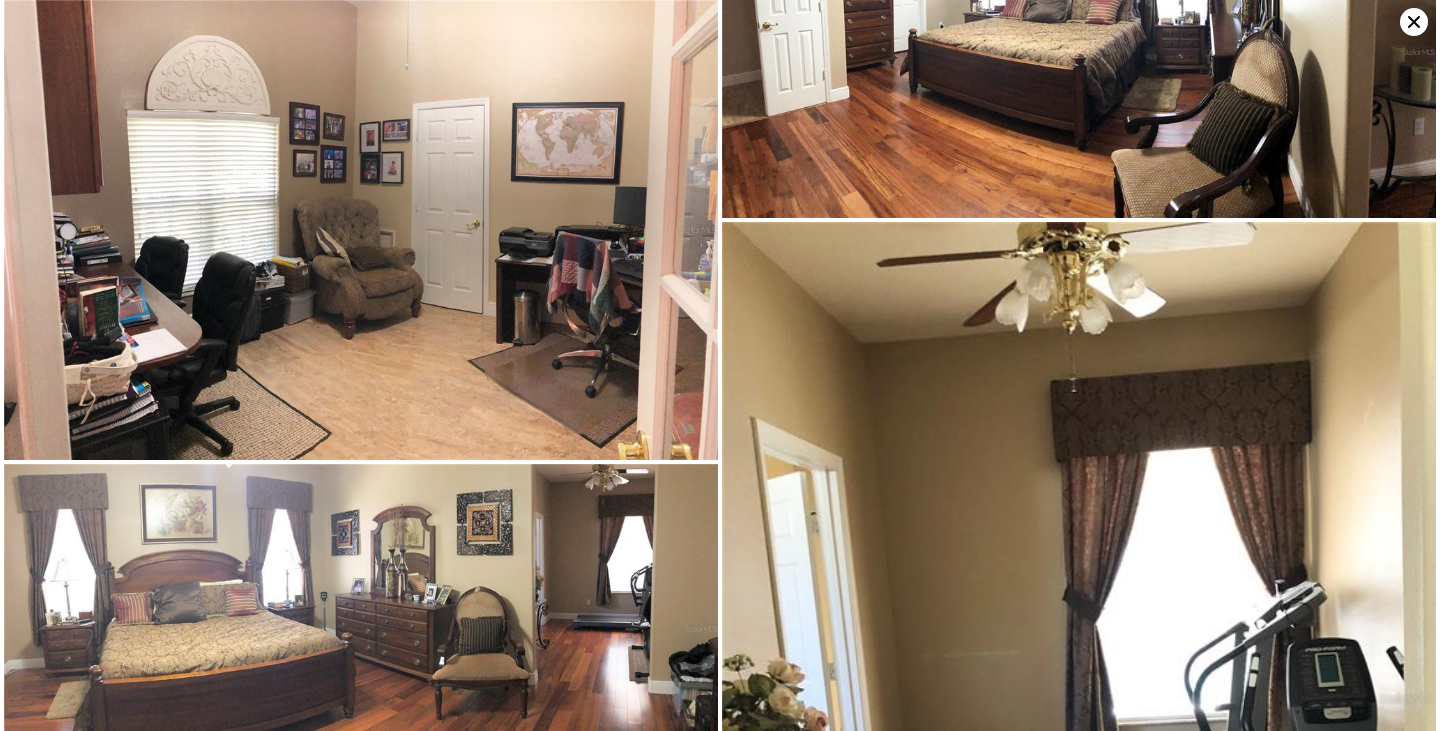 type on "2388" 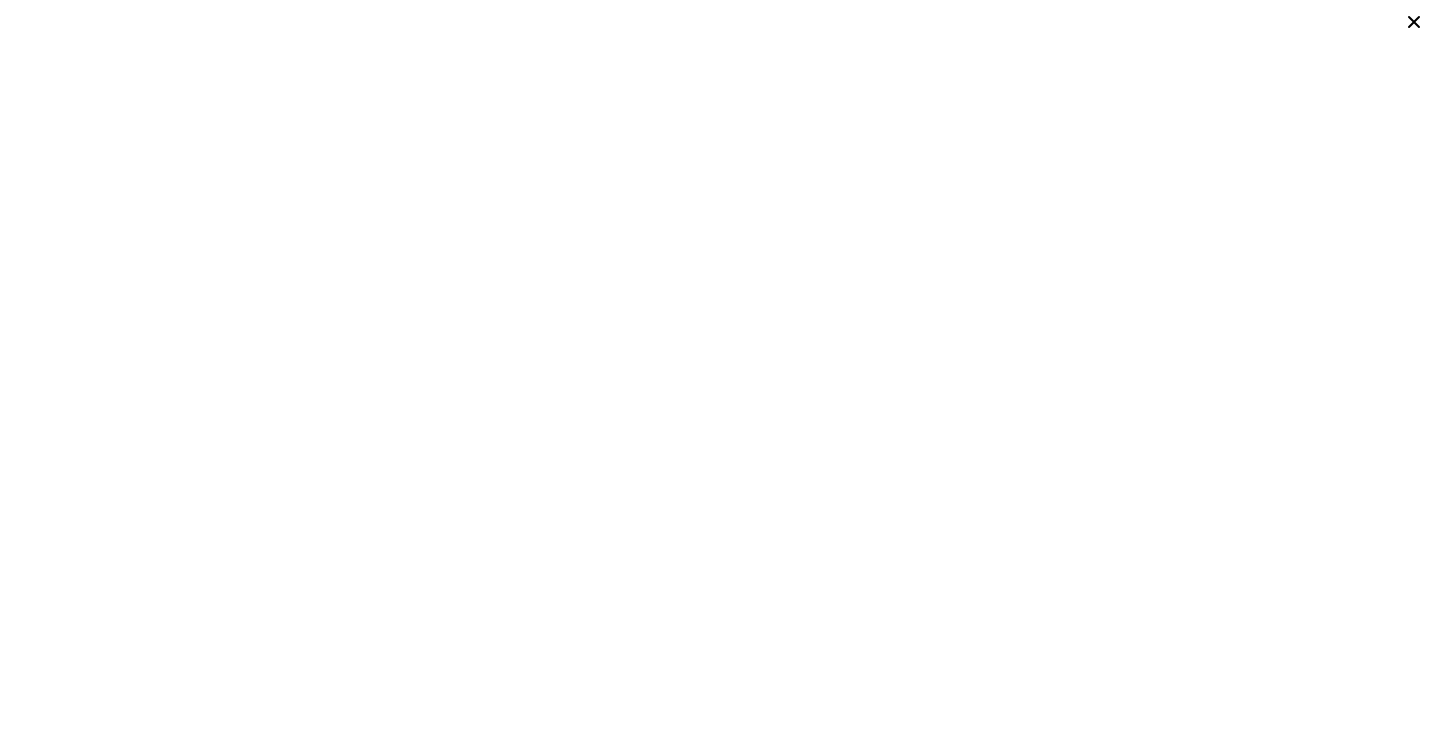 scroll, scrollTop: 0, scrollLeft: 8, axis: horizontal 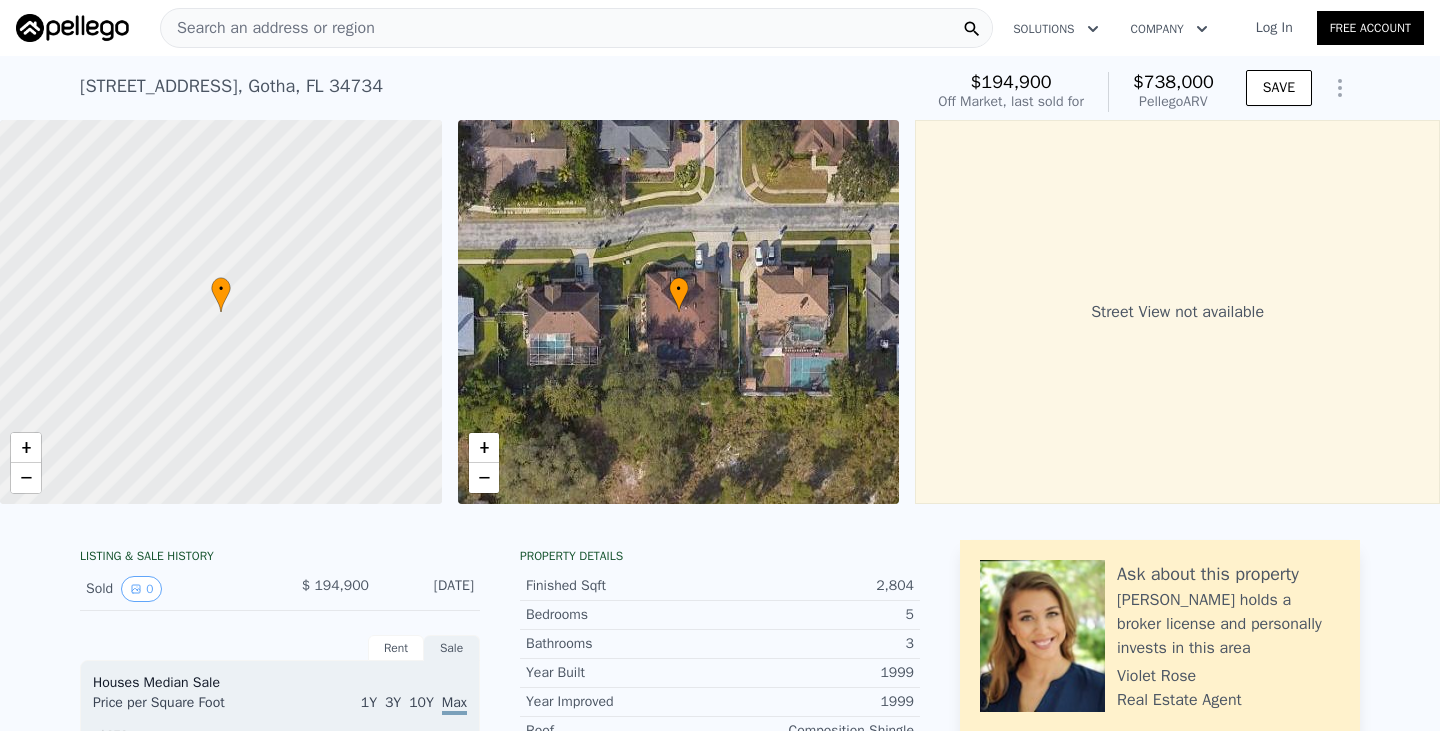 click on "Search an address or region" at bounding box center (576, 28) 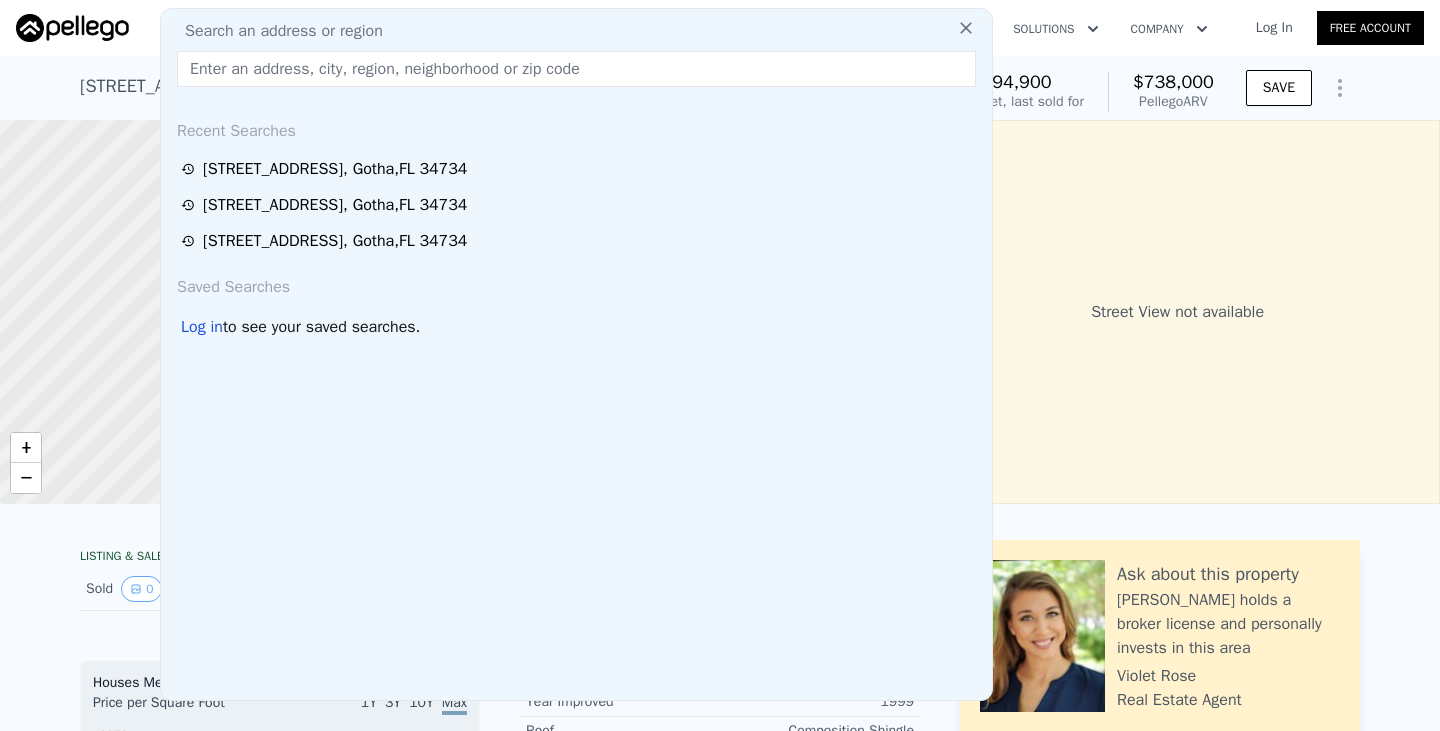 click at bounding box center (576, 69) 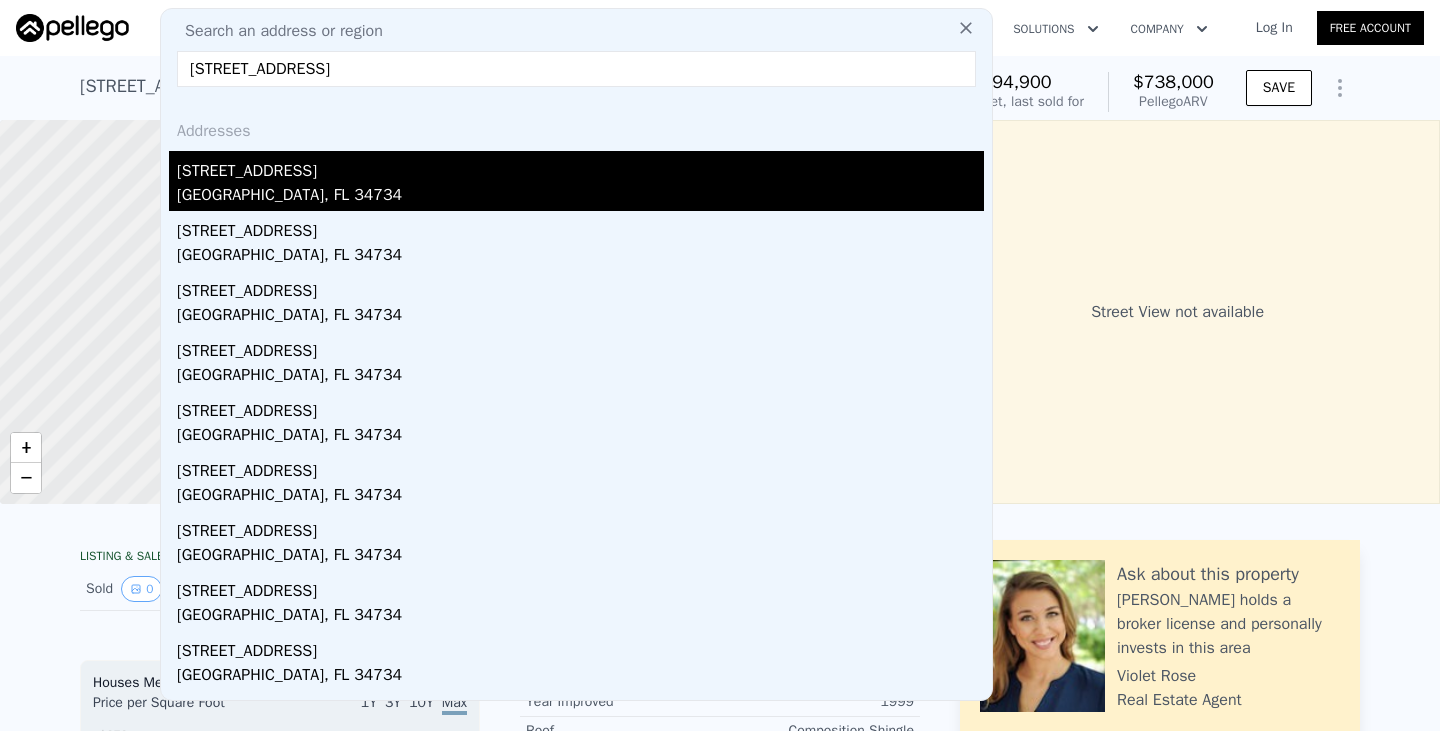type on "[STREET_ADDRESS]" 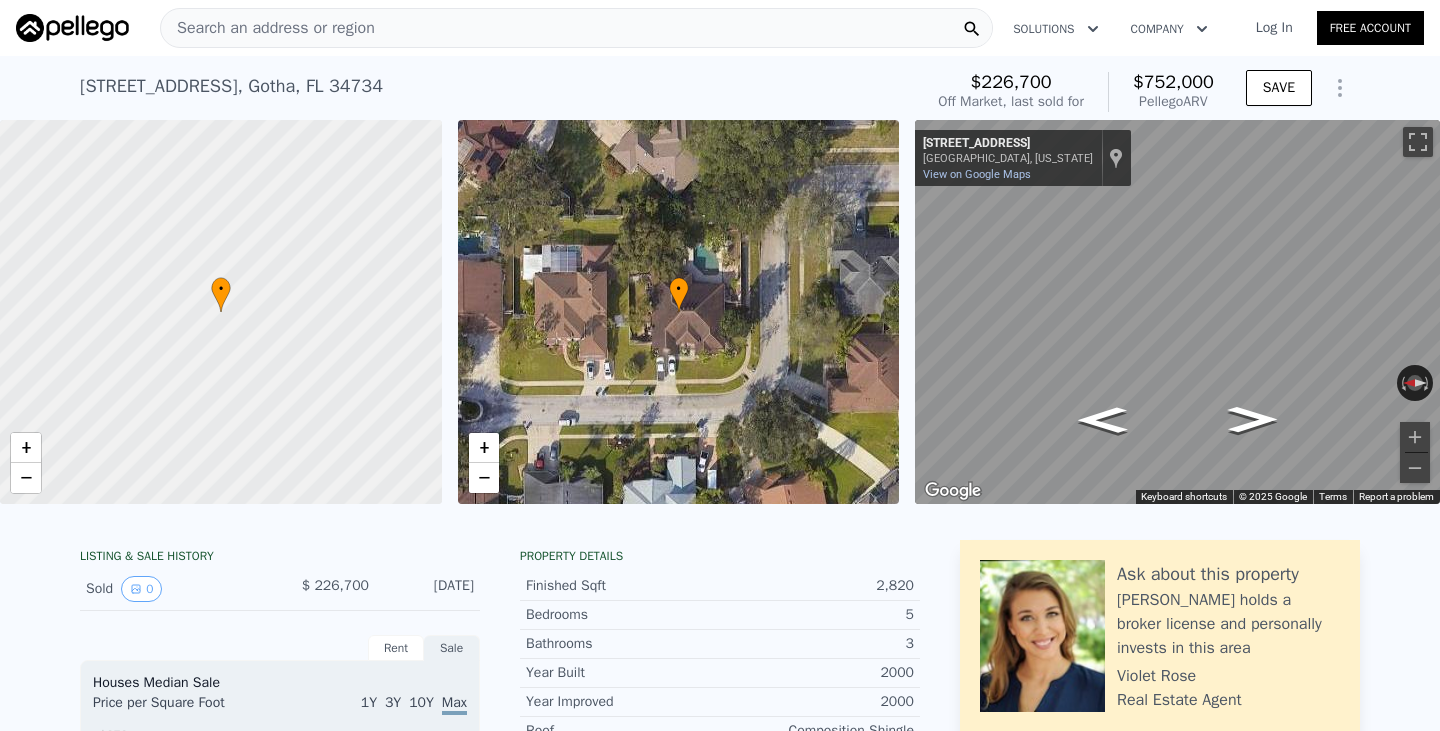 click on "LISTING & SALE HISTORY Sold 0 $ 226,700 [DATE] Rent Sale Rent over time Price per Square Foot 1Y 3Y 10Y Max 2002 2024 2045 2067 2088 2110 2131 2153 2175 2196 $0.37 $0.52 $0.67 $0.82 $0.97 $1.12 $1.27 $1.52 Orange Co. Metro Houses Median Sale Price per Square Foot 1Y 3Y 10Y Max 2004 2006 2009 2011 2013 2015 2018 2020 2022 2024 $47 $77 $107 $137 $167 $197 $227 $279 Orange Co. Metro Zip Sale Loan history from public records Conventional 7.79% $34,000 [DATE] Estimated Equity 96% equity $327,049 Value $226,700 Last Sale $100,349 Appreciation $12,933 Principal $34,000 Initial Loan $21,067 Paid Down $314,116 Equity Property details Finished Sqft 2,820 Bedrooms 5 Bathrooms 3 Year Built 2000 Year Improved 2000 Roof Composition Shingle Siding Concrete Block Heating Forced air unit Cooling Central Garage Sqft 420 Parcel 32-22-28-1856-01-140 Lot Sqft 13,895 Zoning P-D Taxes (2024) $4,774 County [GEOGRAPHIC_DATA] [GEOGRAPHIC_DATA] Ask about this property [PERSON_NAME] Real Estate Agent Submit" at bounding box center (720, 987) 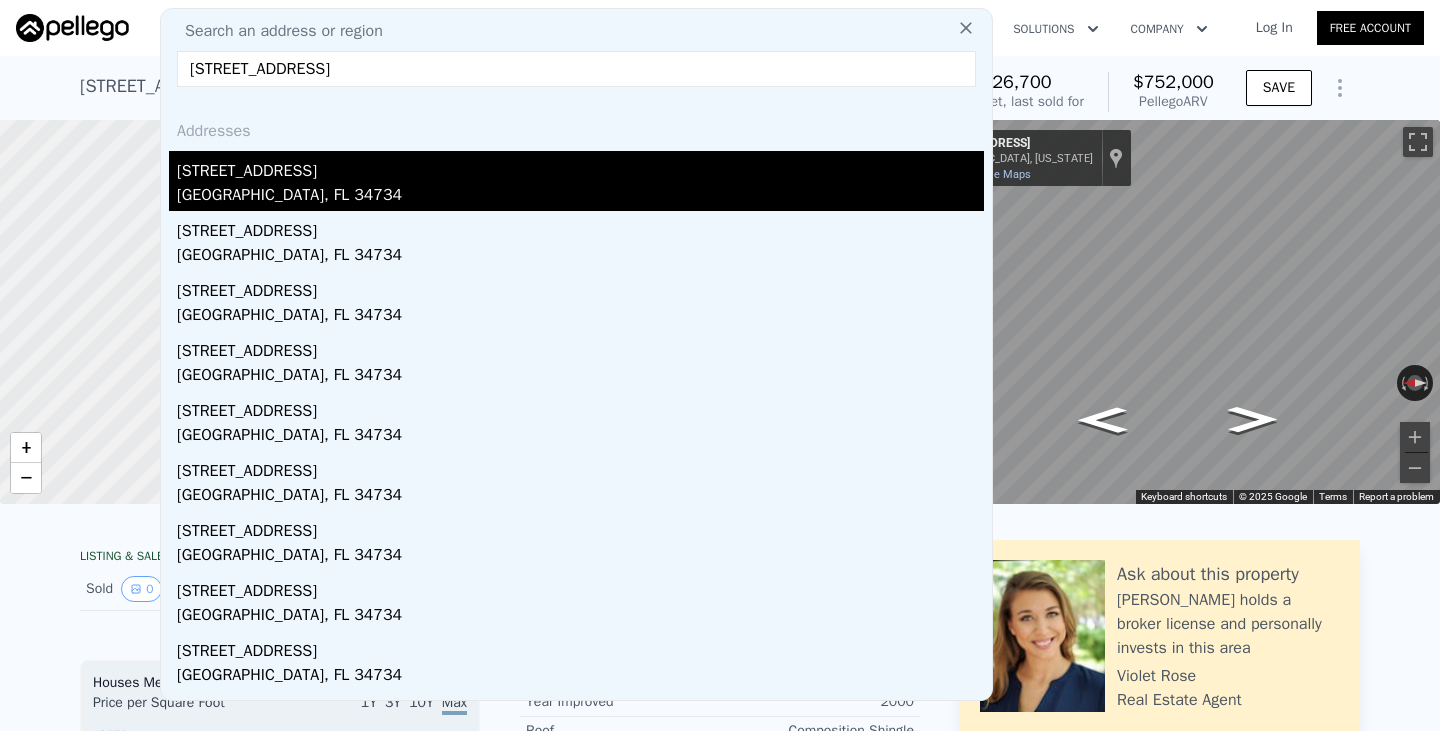 type on "[STREET_ADDRESS]" 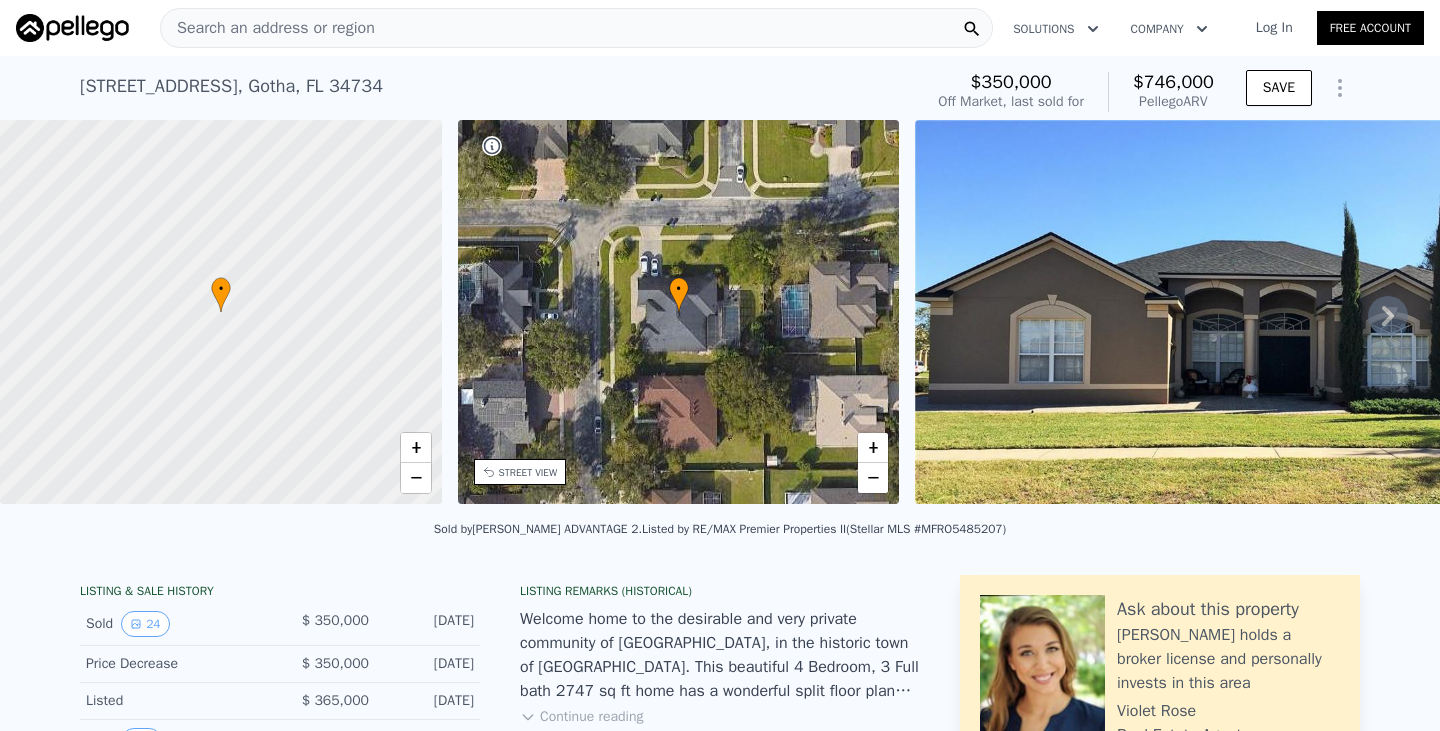 click 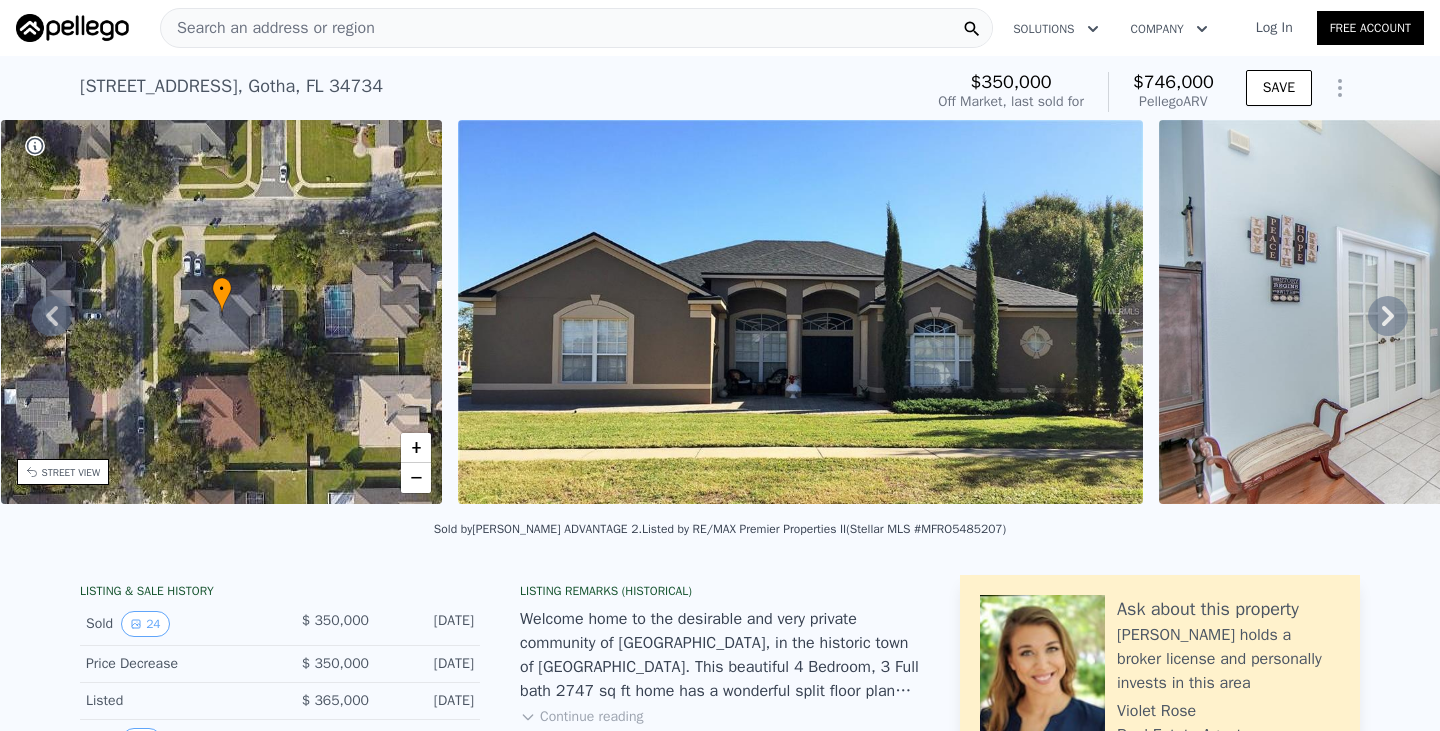 click 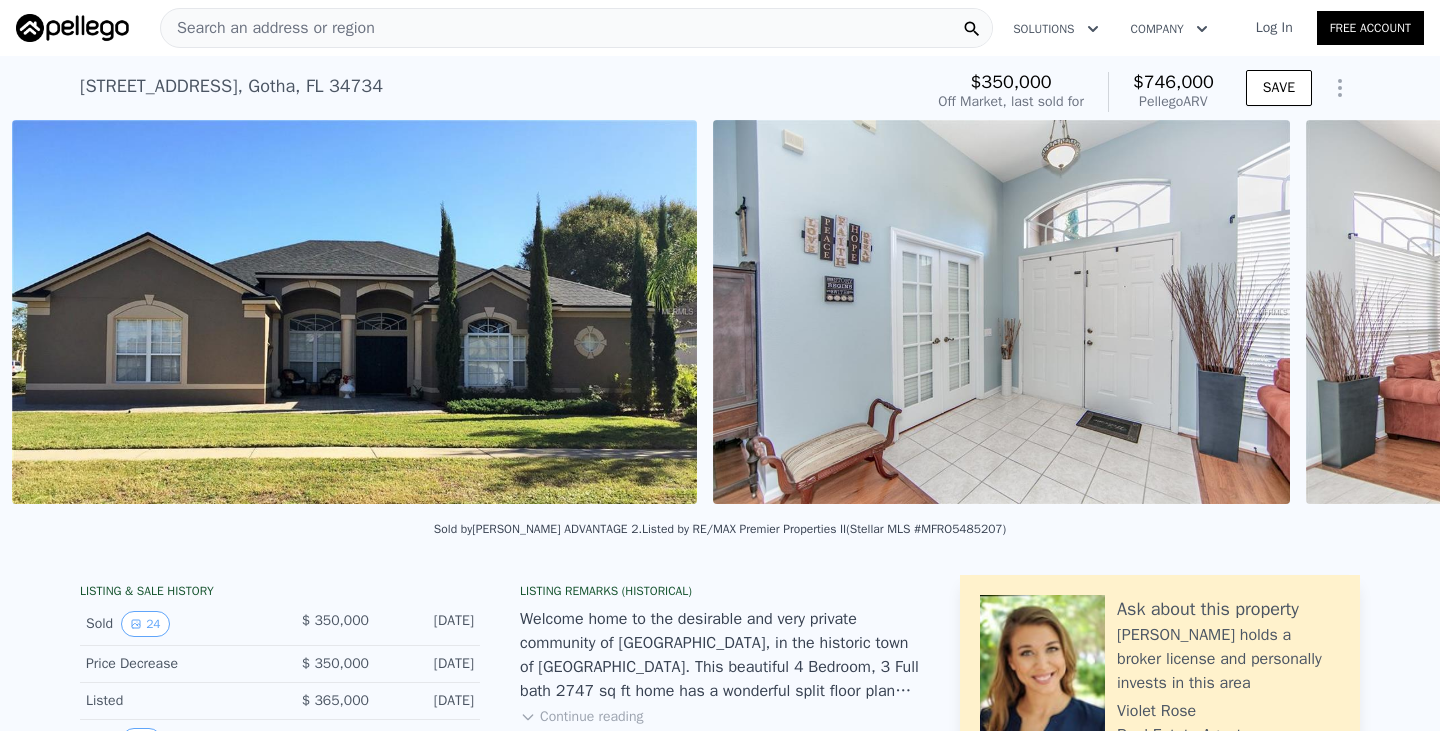 scroll, scrollTop: 0, scrollLeft: 915, axis: horizontal 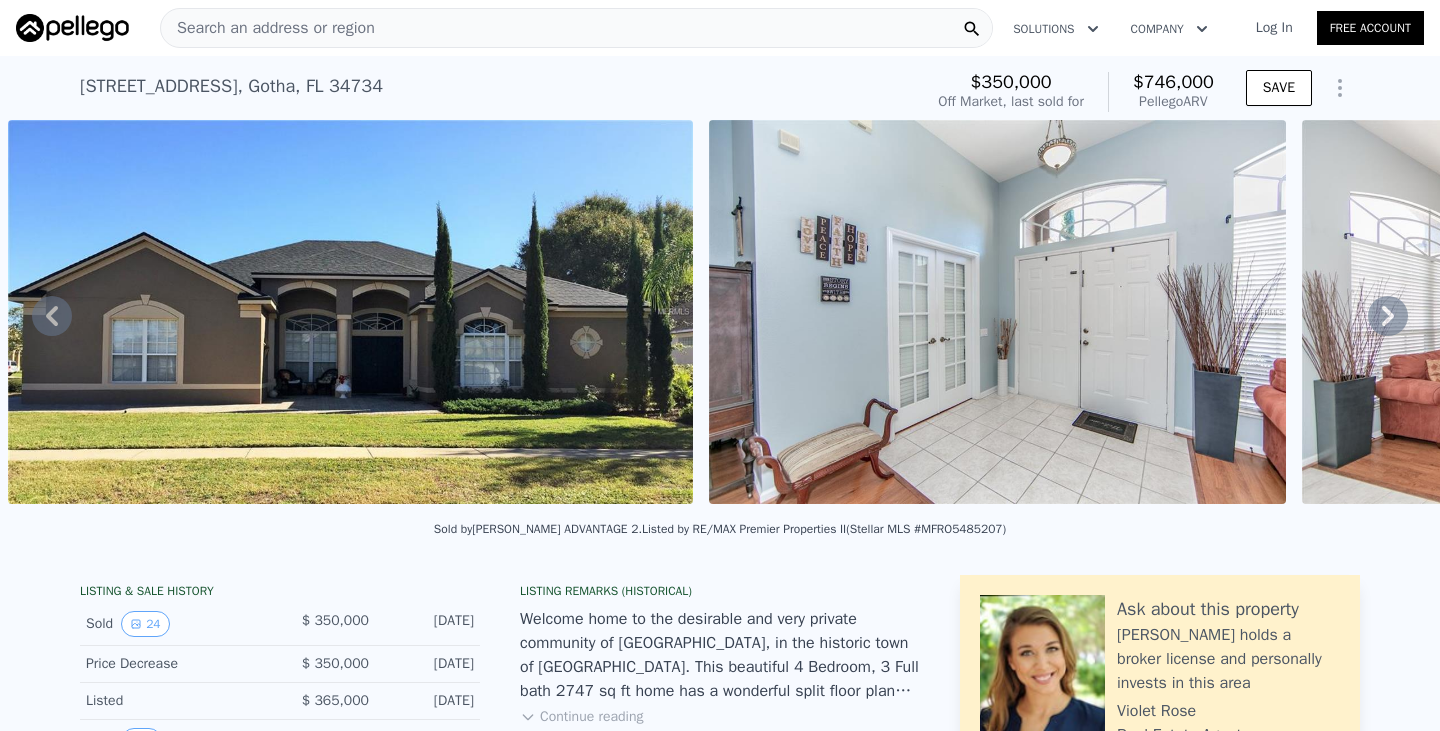 click 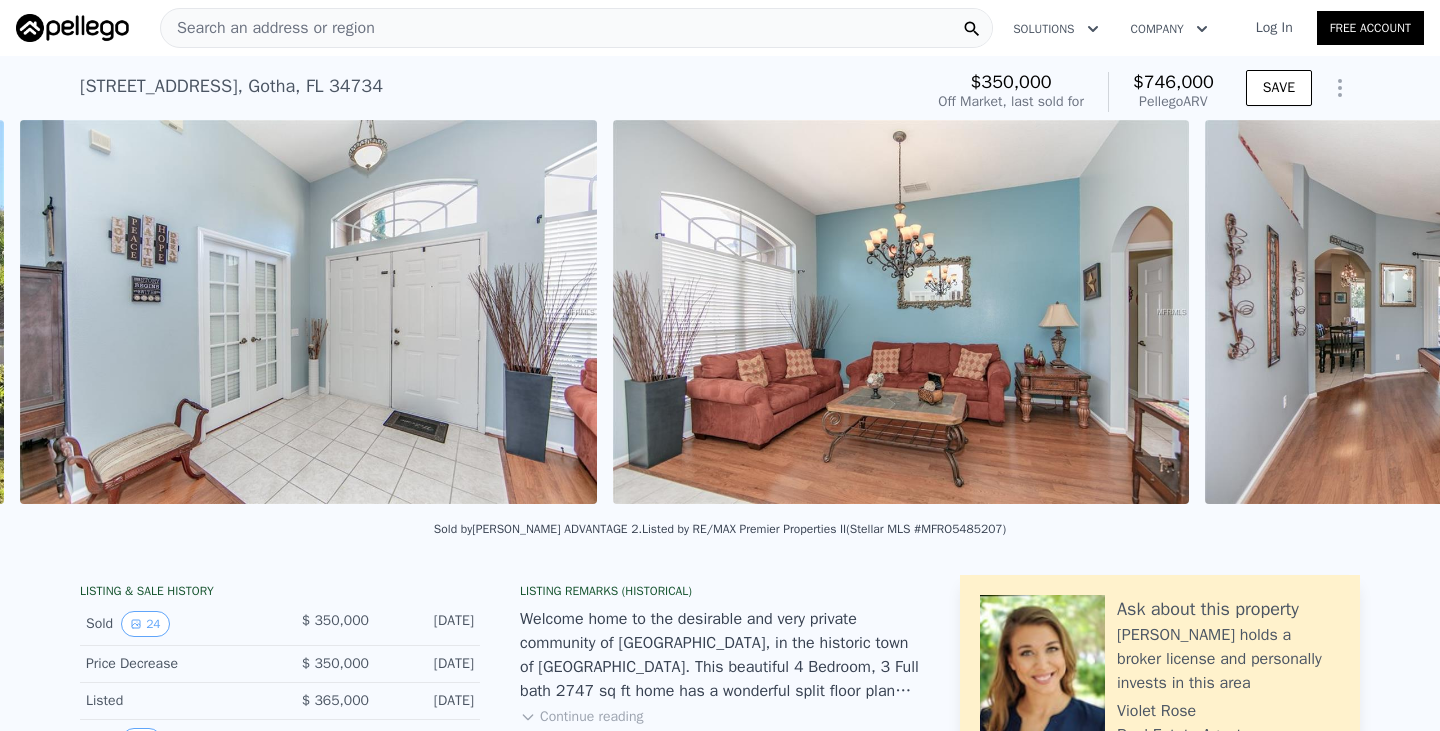 scroll, scrollTop: 0, scrollLeft: 1616, axis: horizontal 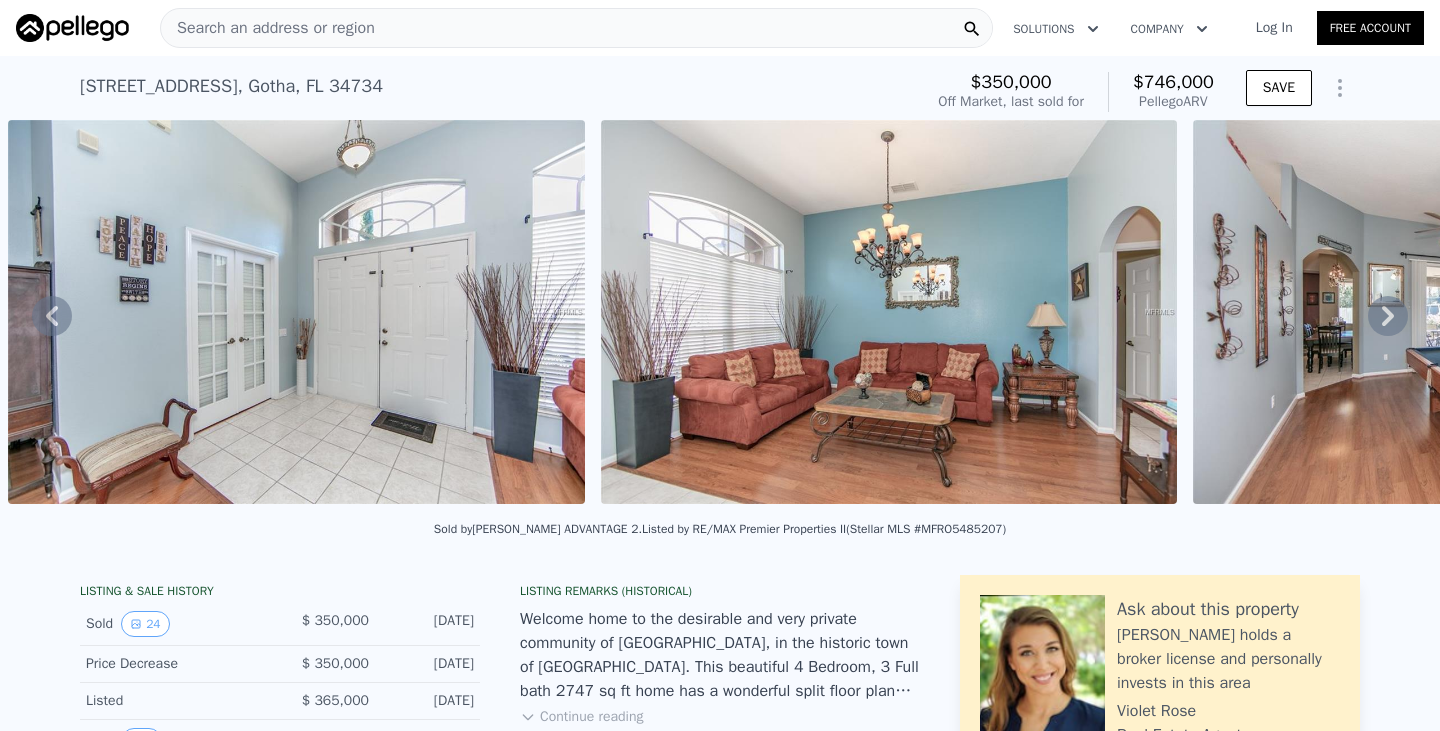 click 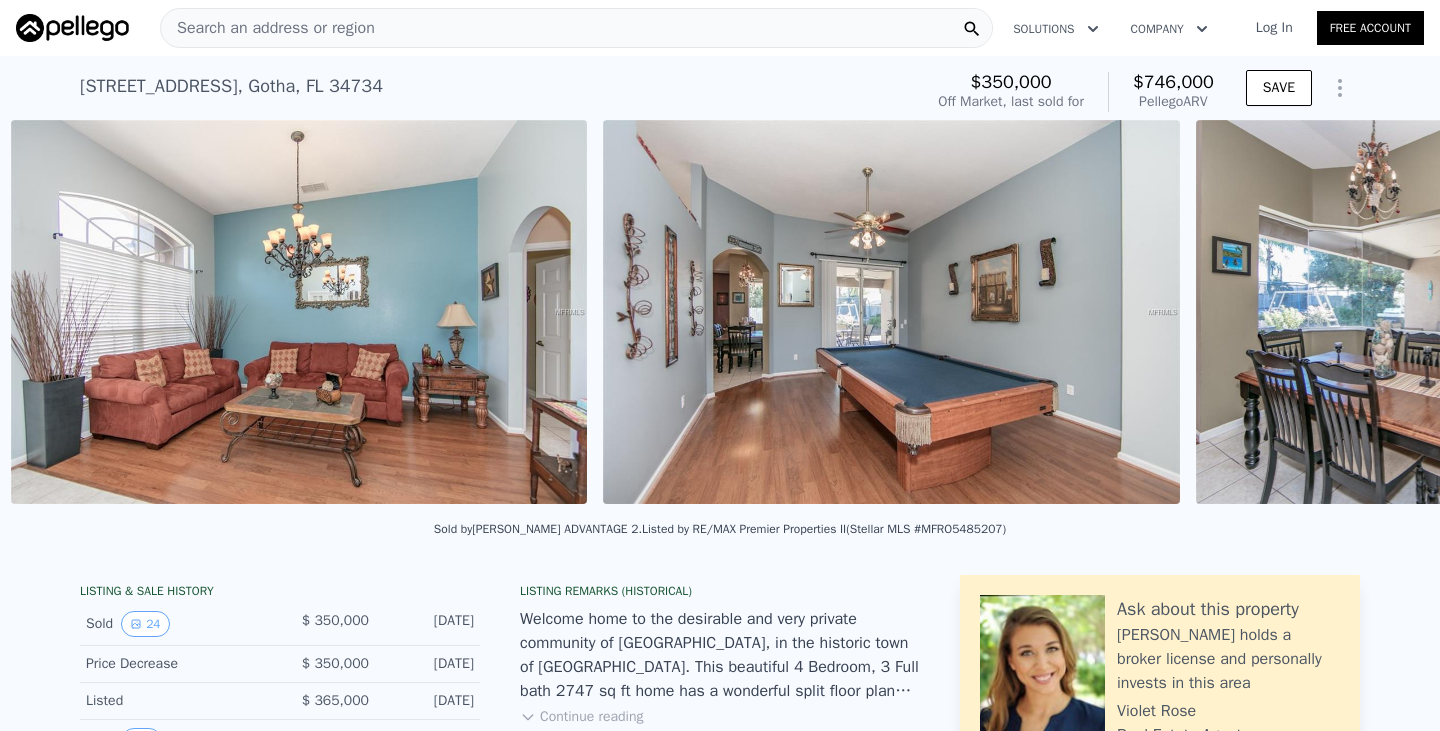 scroll, scrollTop: 0, scrollLeft: 2209, axis: horizontal 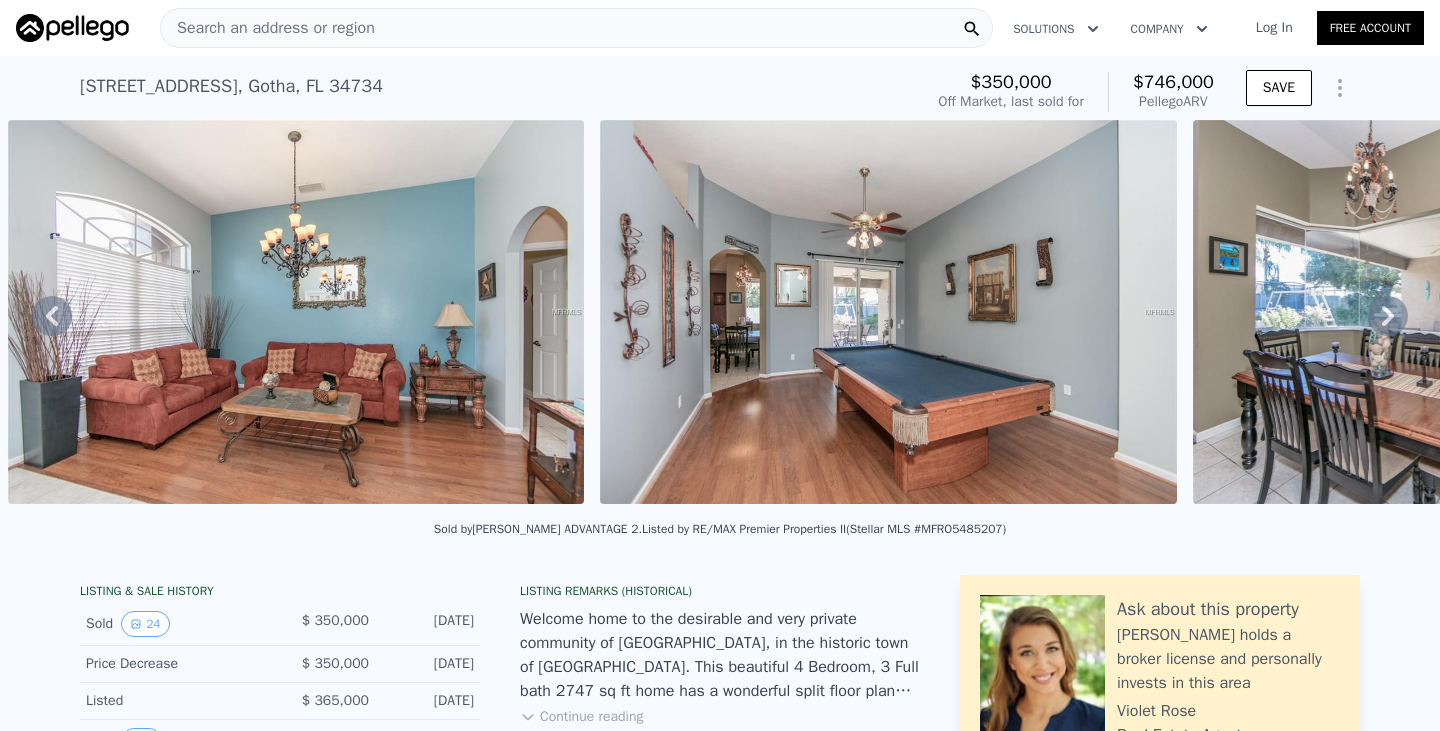 click 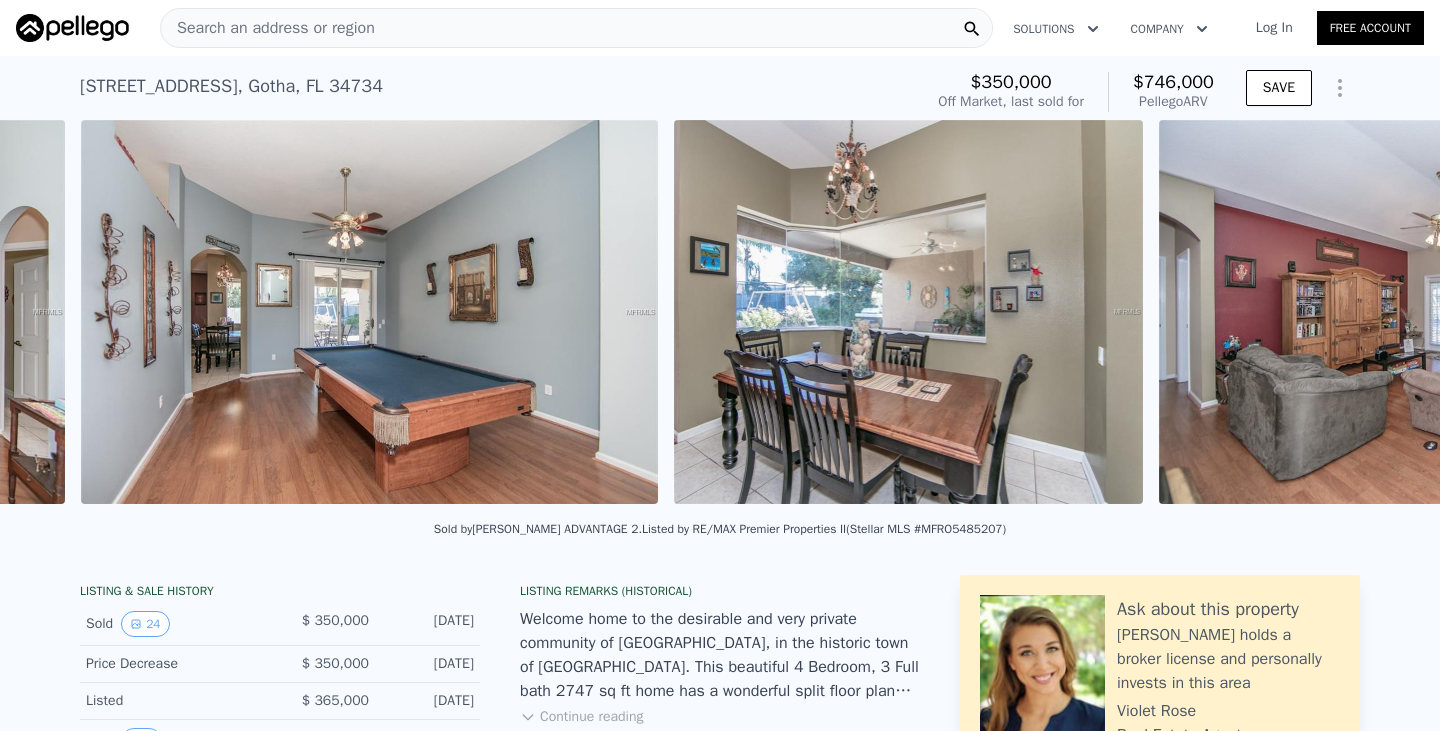 scroll, scrollTop: 0, scrollLeft: 2801, axis: horizontal 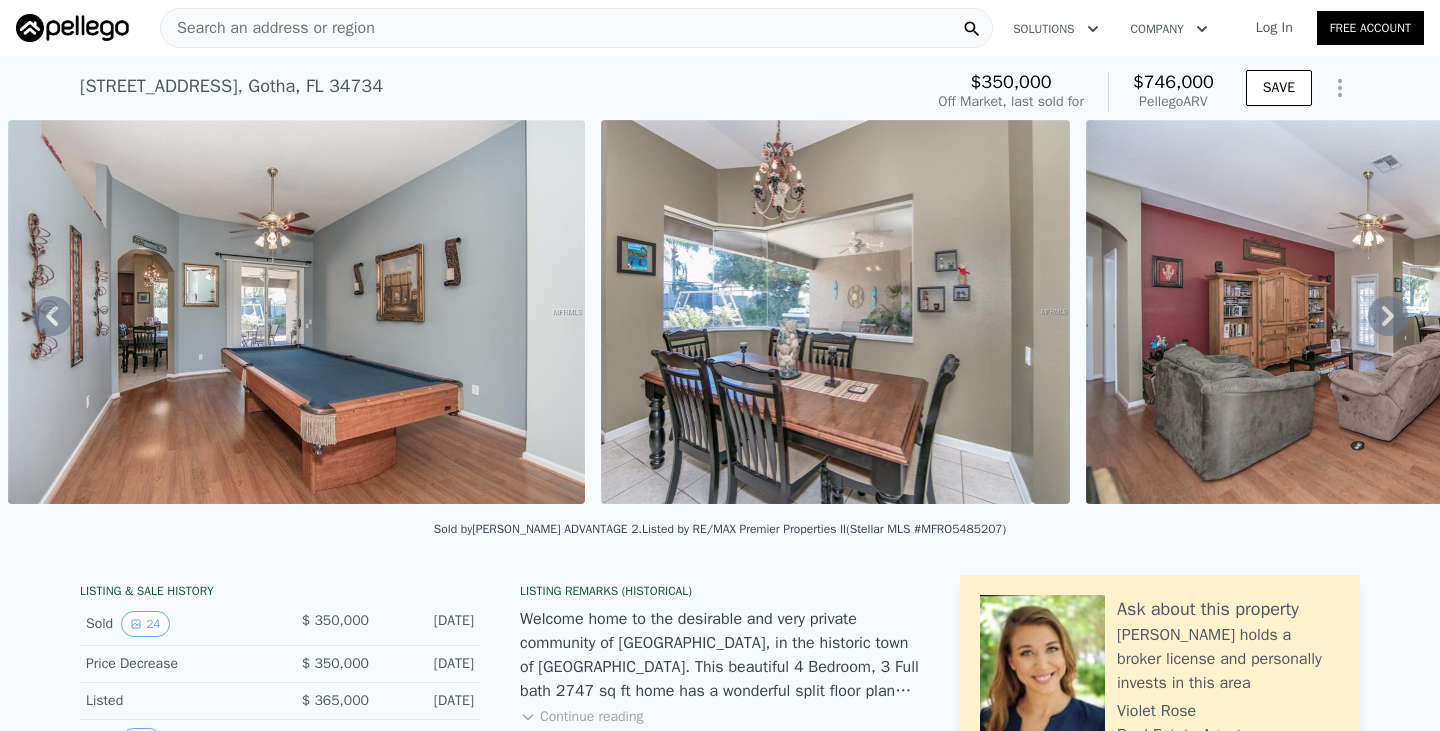 click 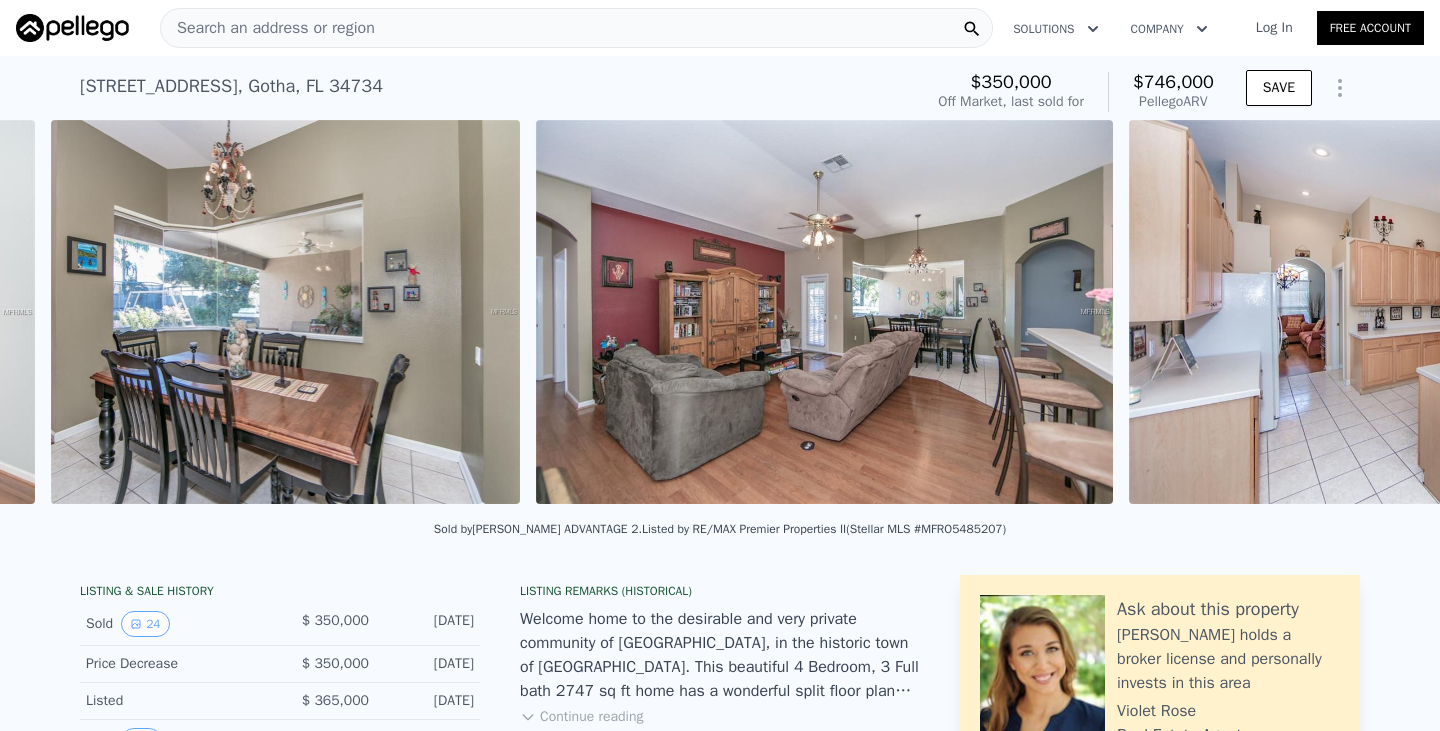 scroll, scrollTop: 0, scrollLeft: 3394, axis: horizontal 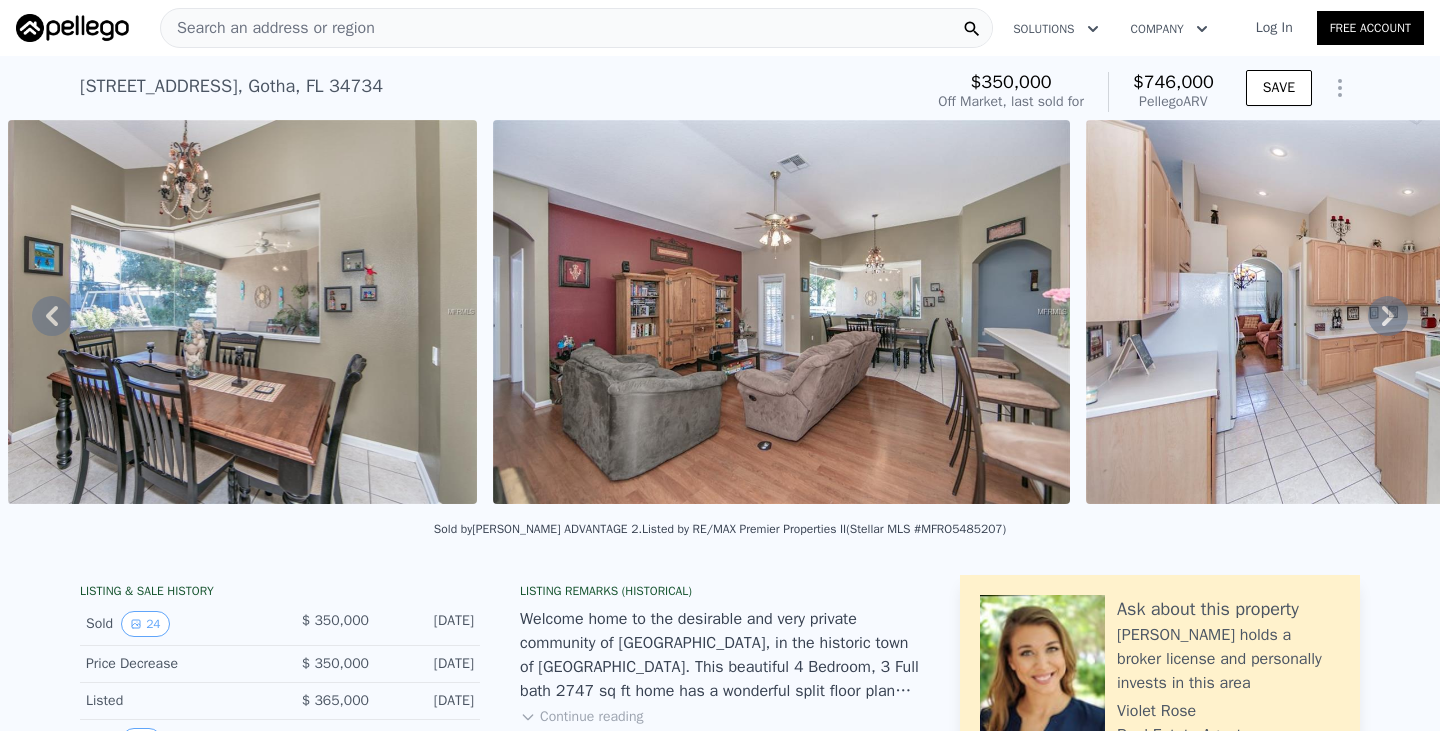 click 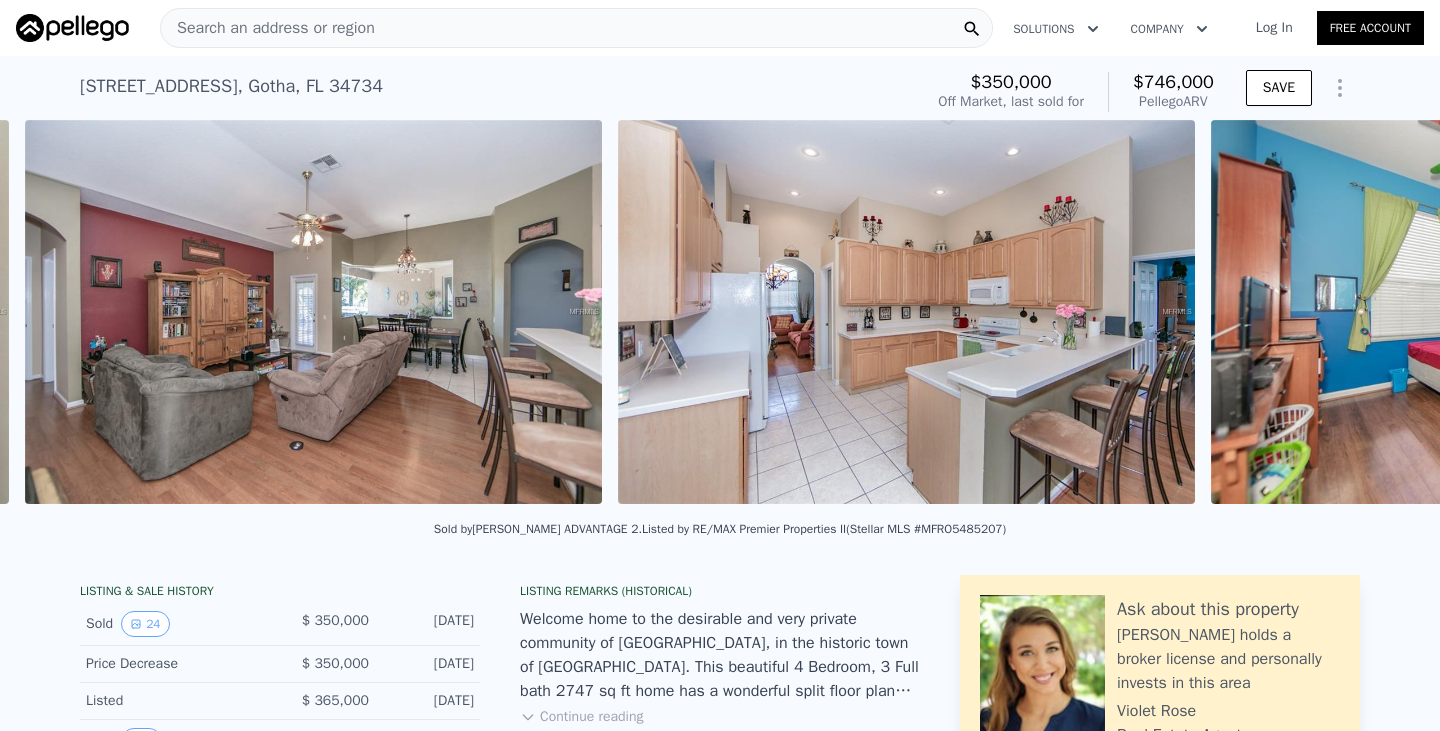 scroll, scrollTop: 0, scrollLeft: 3879, axis: horizontal 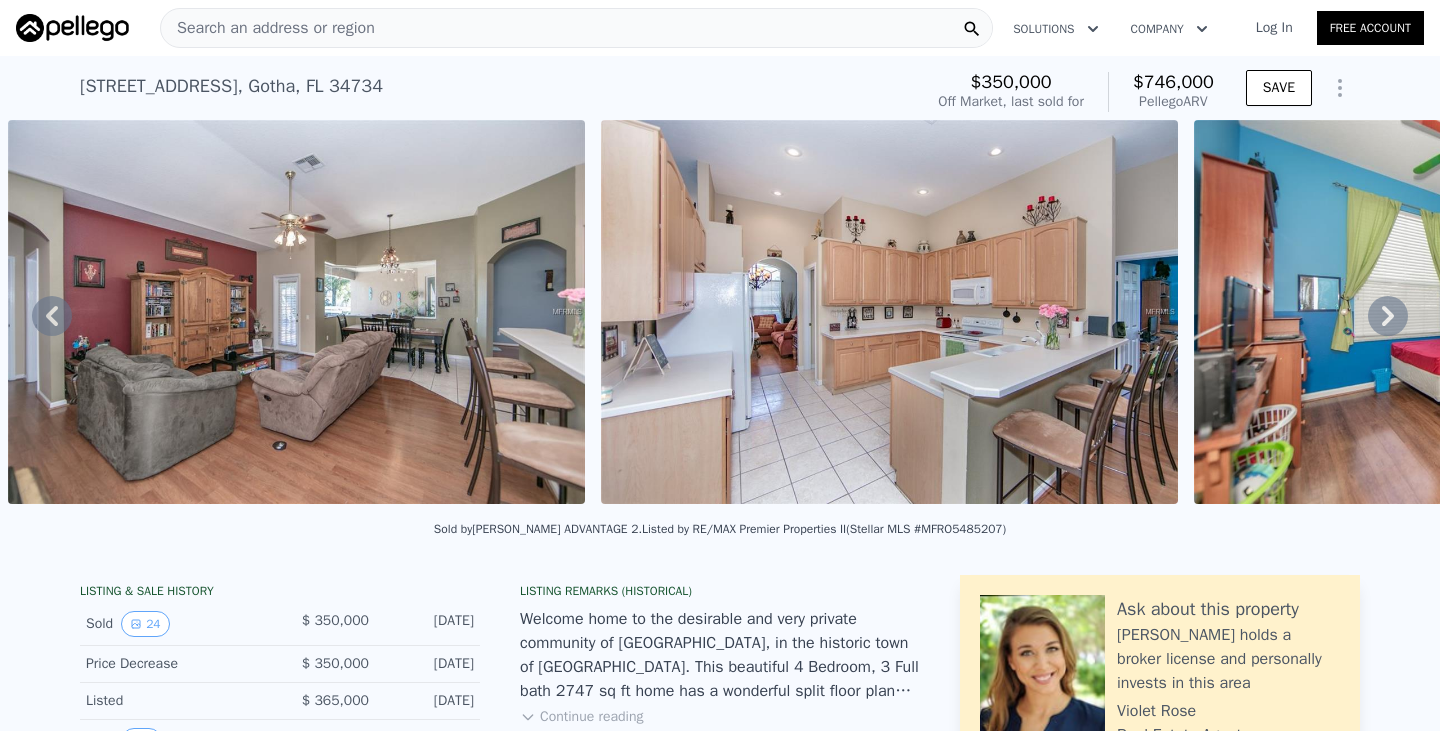 click 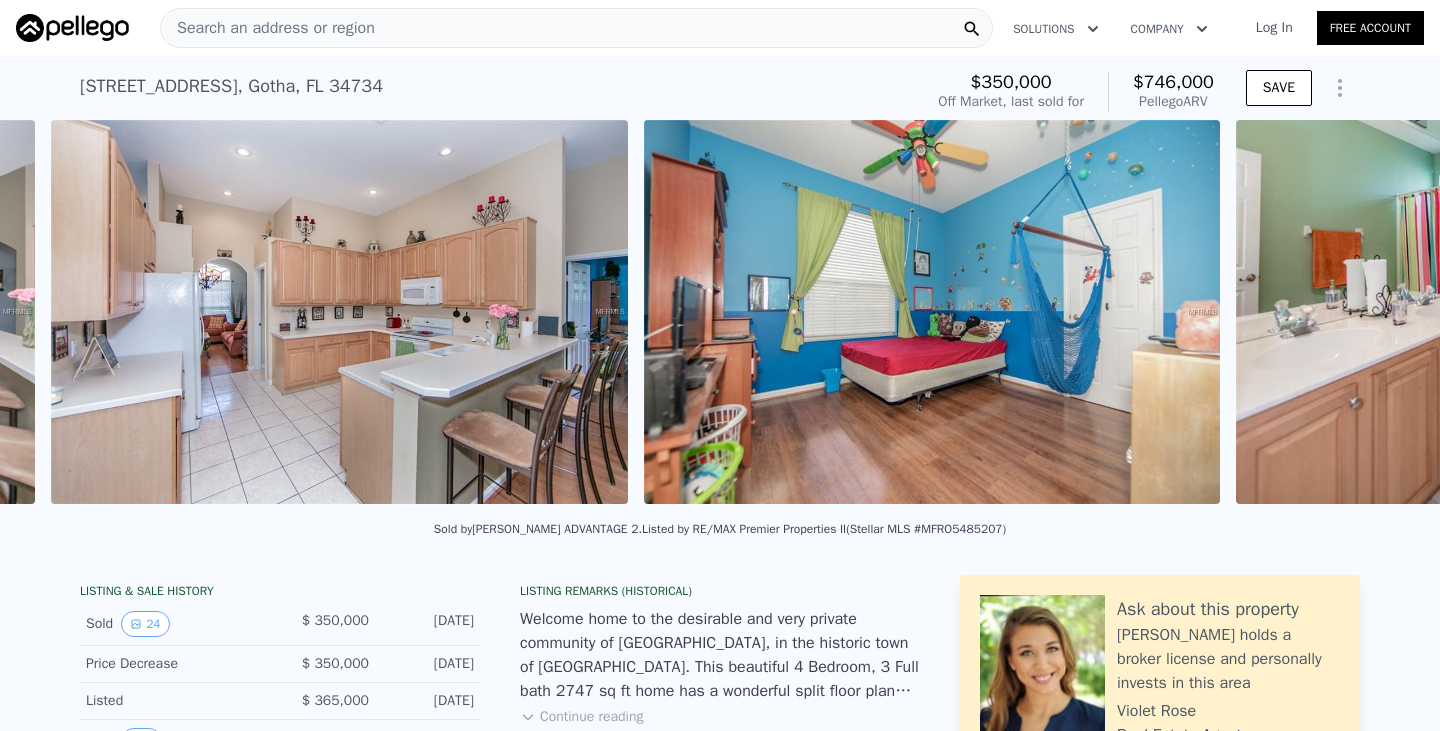 scroll, scrollTop: 0, scrollLeft: 4472, axis: horizontal 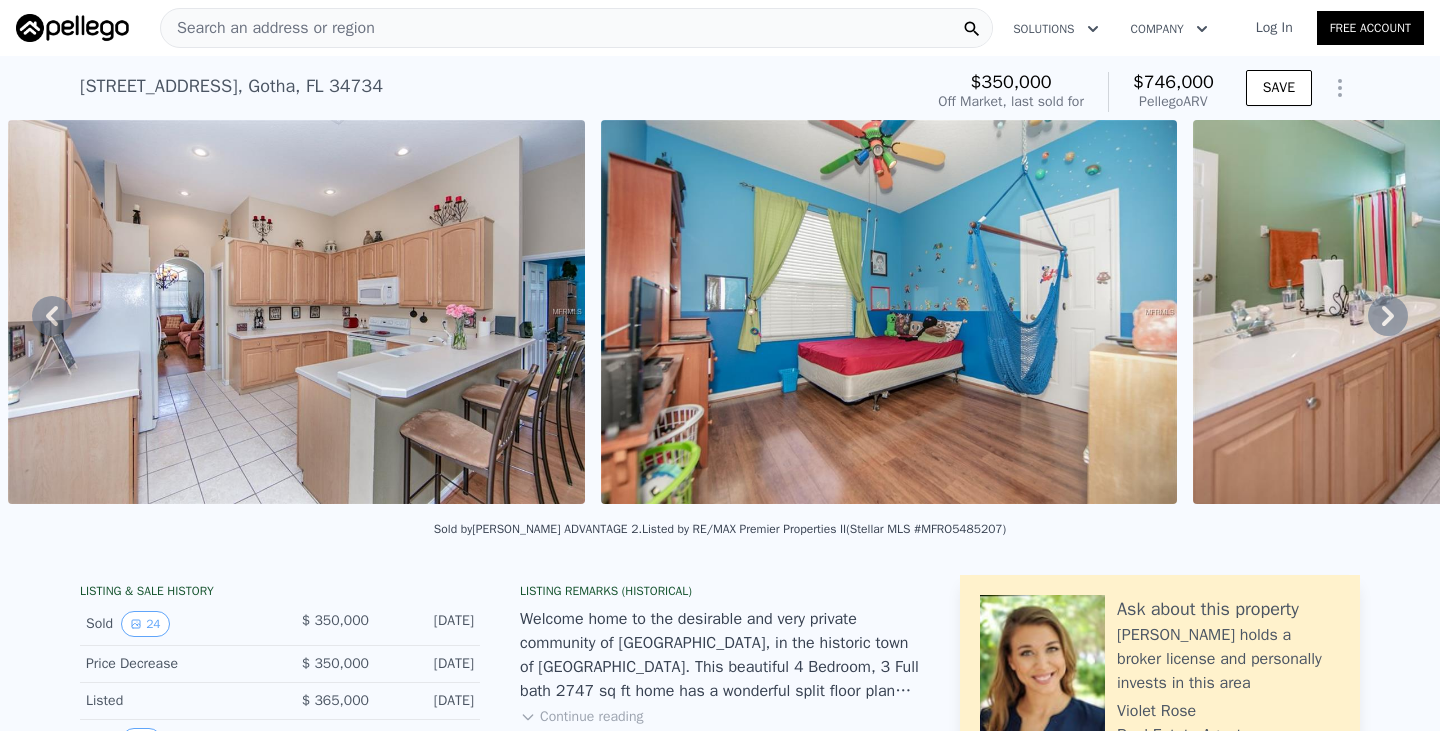 click 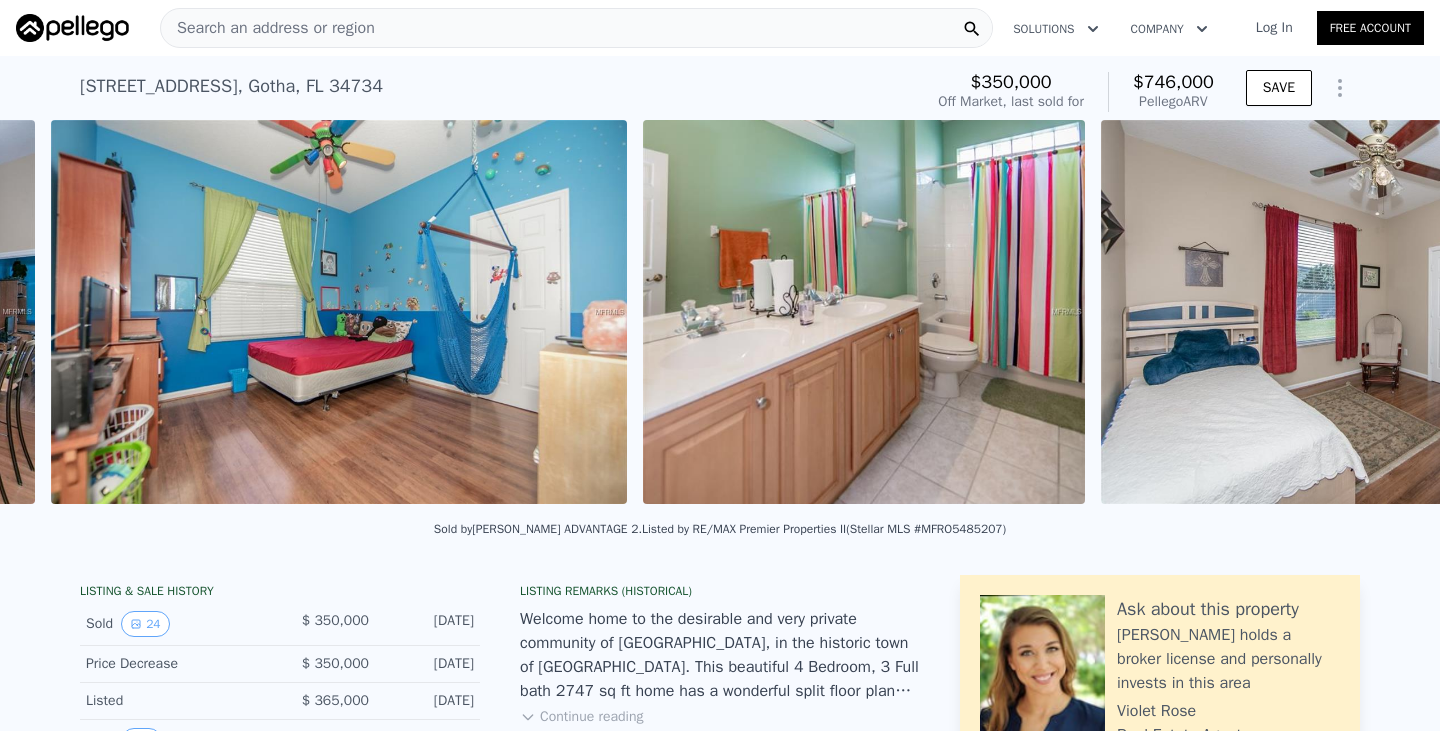 scroll, scrollTop: 0, scrollLeft: 5064, axis: horizontal 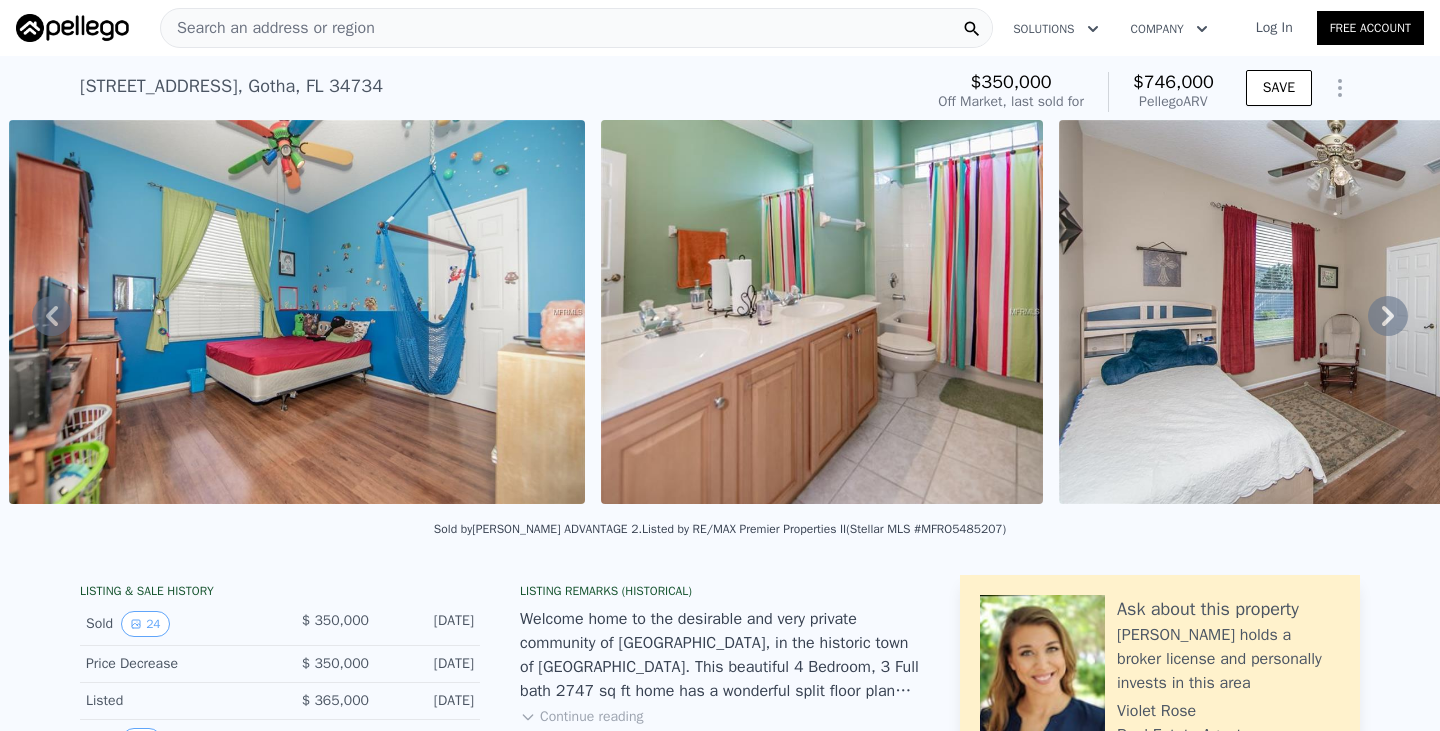 click 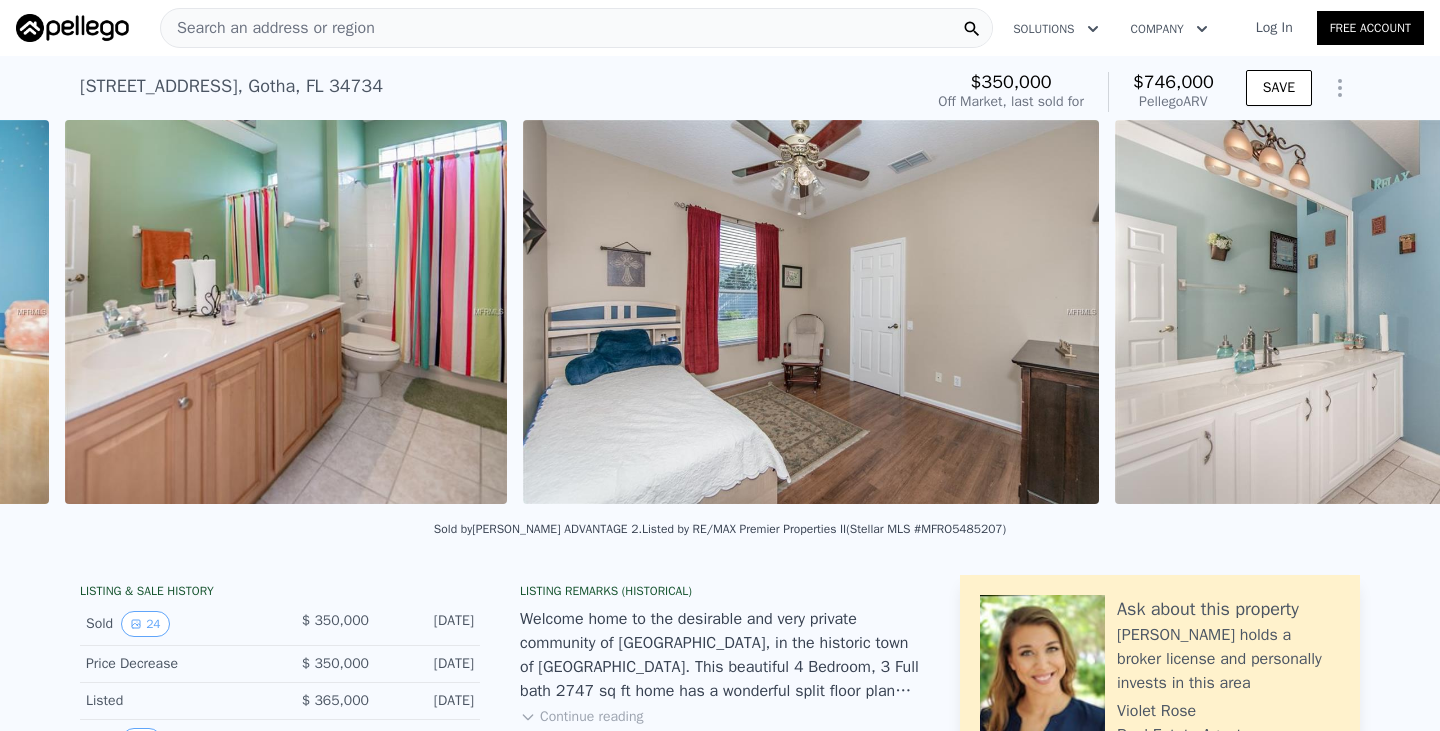 scroll, scrollTop: 0, scrollLeft: 5657, axis: horizontal 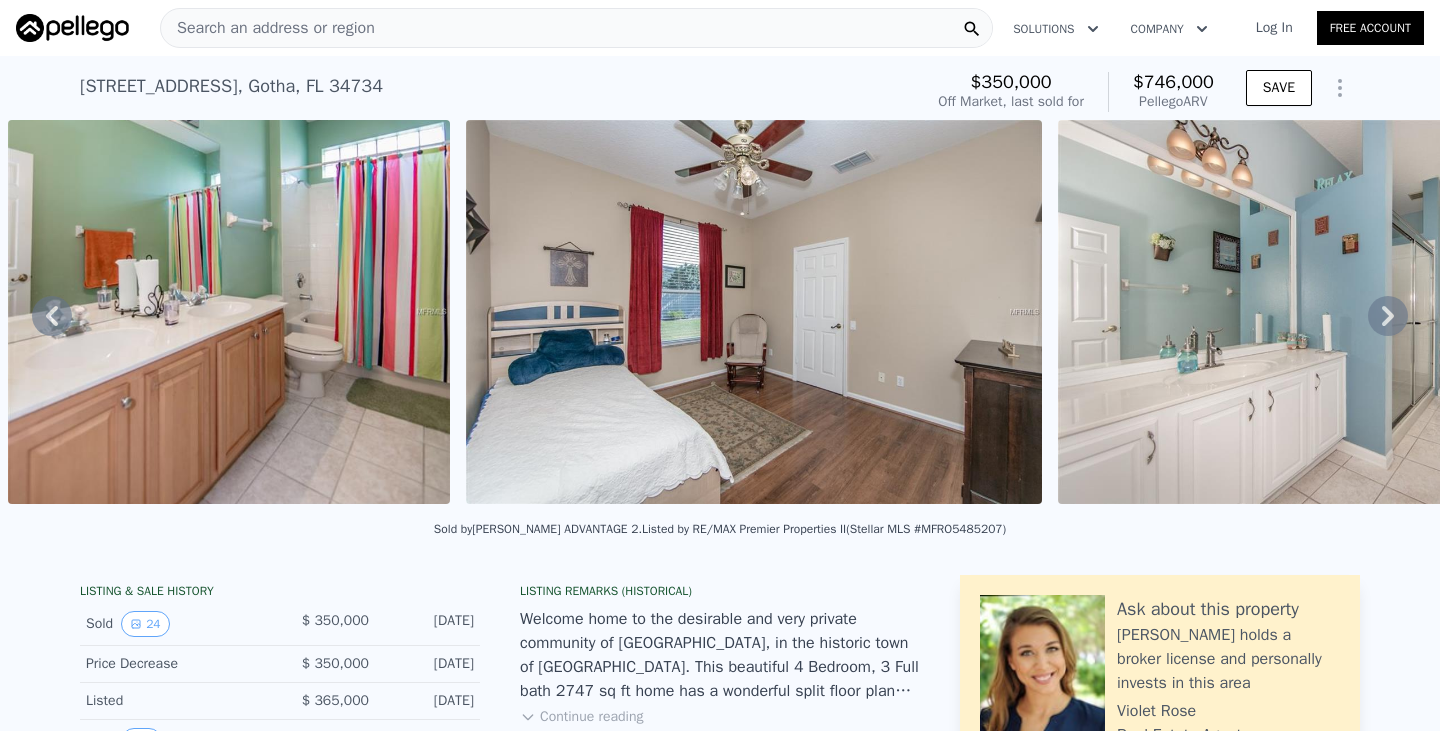 click 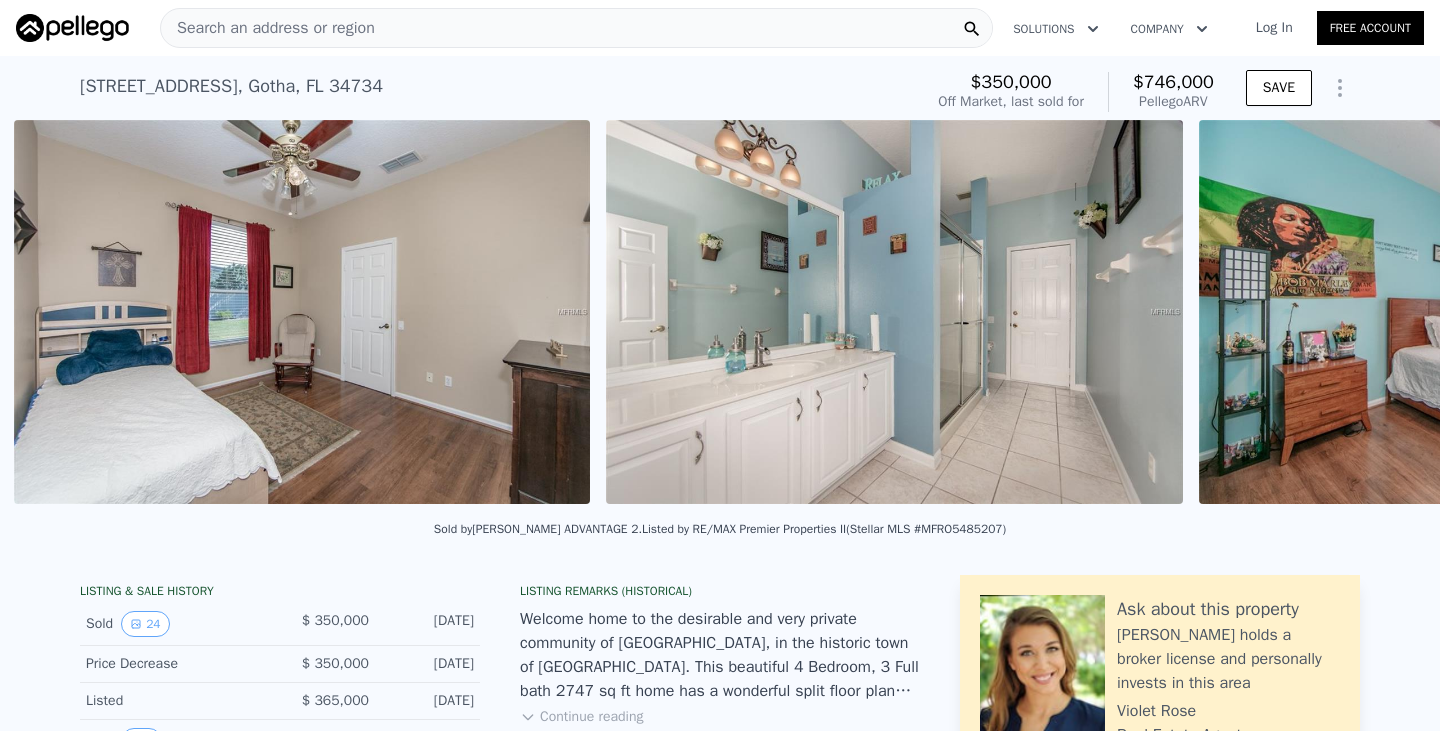 scroll, scrollTop: 0, scrollLeft: 6114, axis: horizontal 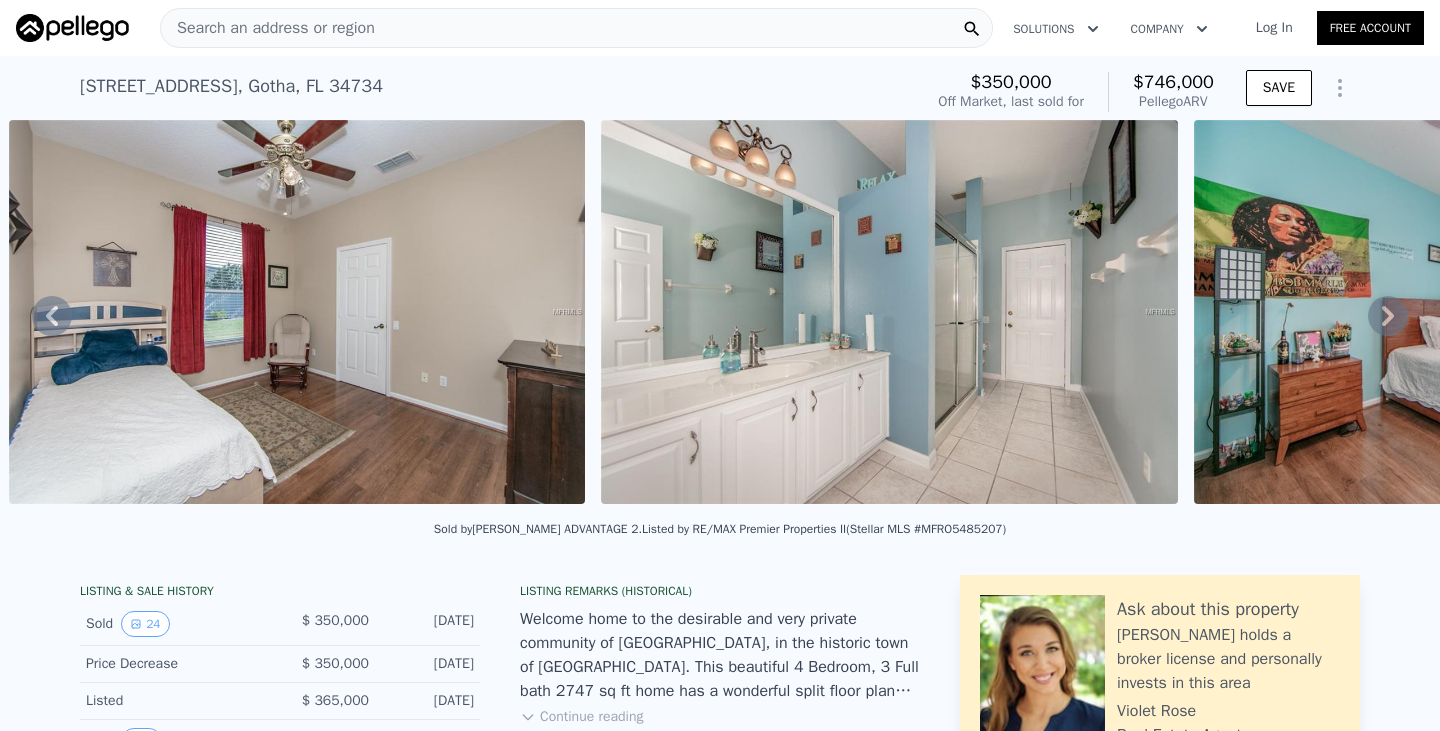 click 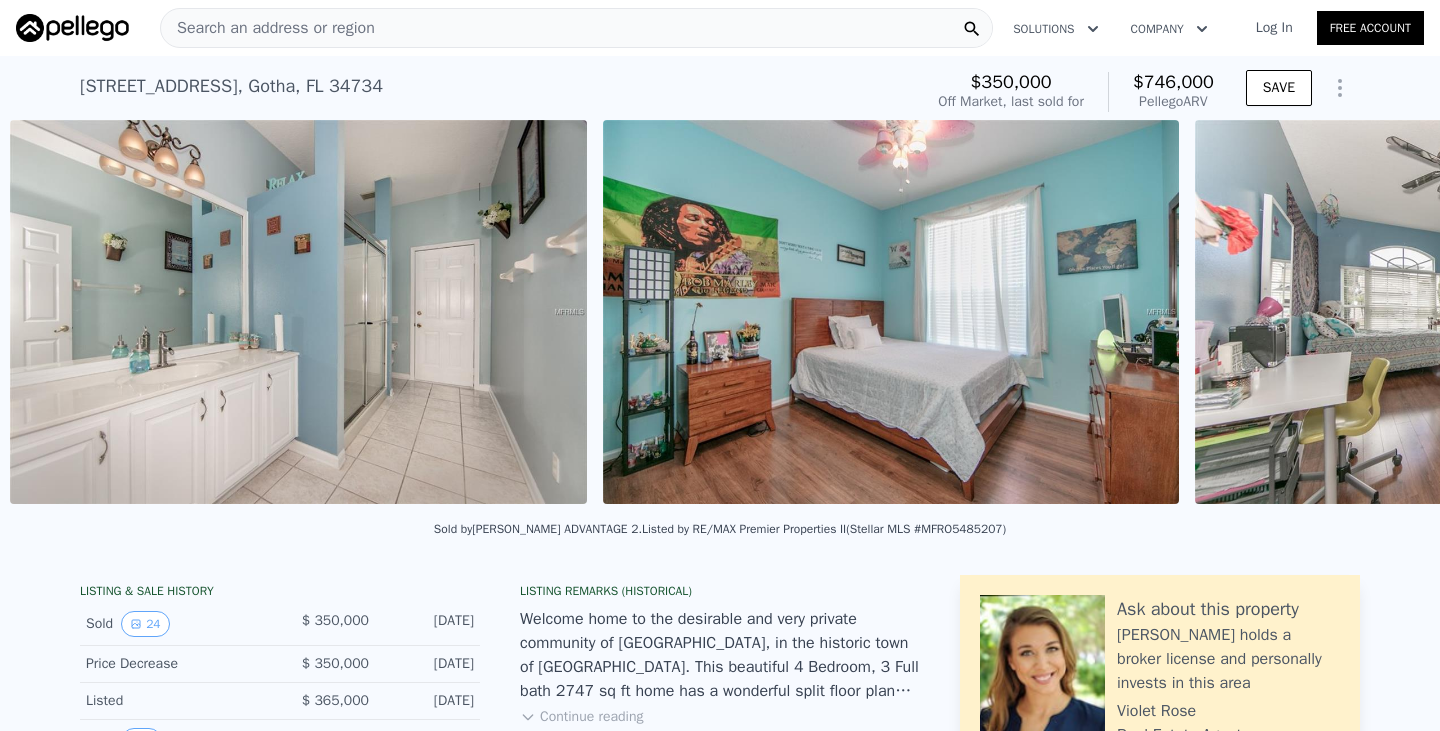 scroll, scrollTop: 0, scrollLeft: 6707, axis: horizontal 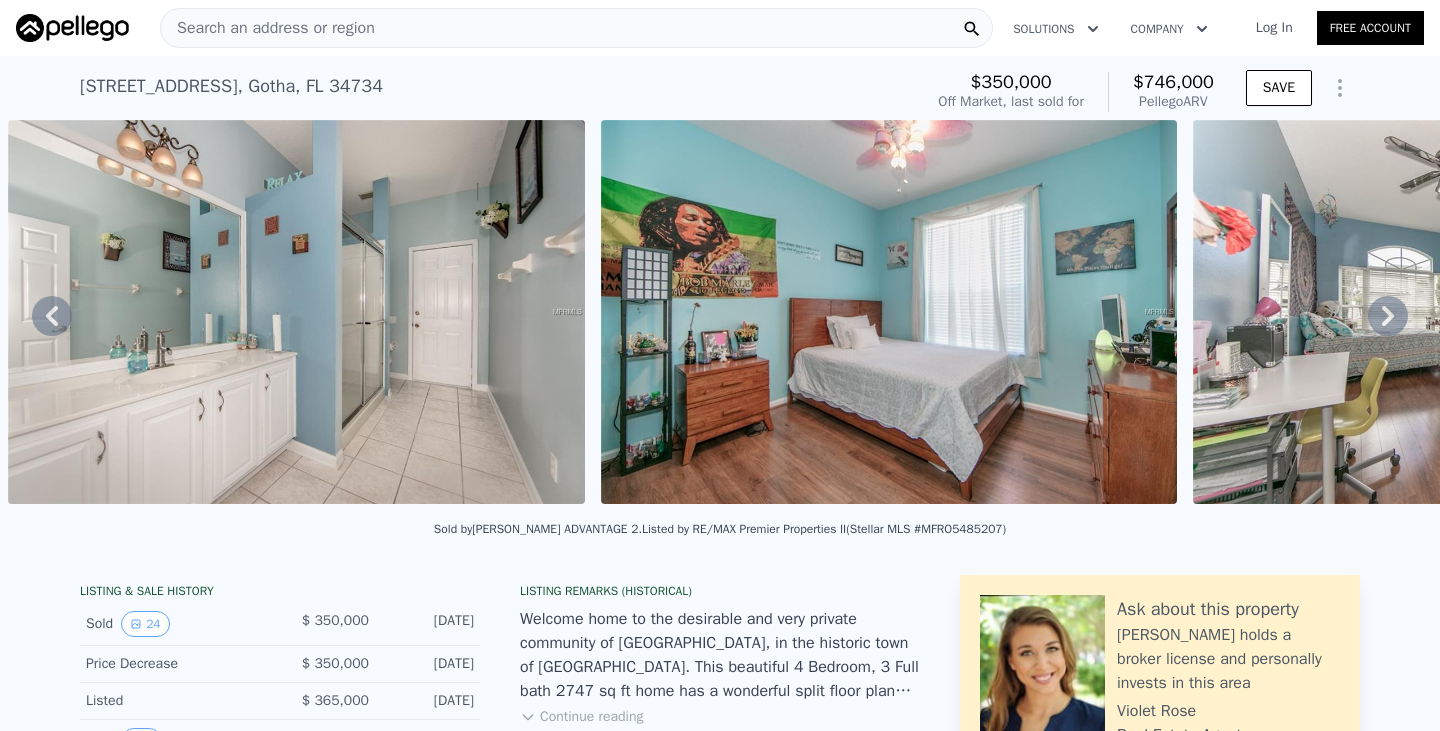 click on "Search an address or region" at bounding box center (576, 28) 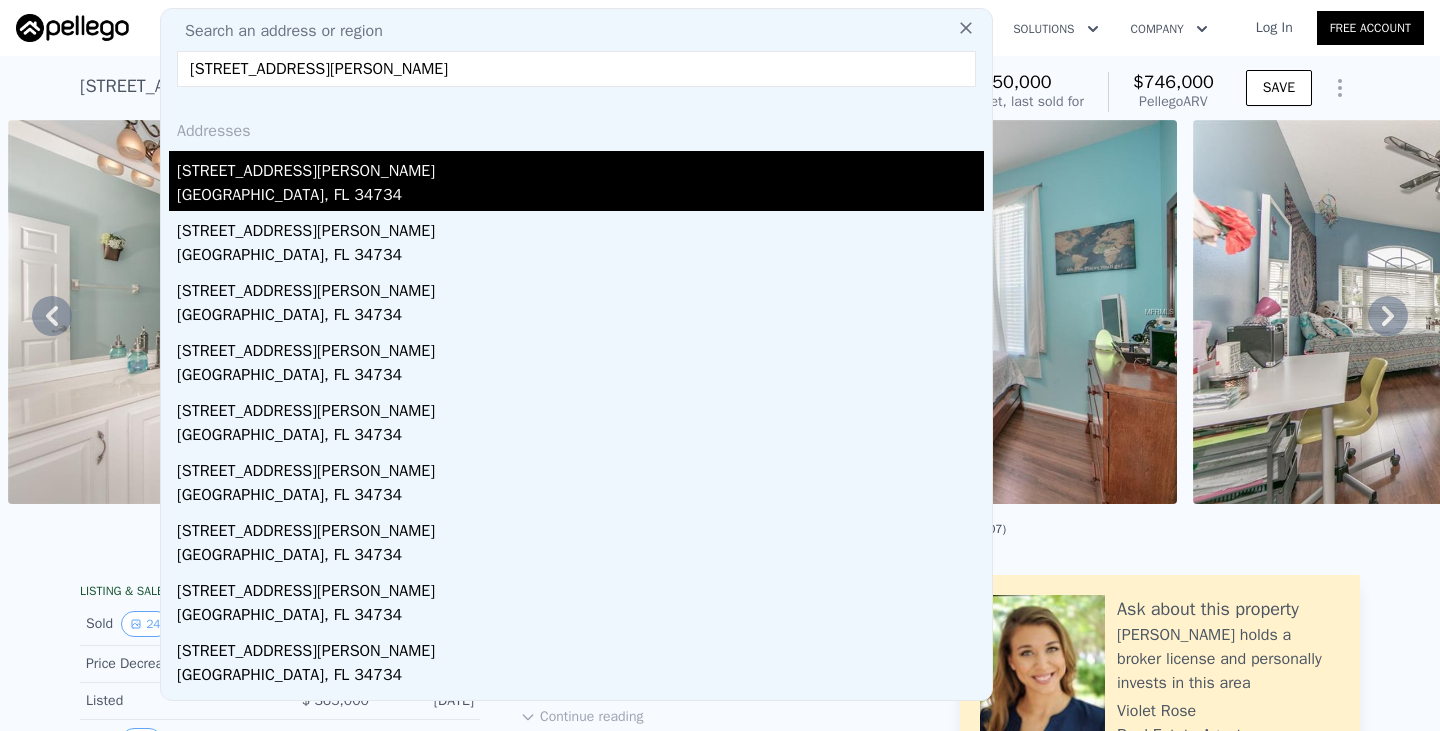 type on "[STREET_ADDRESS][PERSON_NAME]" 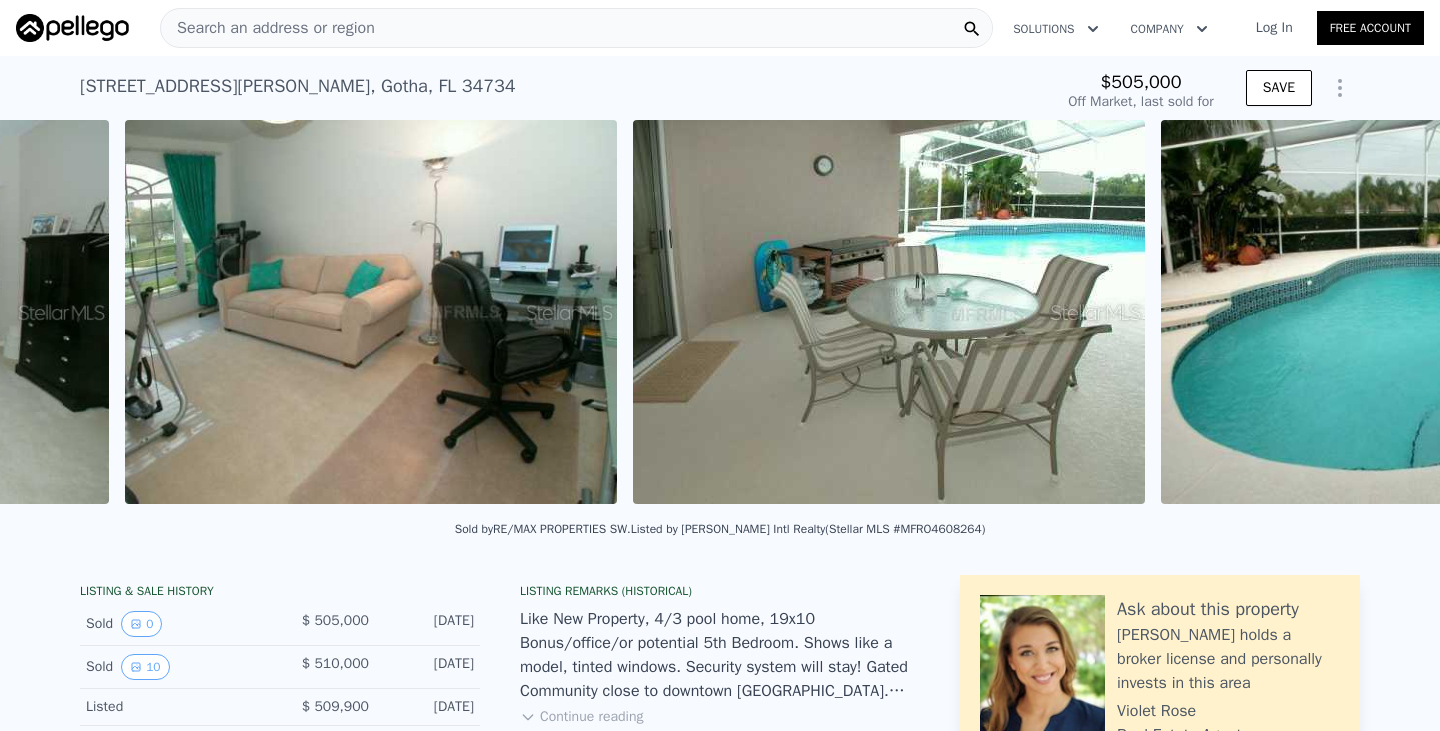 scroll, scrollTop: 0, scrollLeft: 4168, axis: horizontal 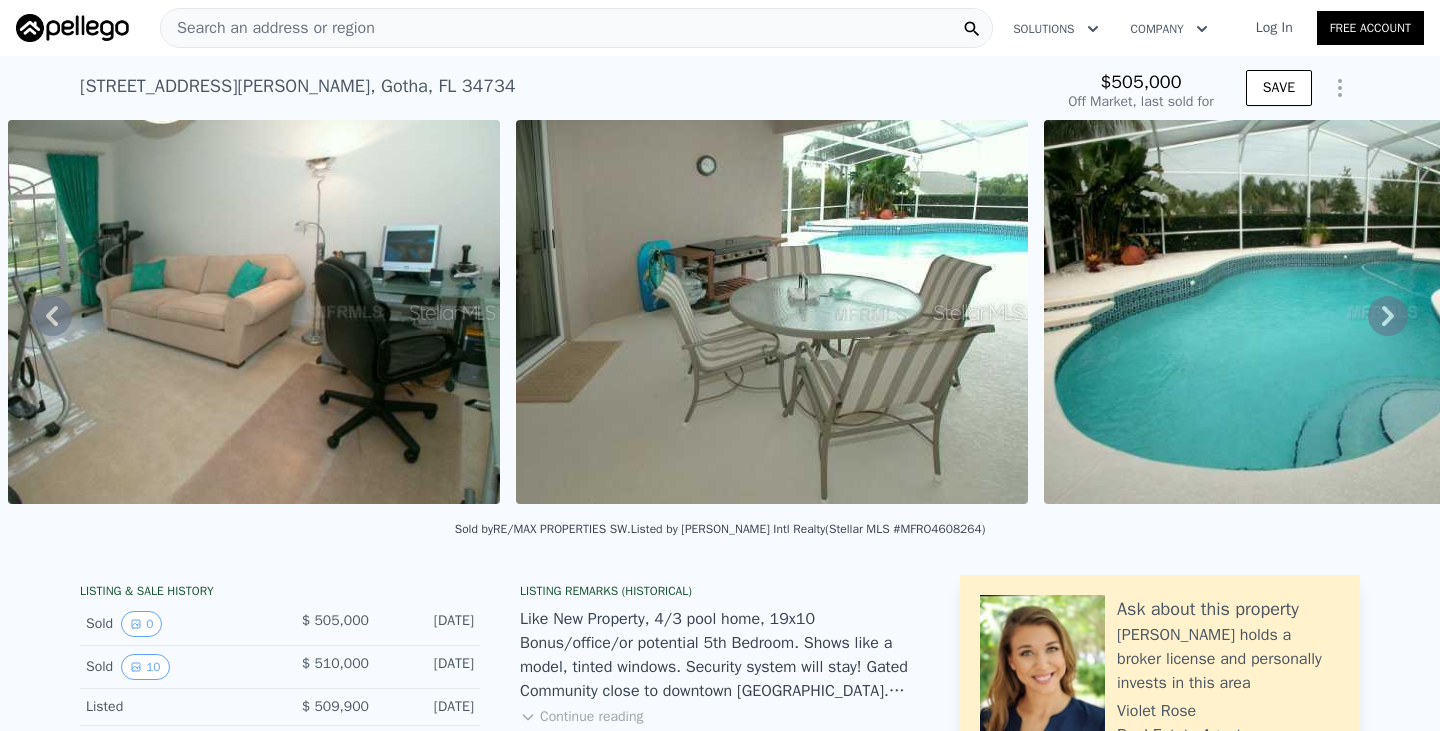 click 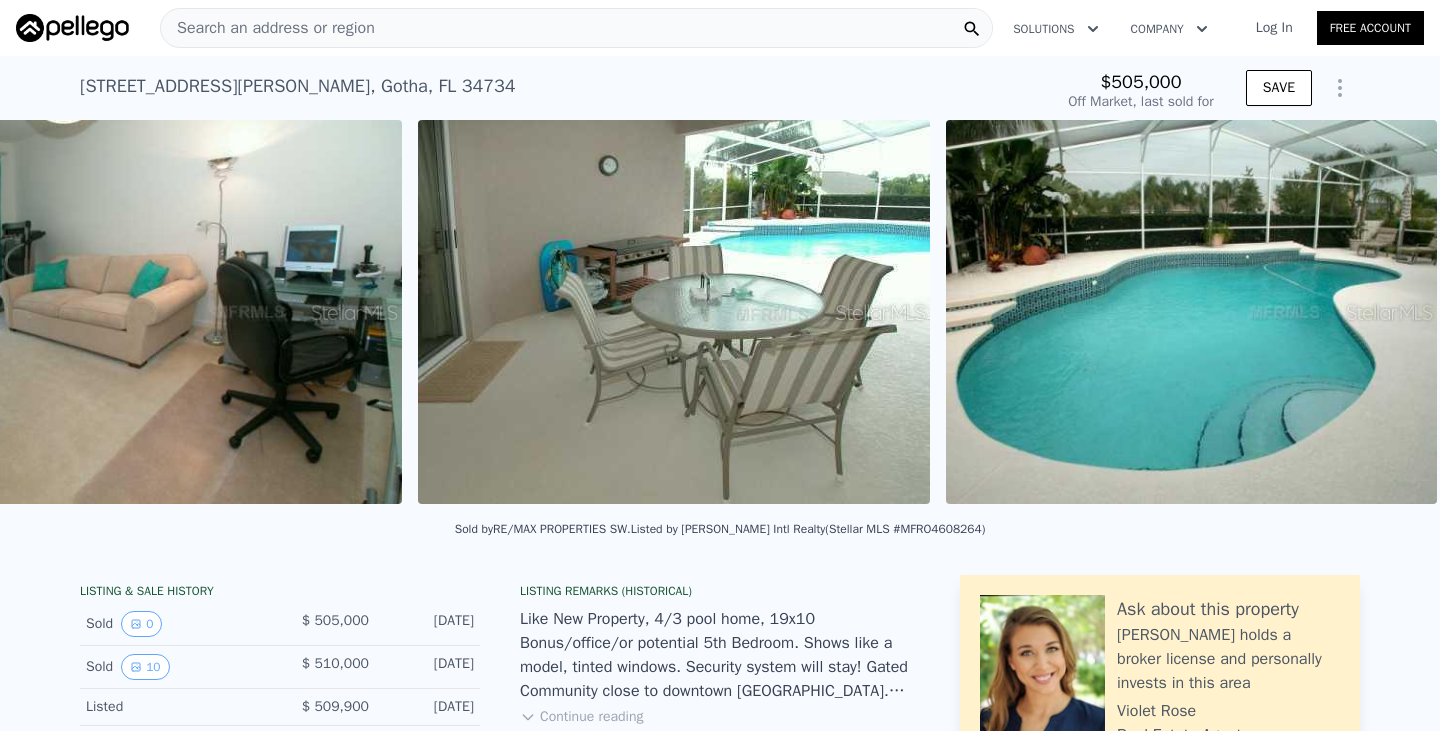 scroll, scrollTop: 0, scrollLeft: 4271, axis: horizontal 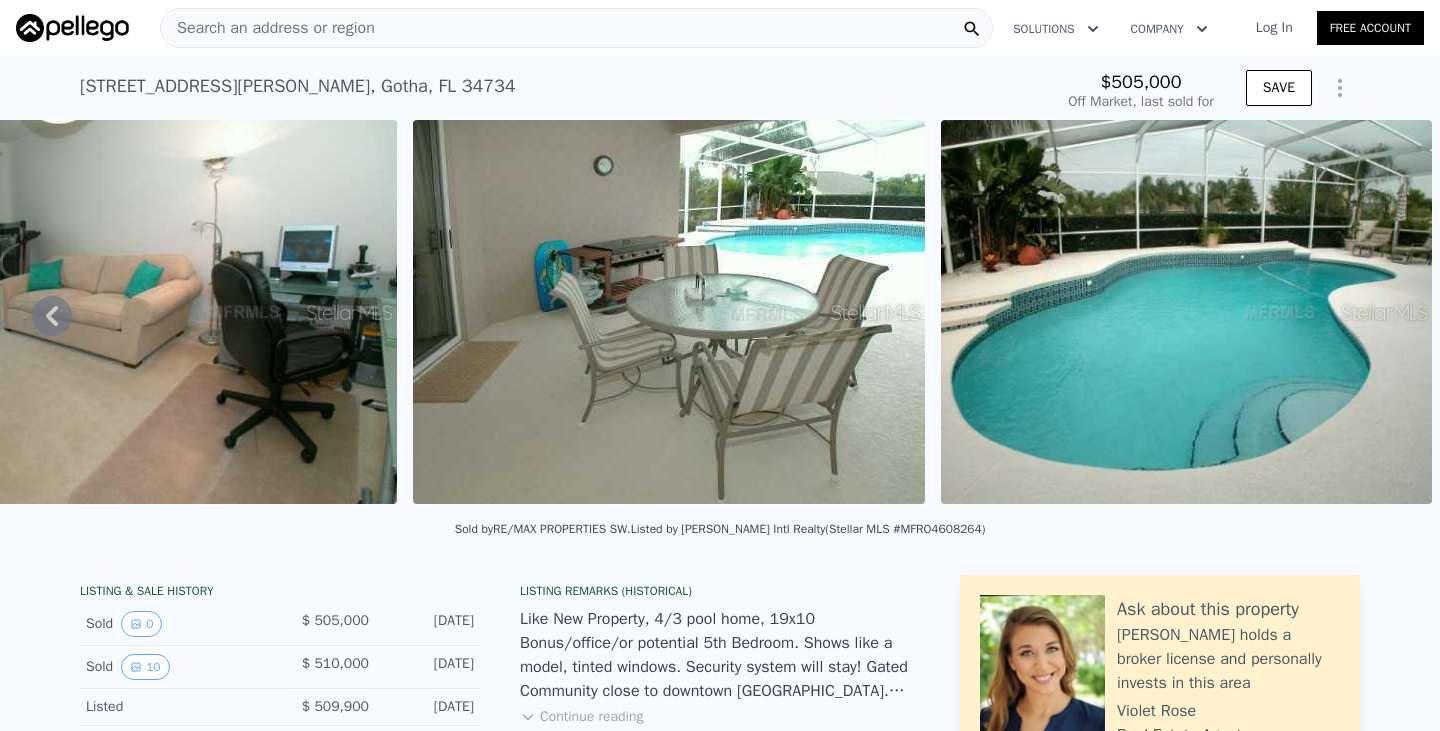 click at bounding box center (1187, 312) 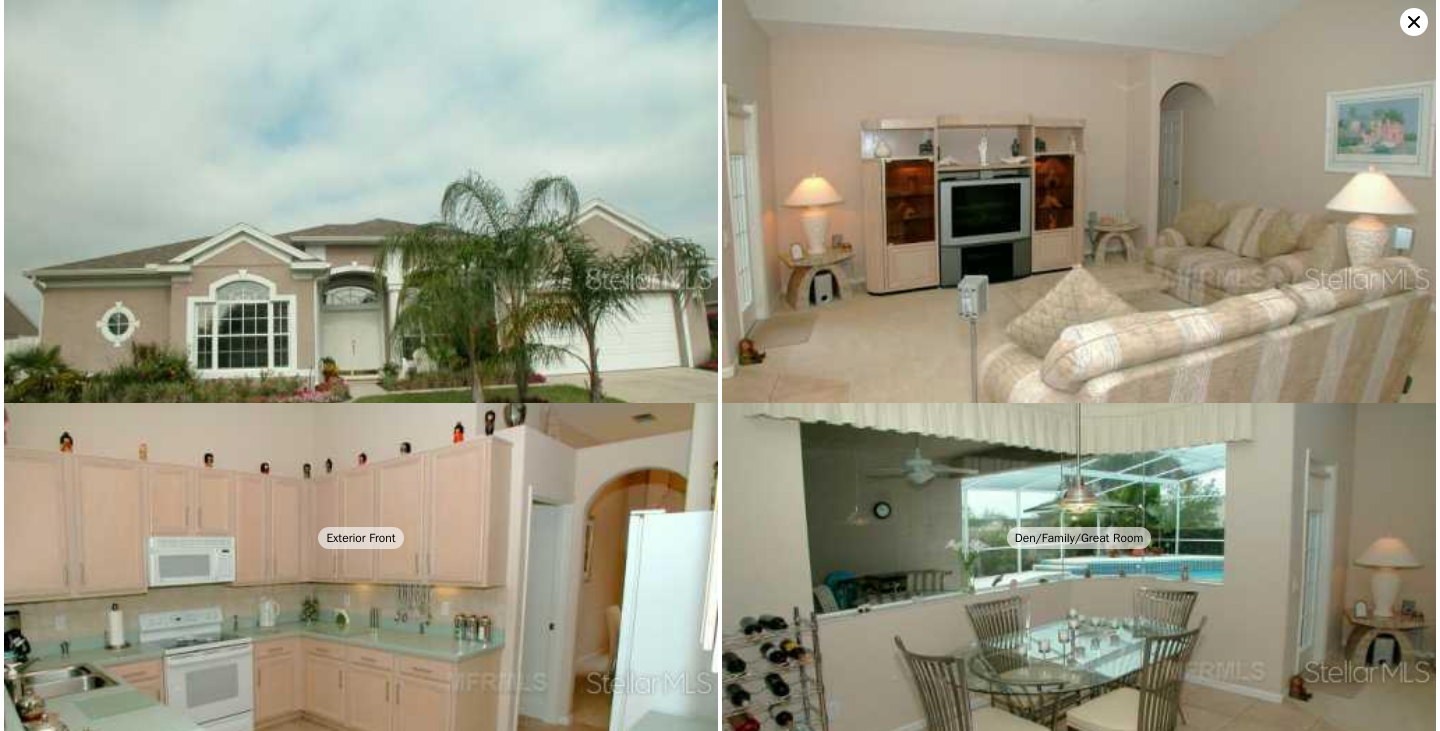 scroll, scrollTop: 0, scrollLeft: 0, axis: both 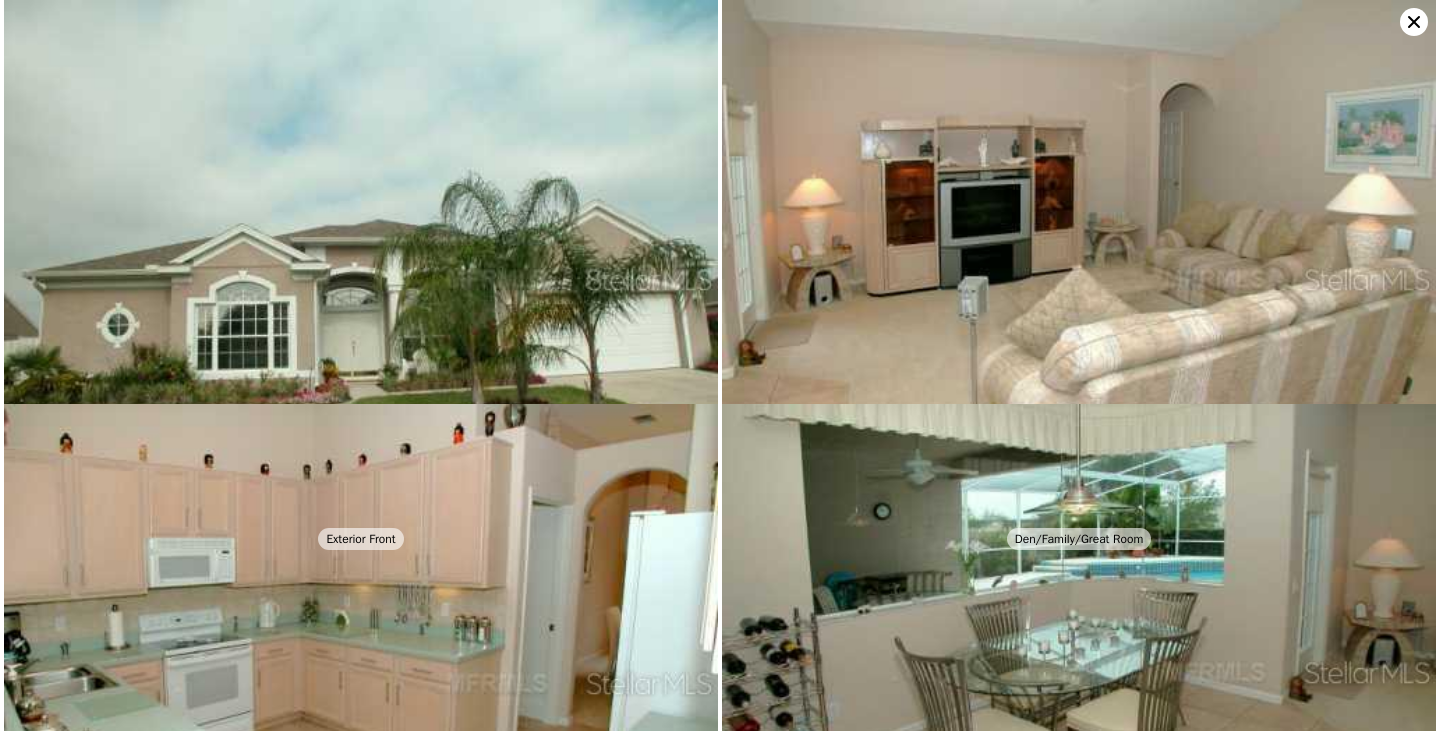 click 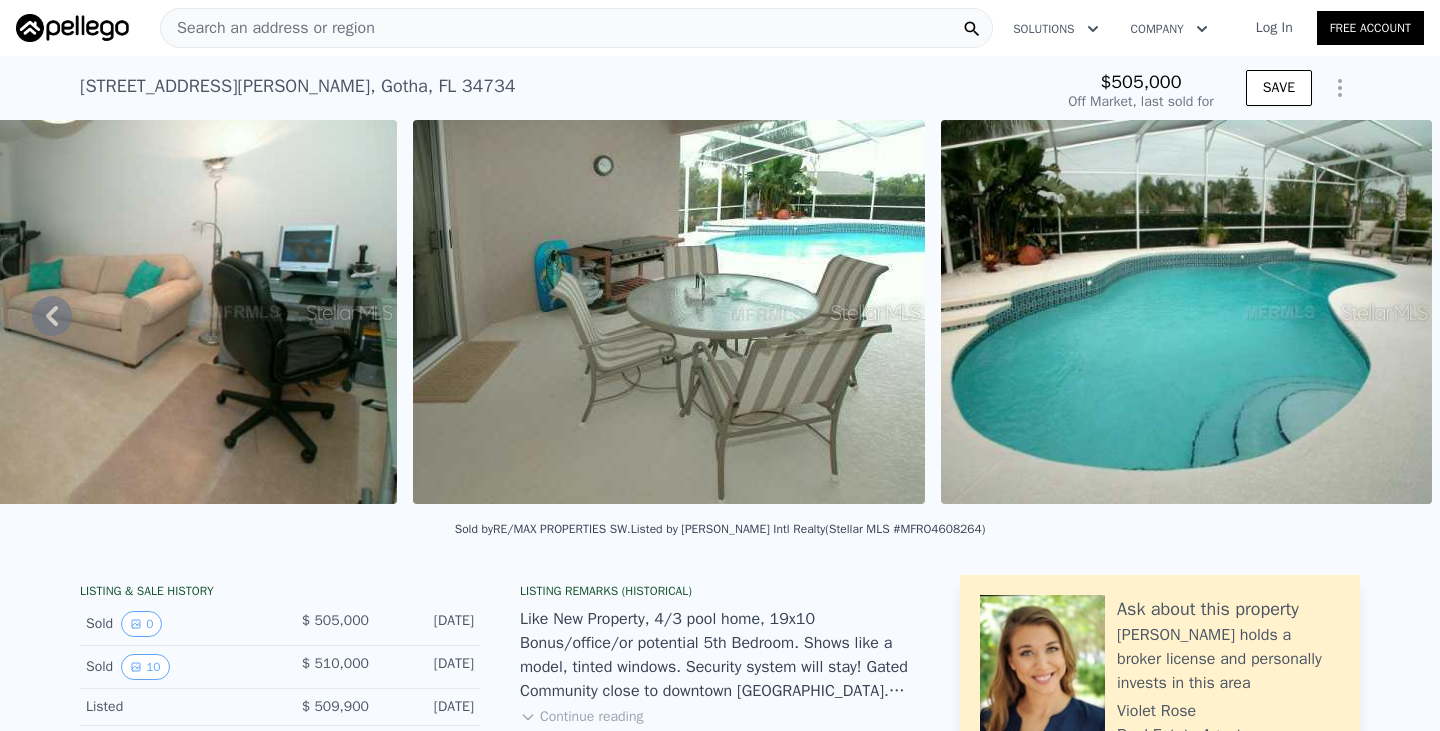 click on "Search an address or region" at bounding box center [576, 28] 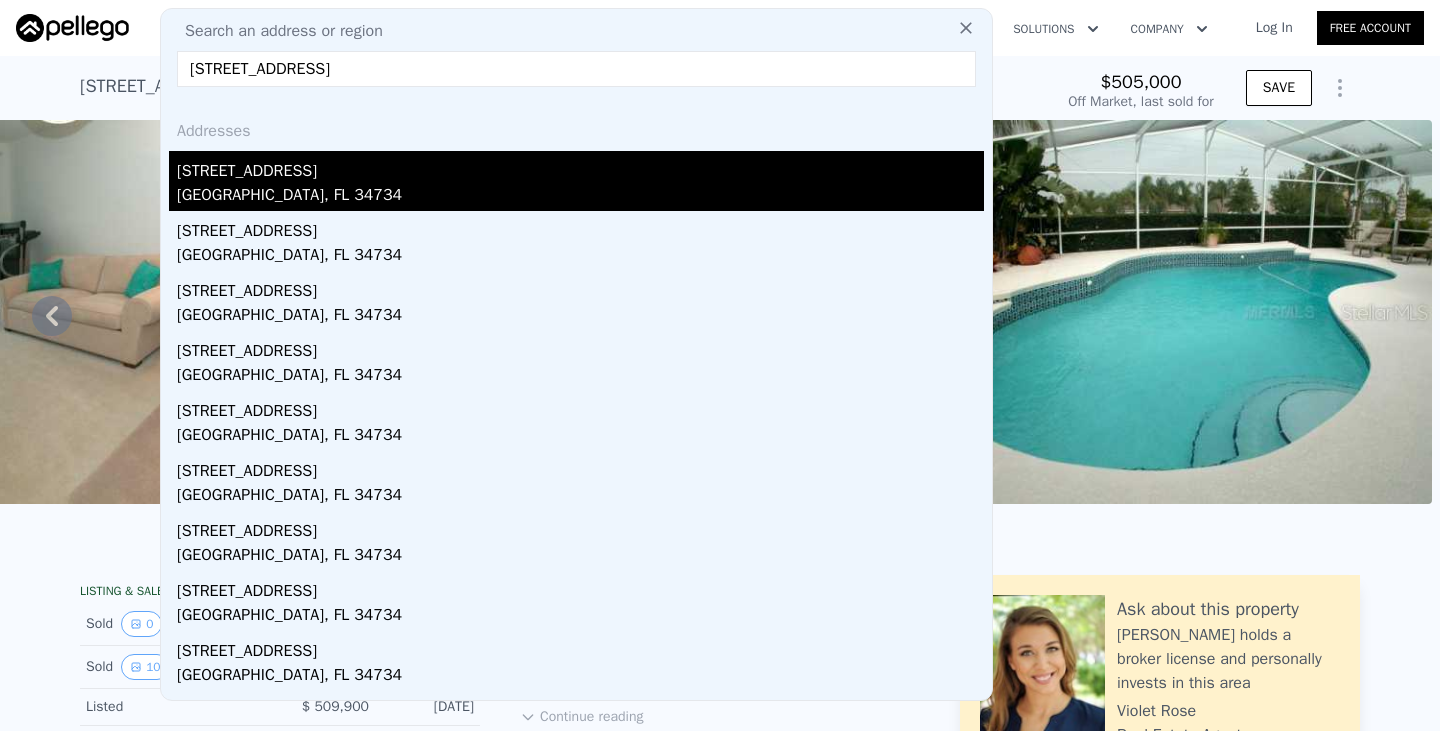 type on "[STREET_ADDRESS]" 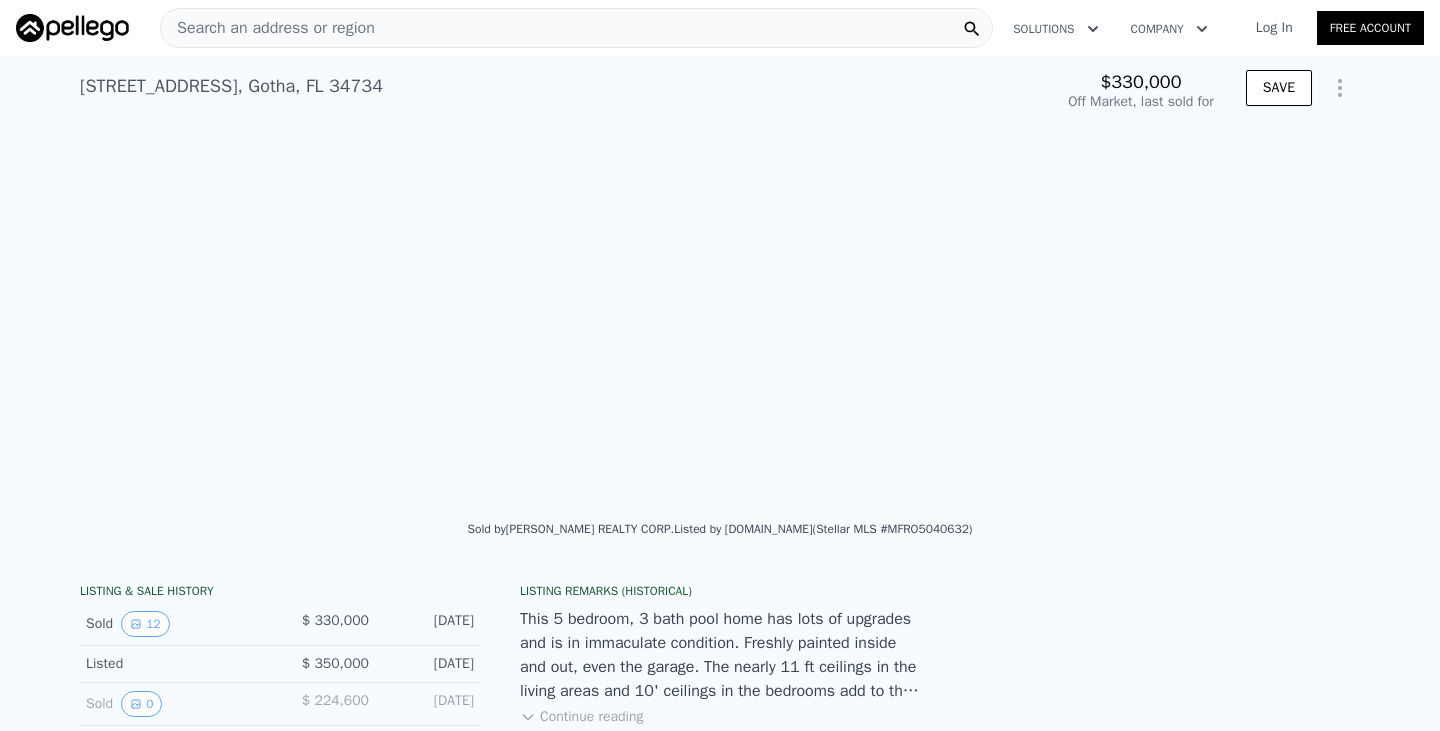 scroll, scrollTop: 0, scrollLeft: 4118, axis: horizontal 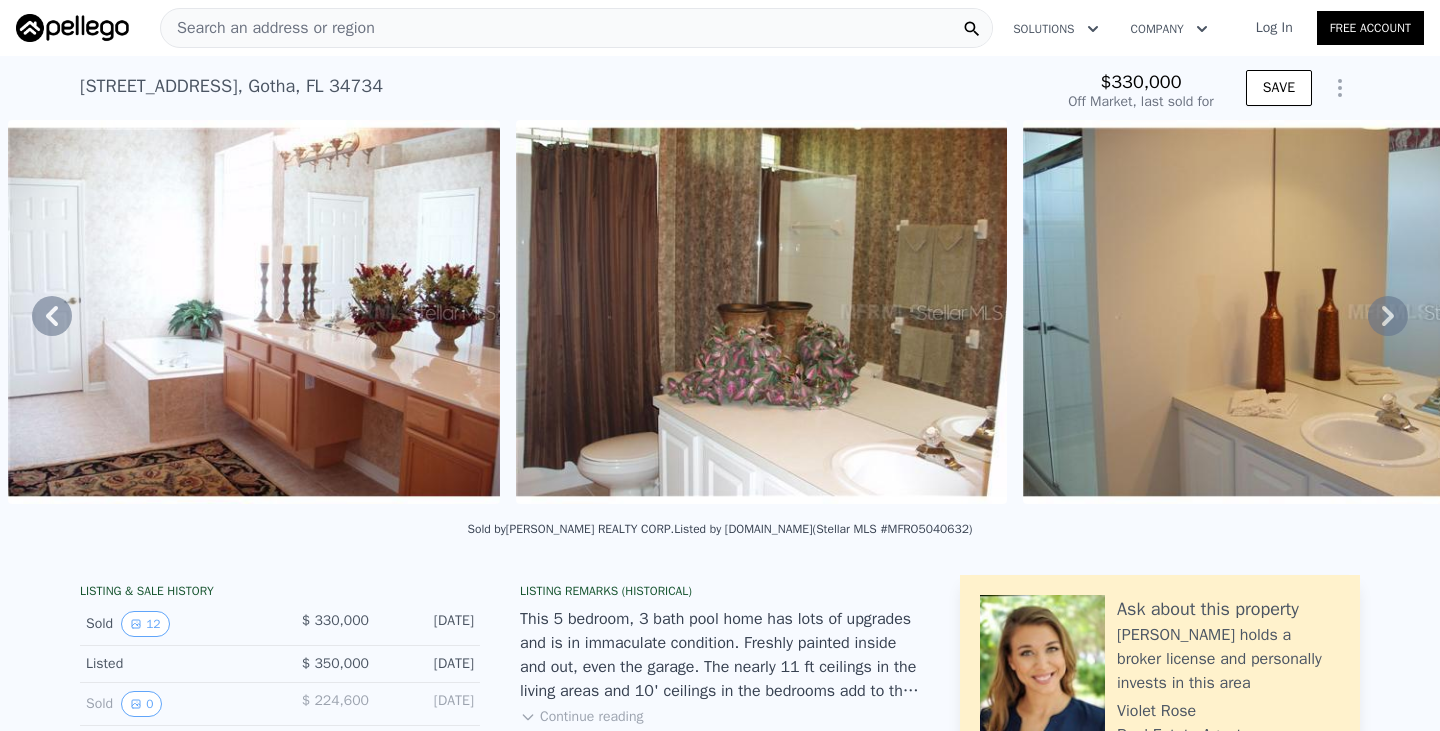 click 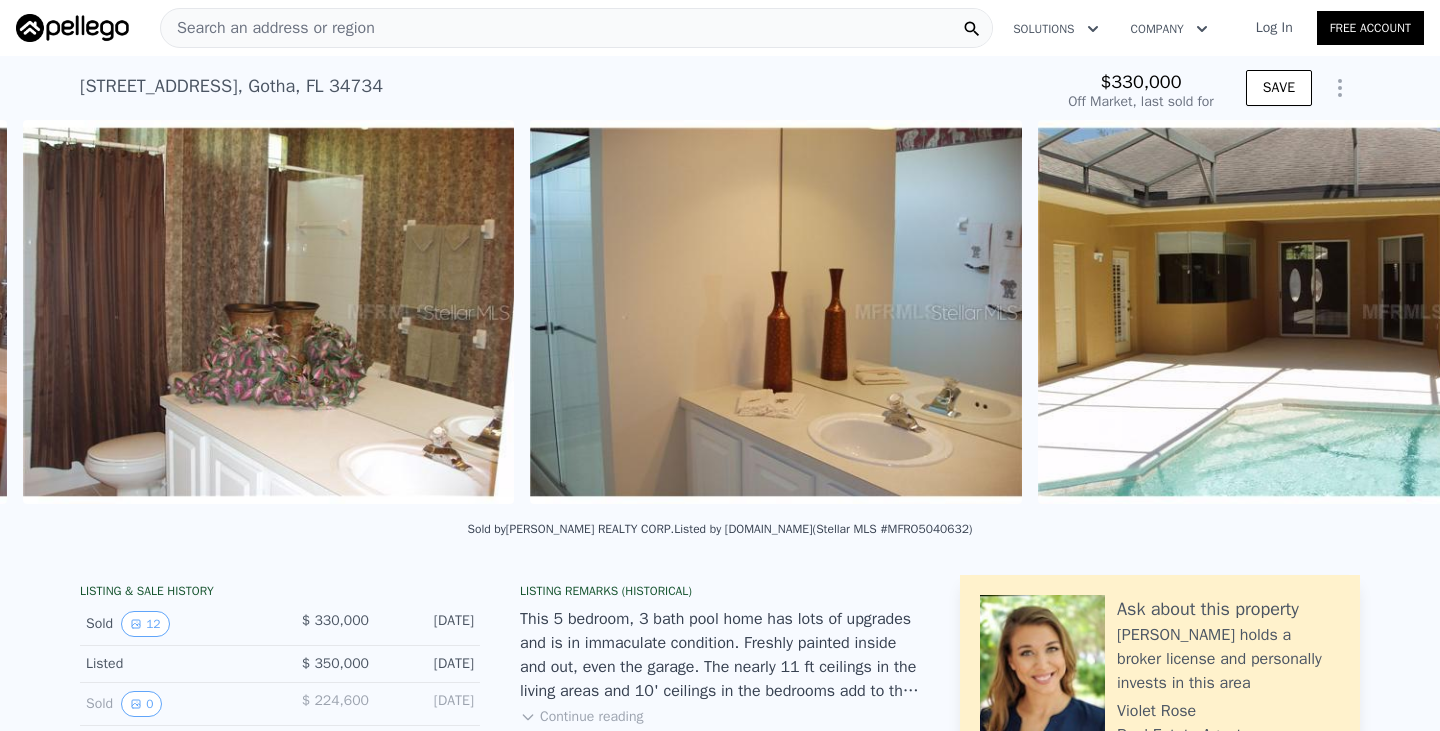 scroll, scrollTop: 0, scrollLeft: 4626, axis: horizontal 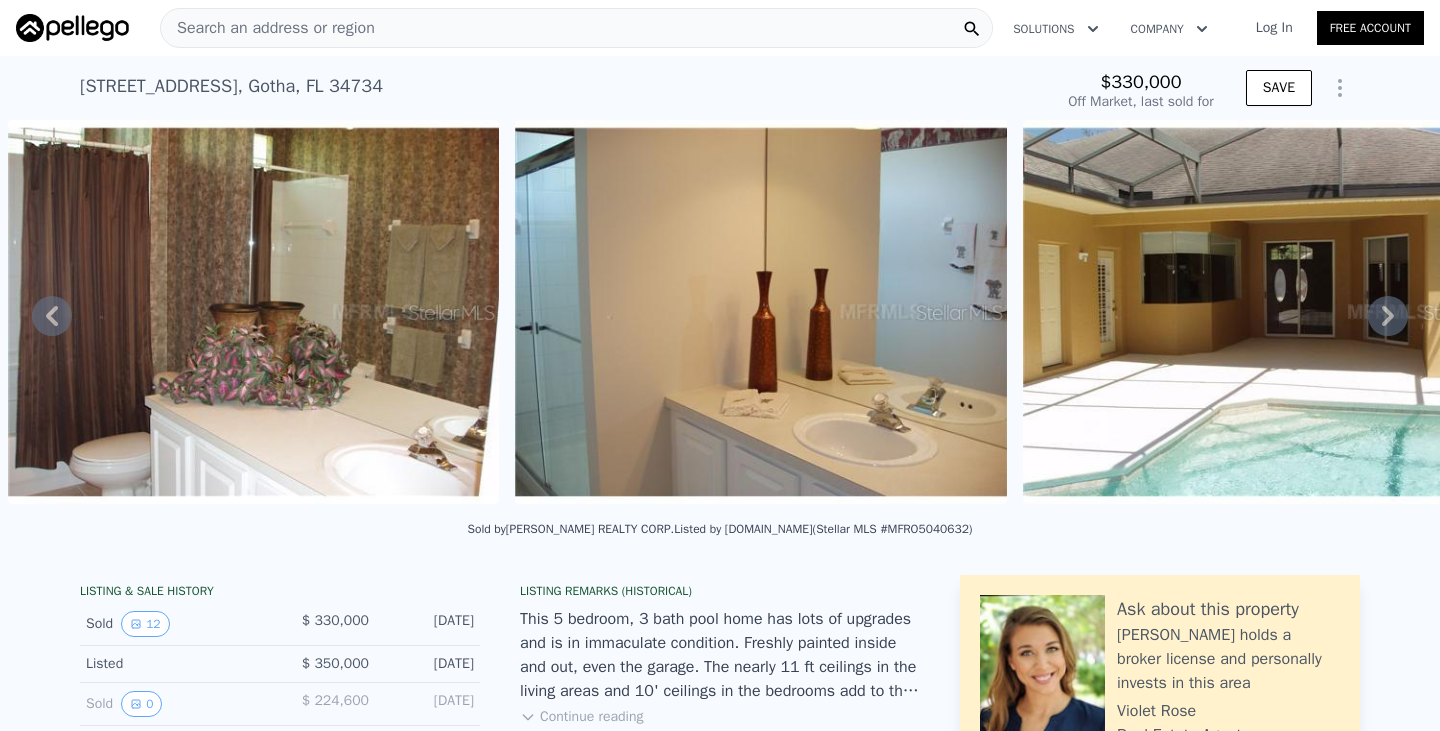 click 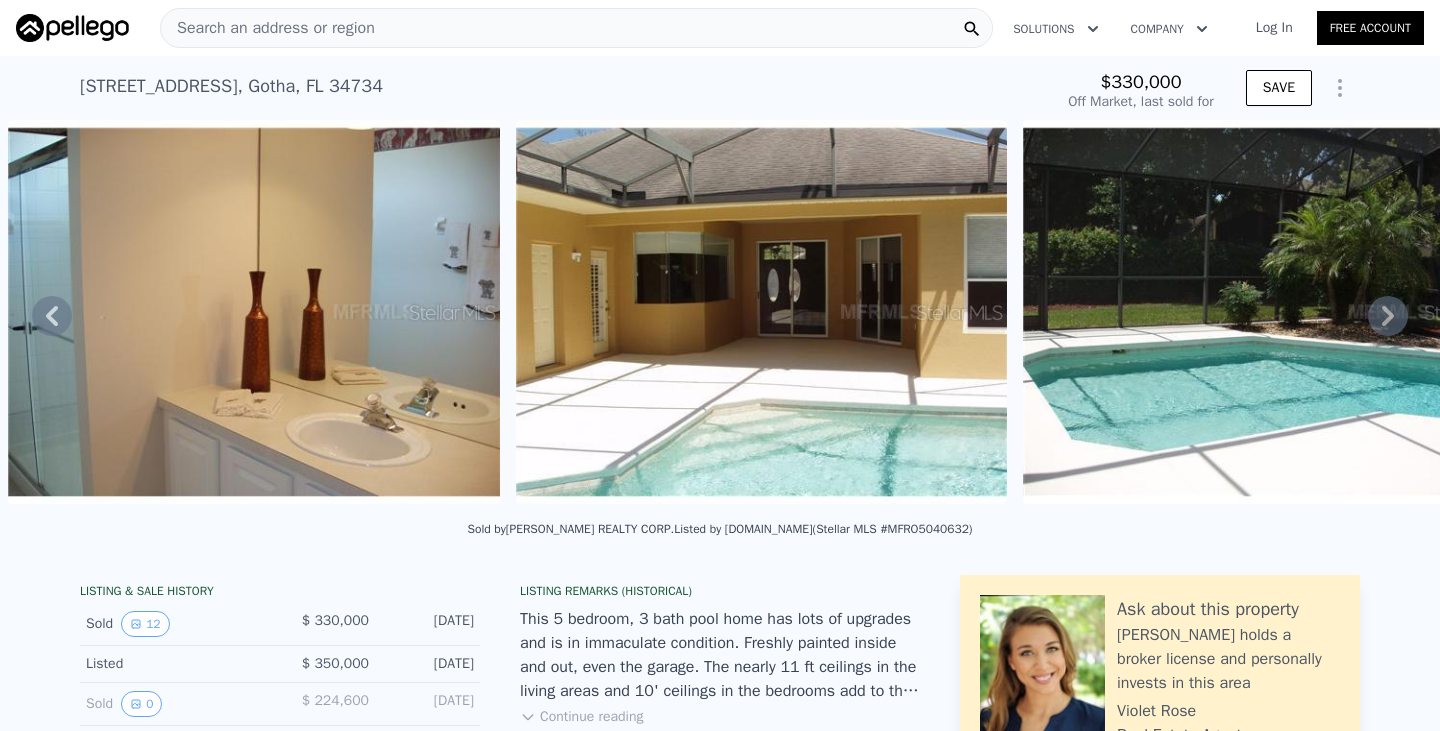 click 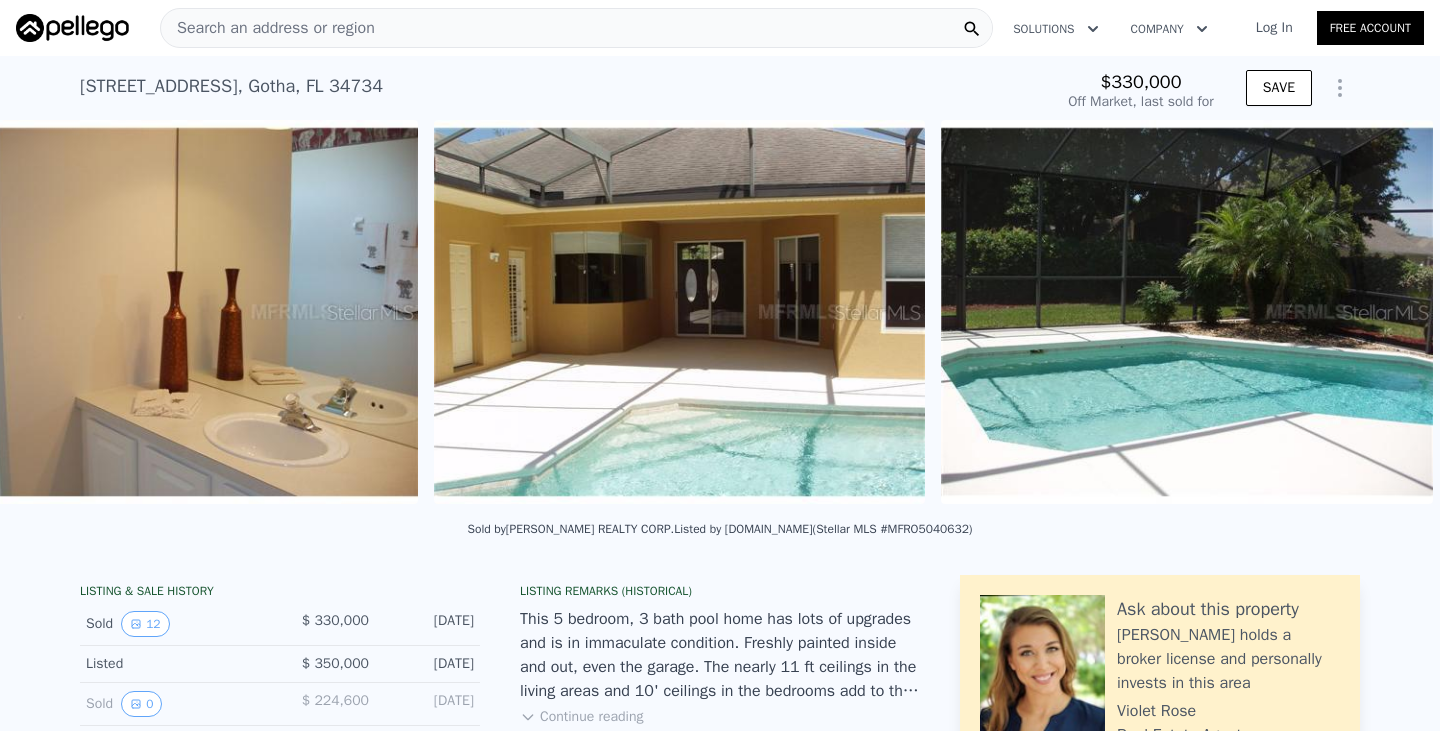 scroll, scrollTop: 0, scrollLeft: 5216, axis: horizontal 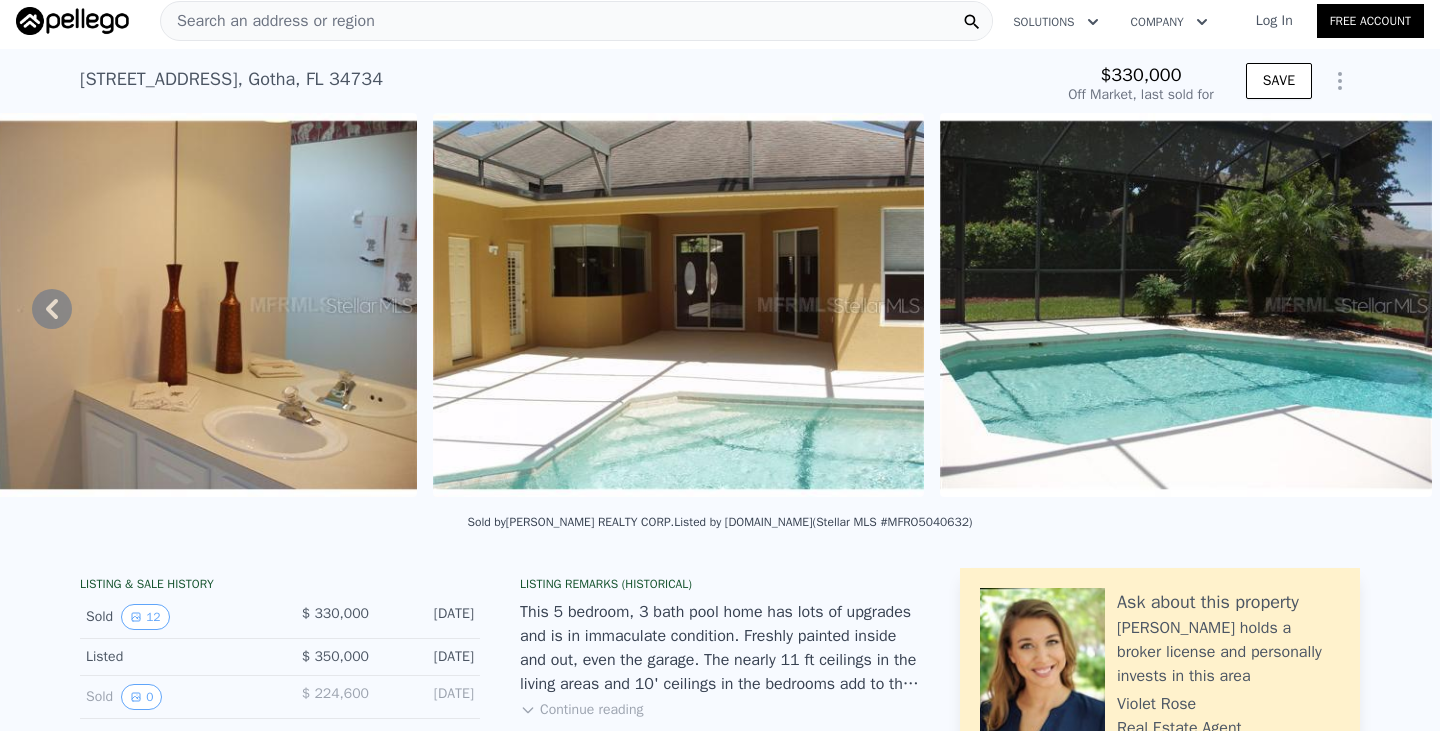 click at bounding box center [1186, 305] 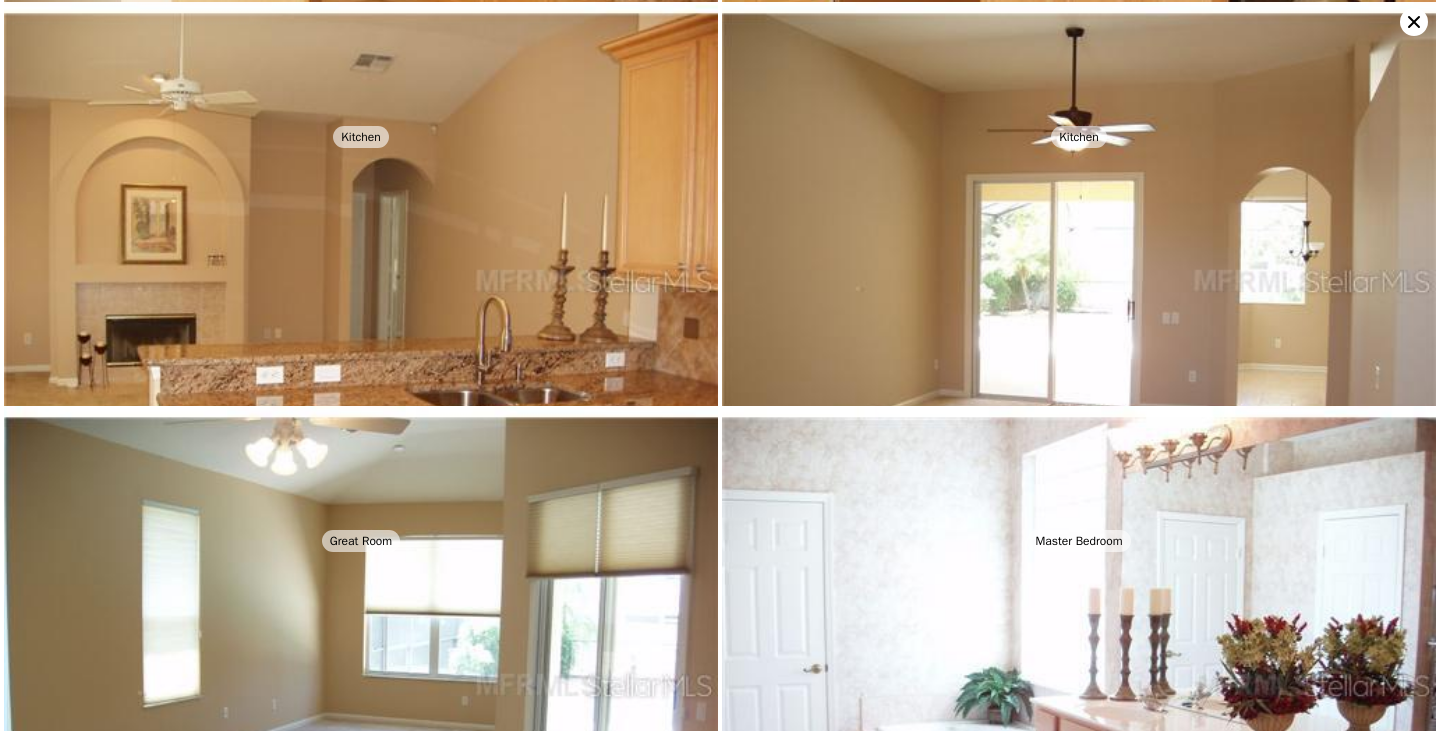 scroll, scrollTop: 808, scrollLeft: 0, axis: vertical 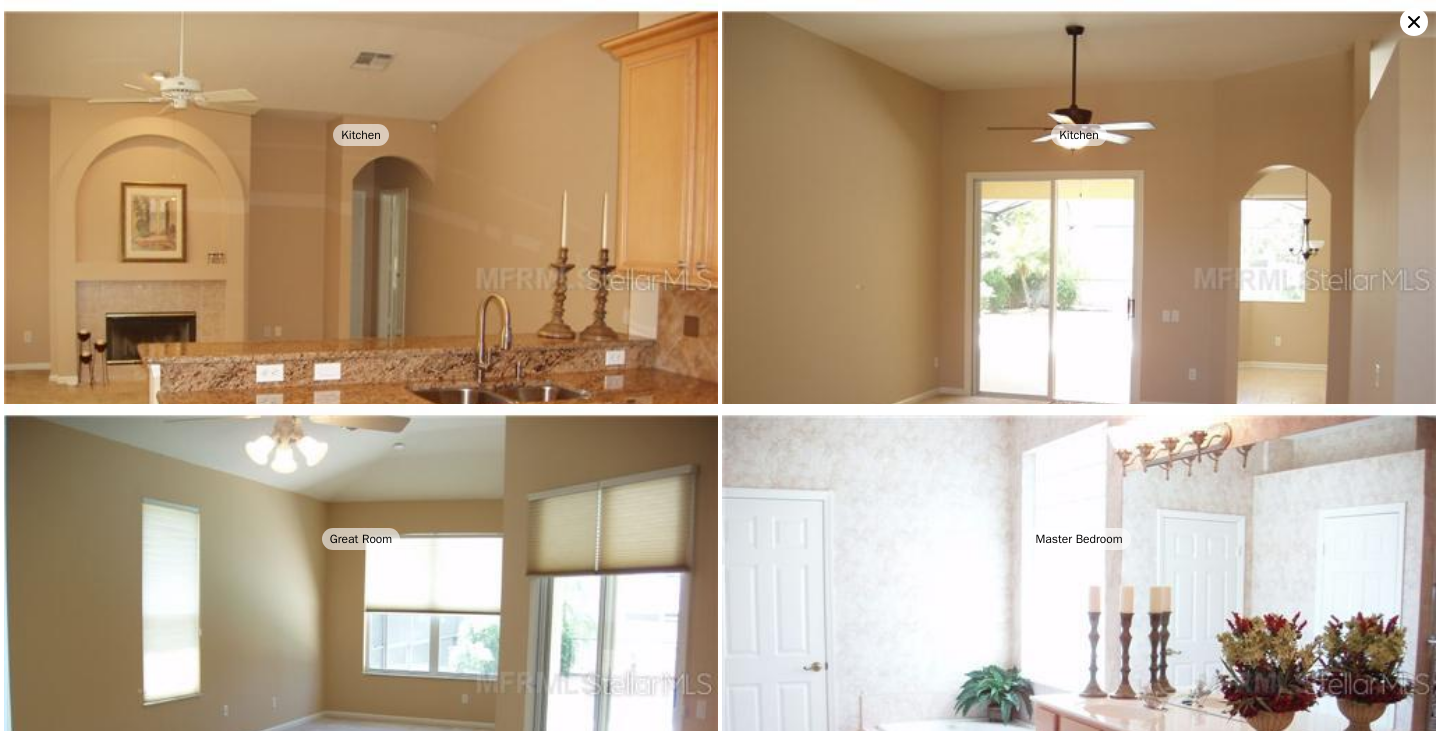 click at bounding box center (361, 279) 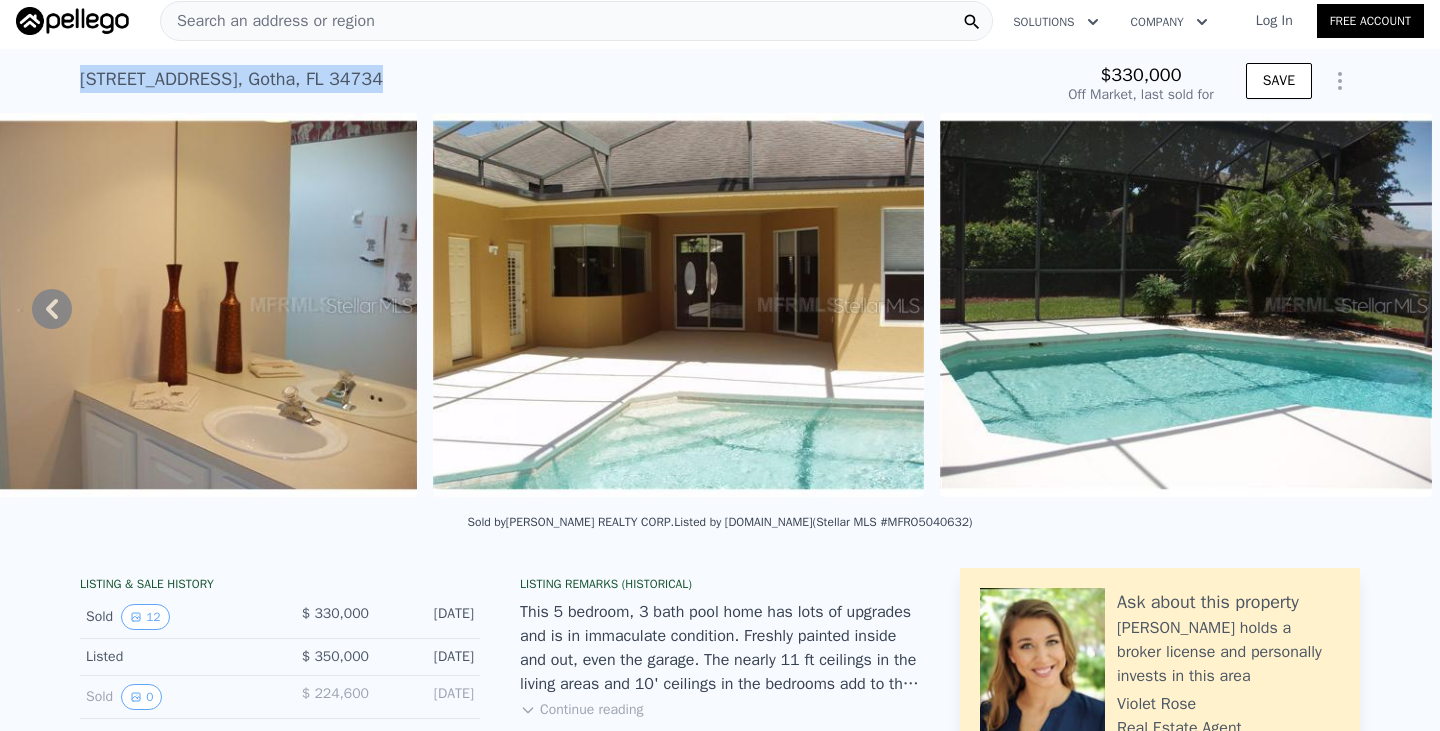 drag, startPoint x: 80, startPoint y: 78, endPoint x: 369, endPoint y: 78, distance: 289 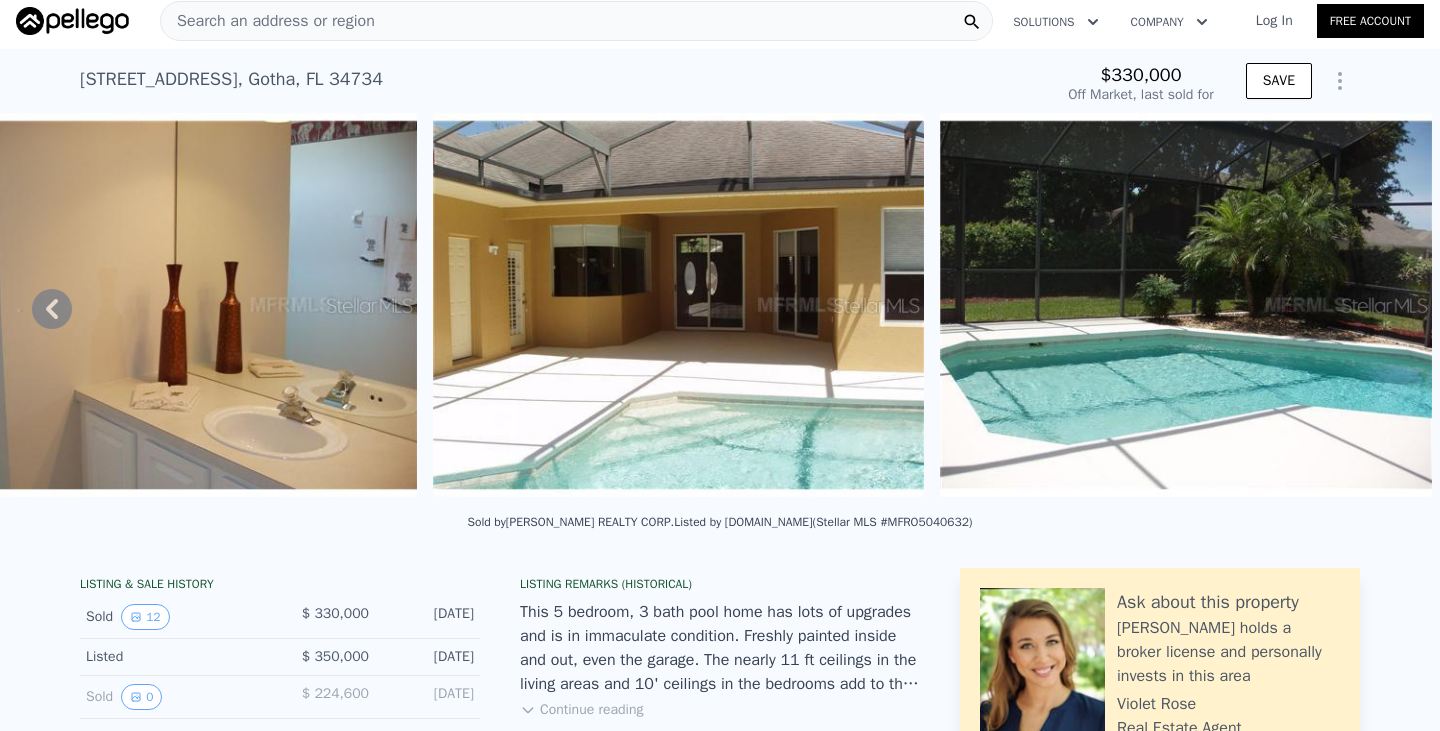 click on "Search an address or region" at bounding box center (268, 21) 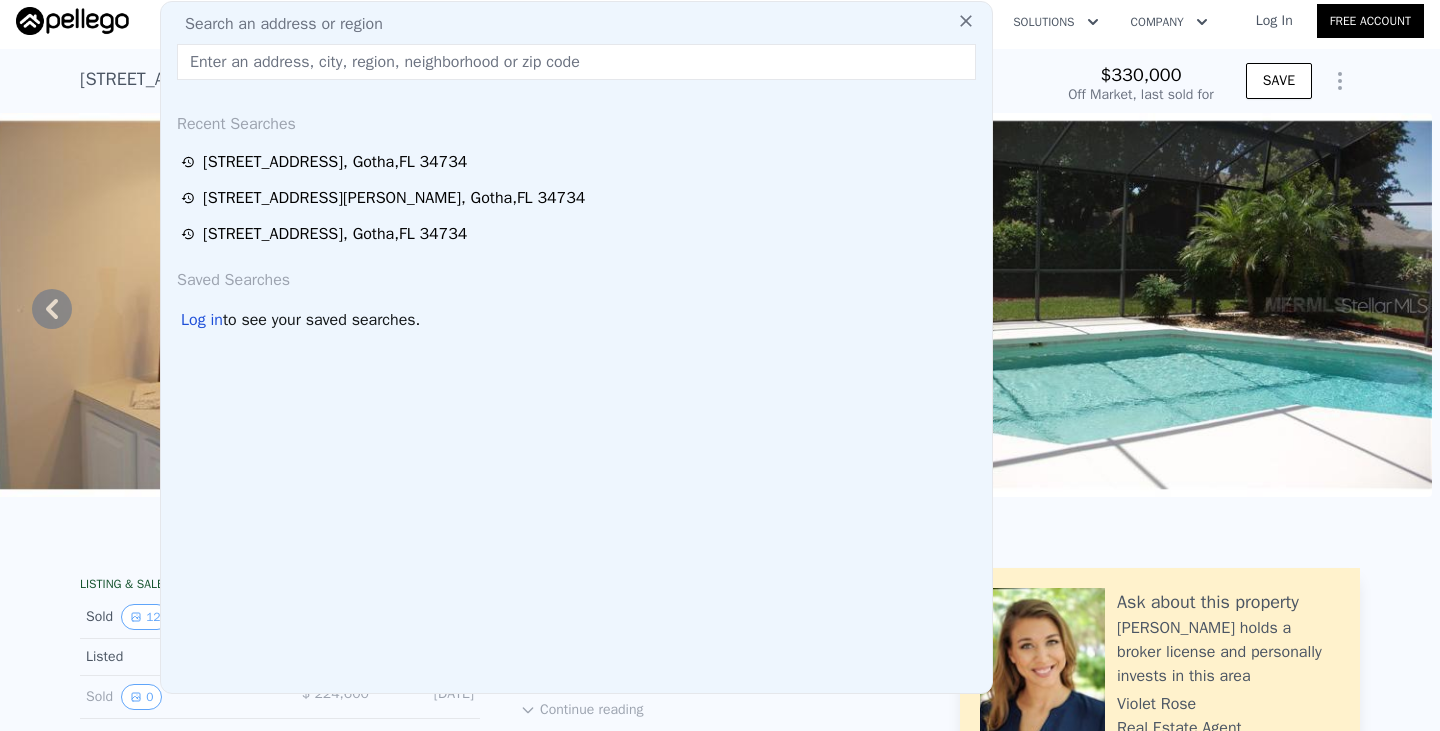 click at bounding box center [576, 62] 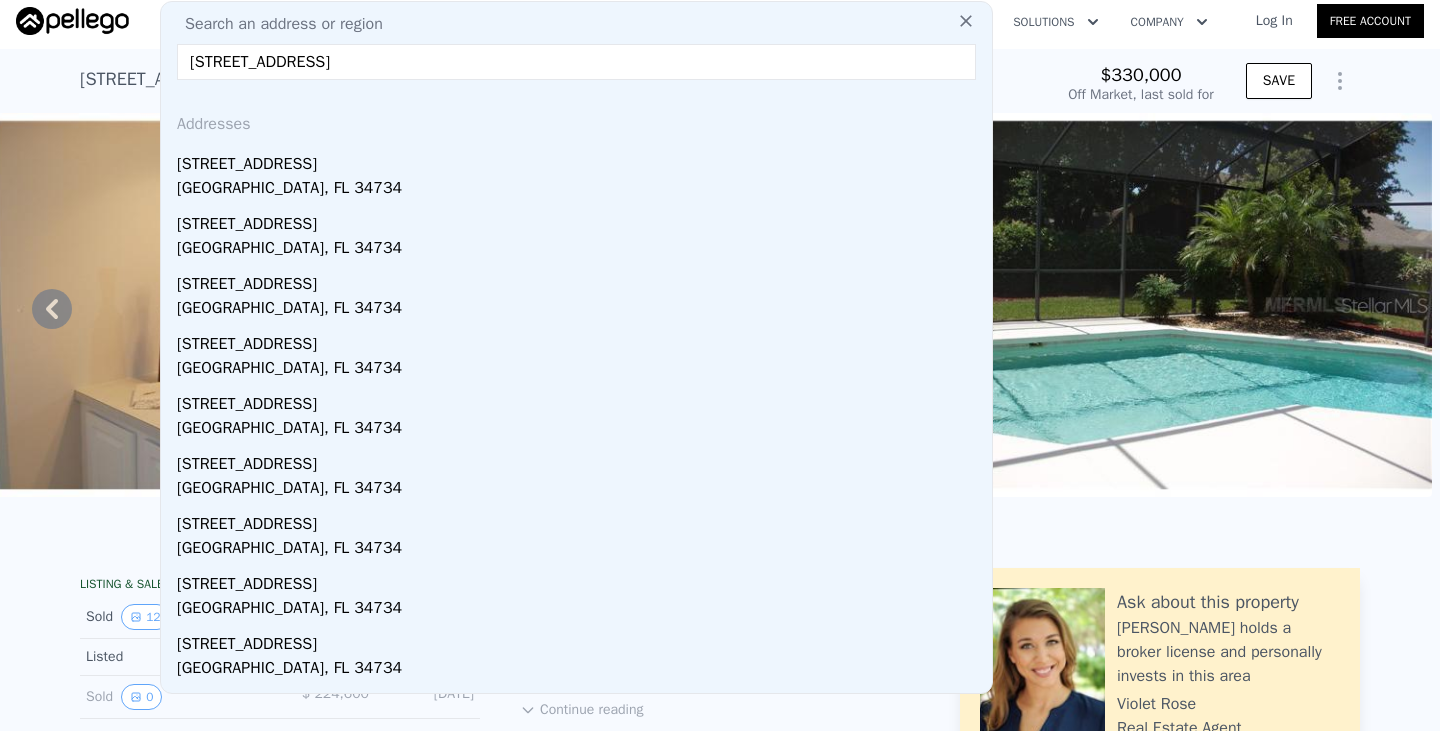 click on "[STREET_ADDRESS]" at bounding box center (576, 62) 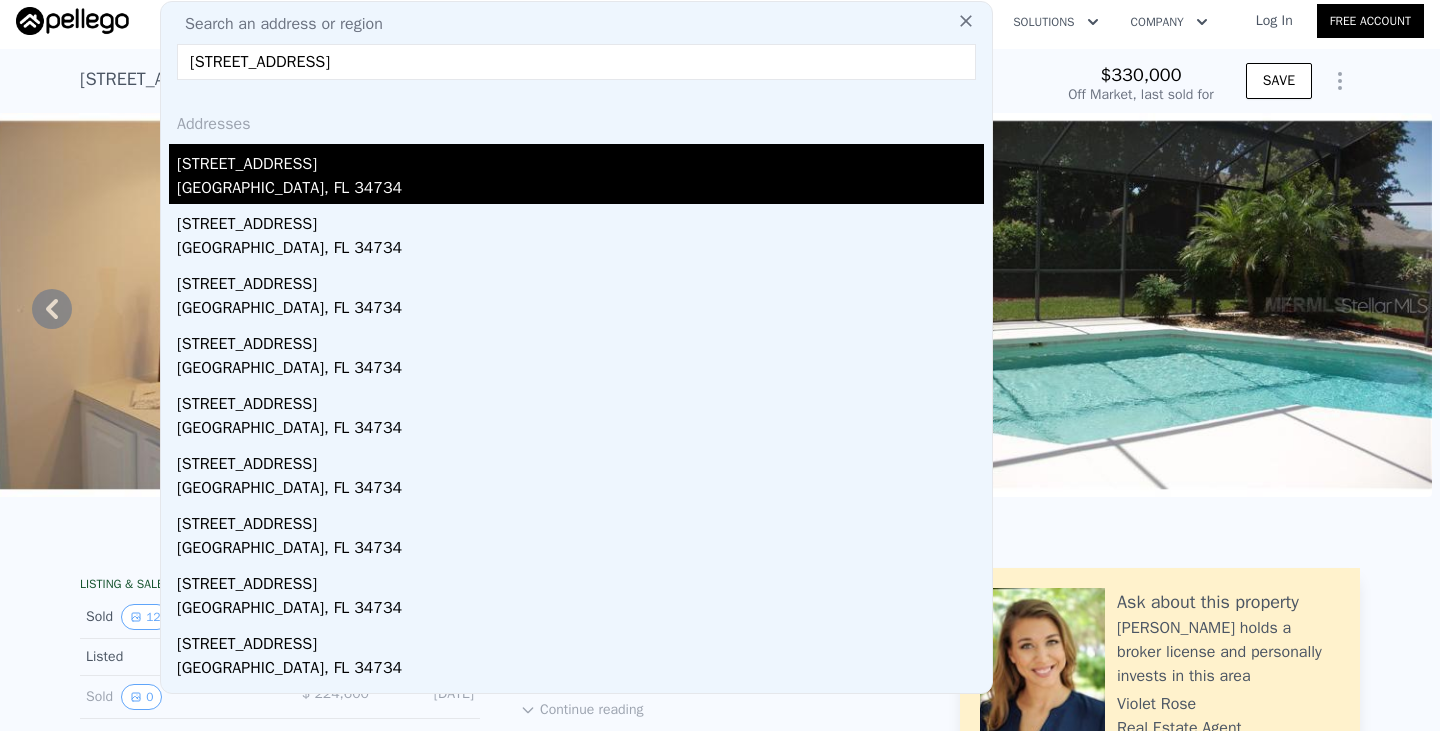 type on "[STREET_ADDRESS]" 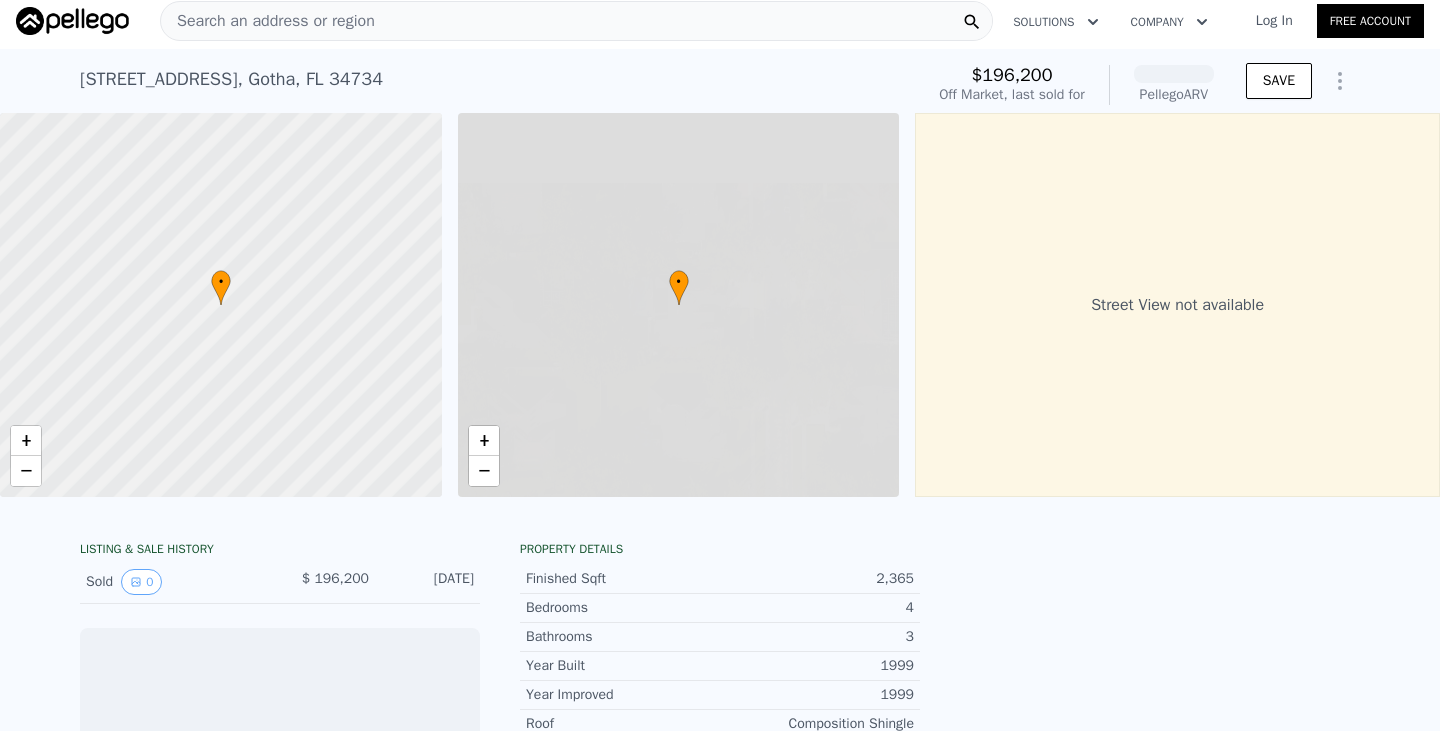 scroll, scrollTop: 0, scrollLeft: 8, axis: horizontal 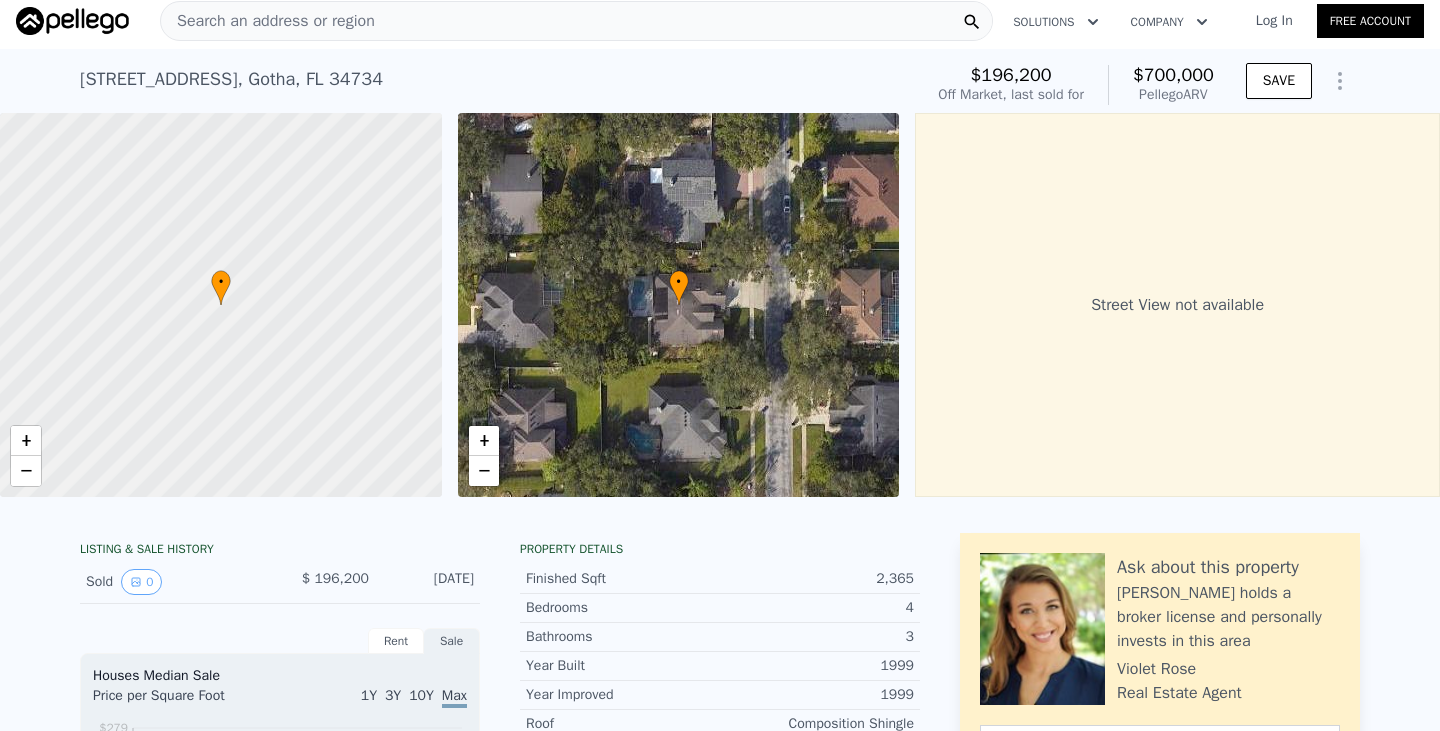 click on "Search an address or region" at bounding box center [576, 21] 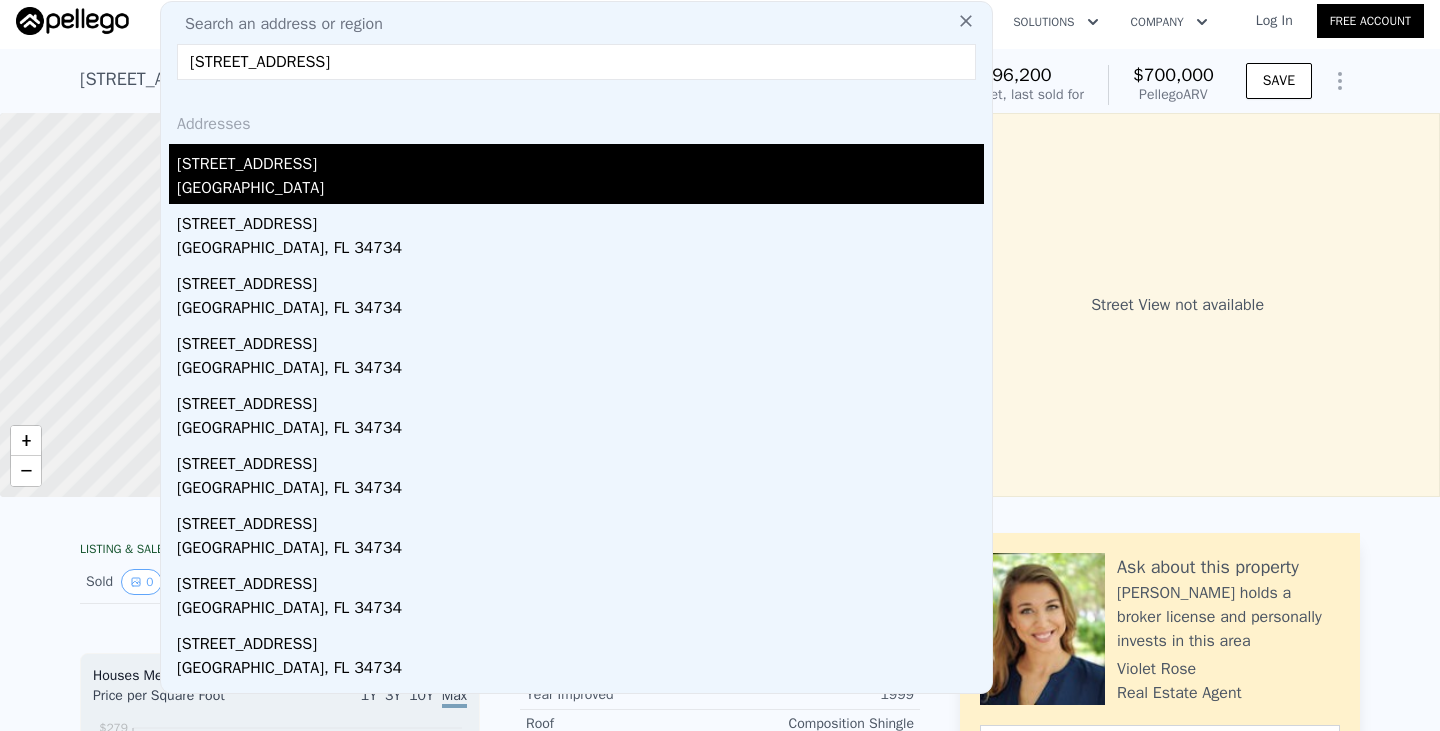 type on "[STREET_ADDRESS]" 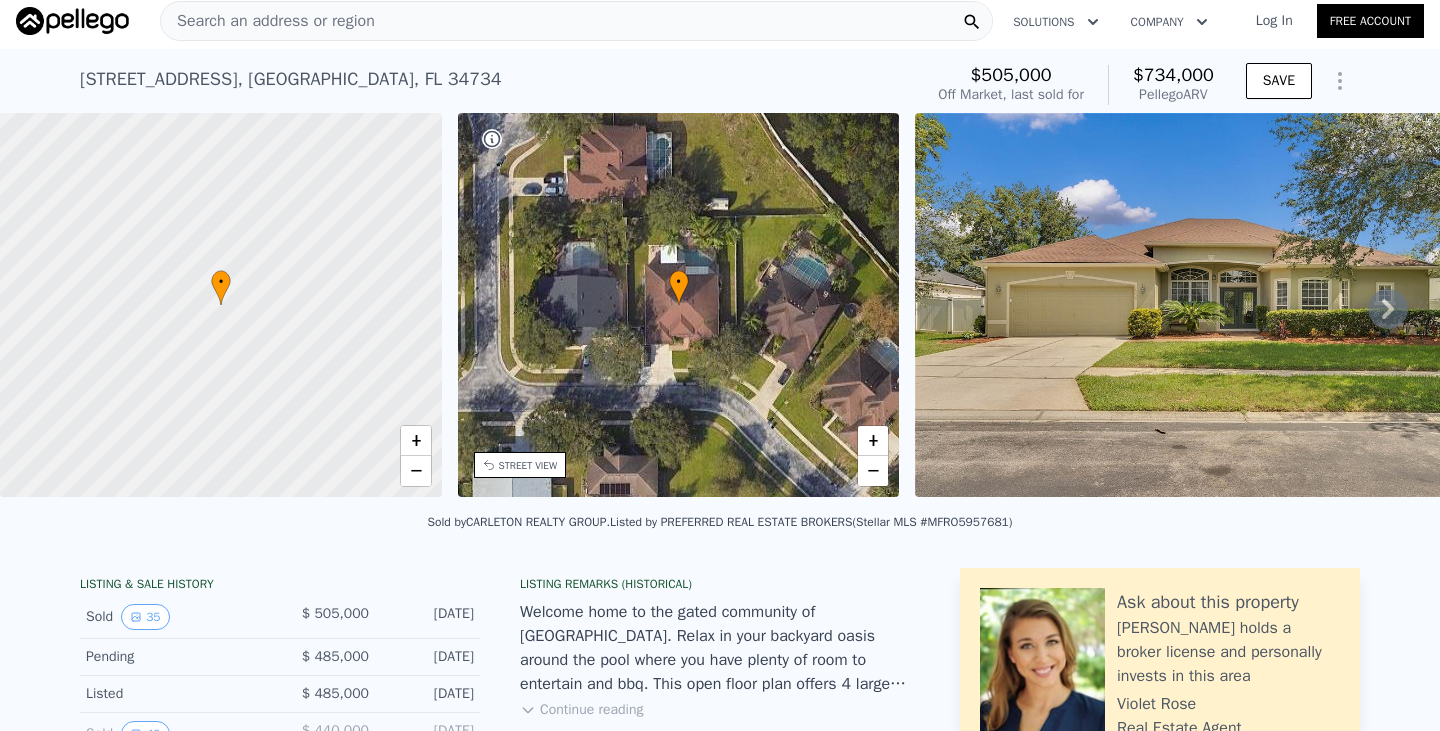 click 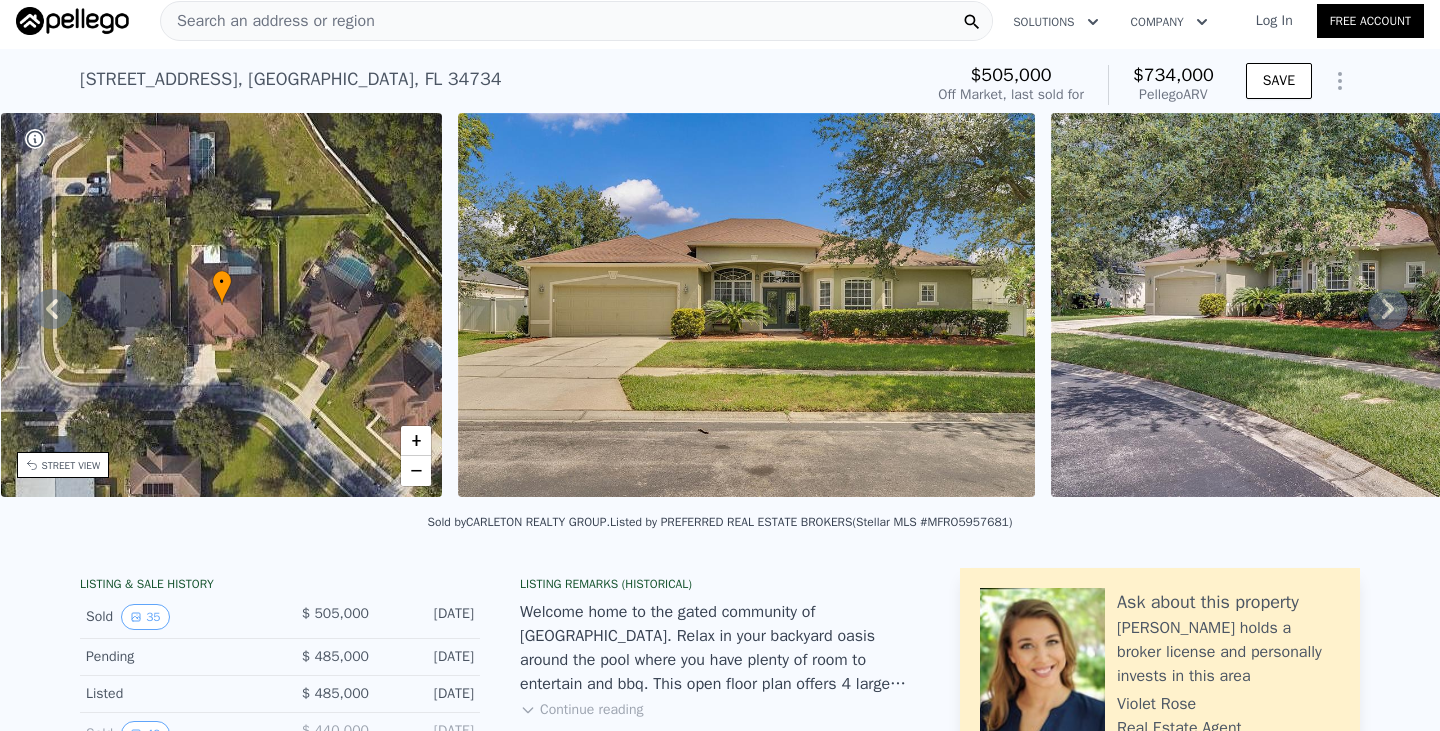 click 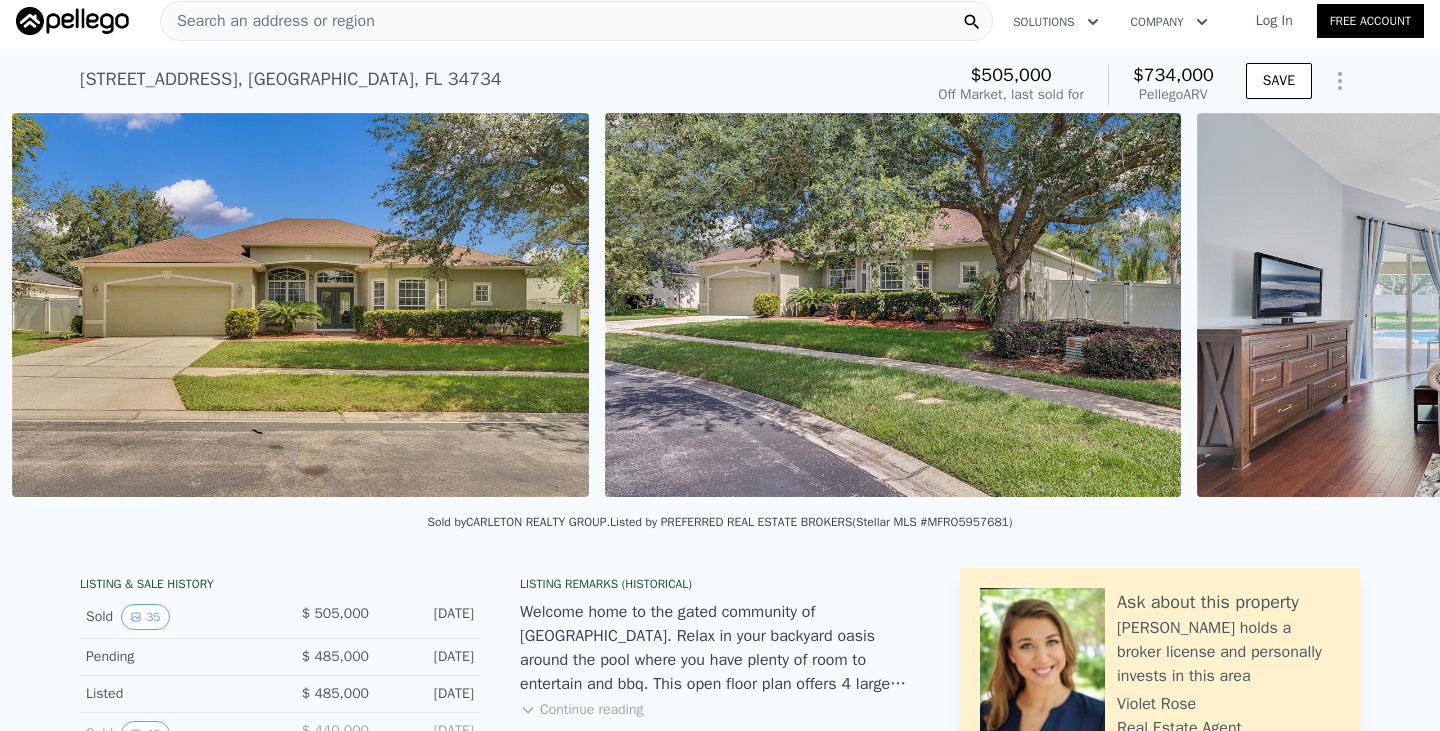 scroll, scrollTop: 0, scrollLeft: 915, axis: horizontal 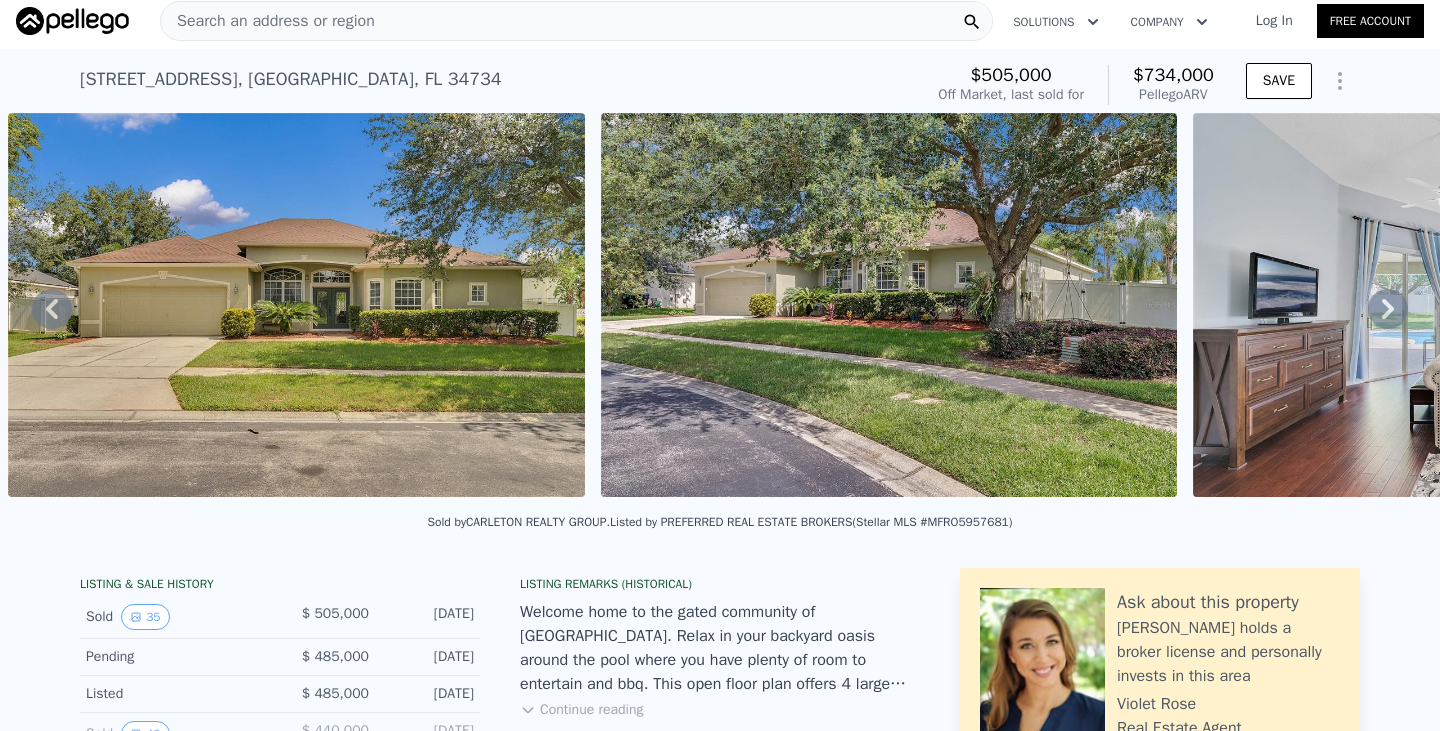 click 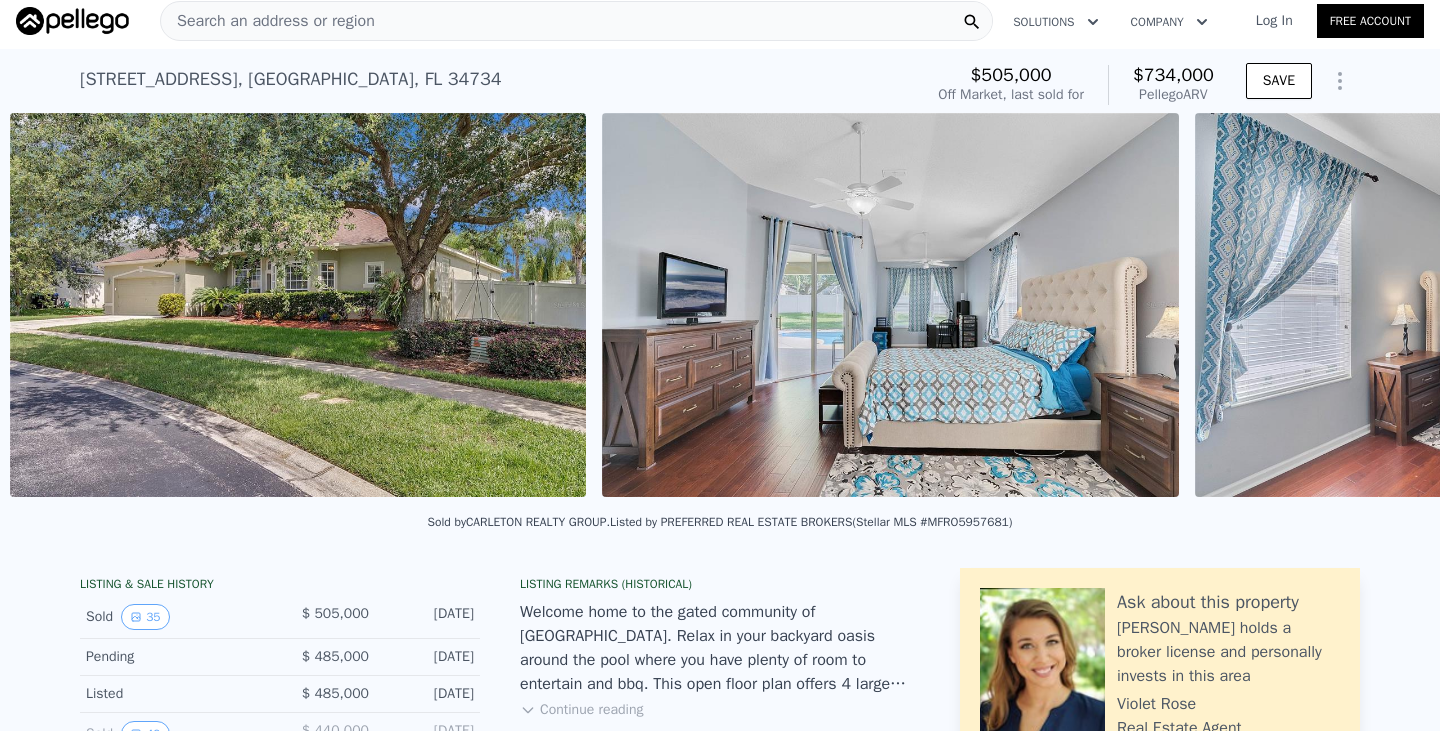 scroll, scrollTop: 0, scrollLeft: 1508, axis: horizontal 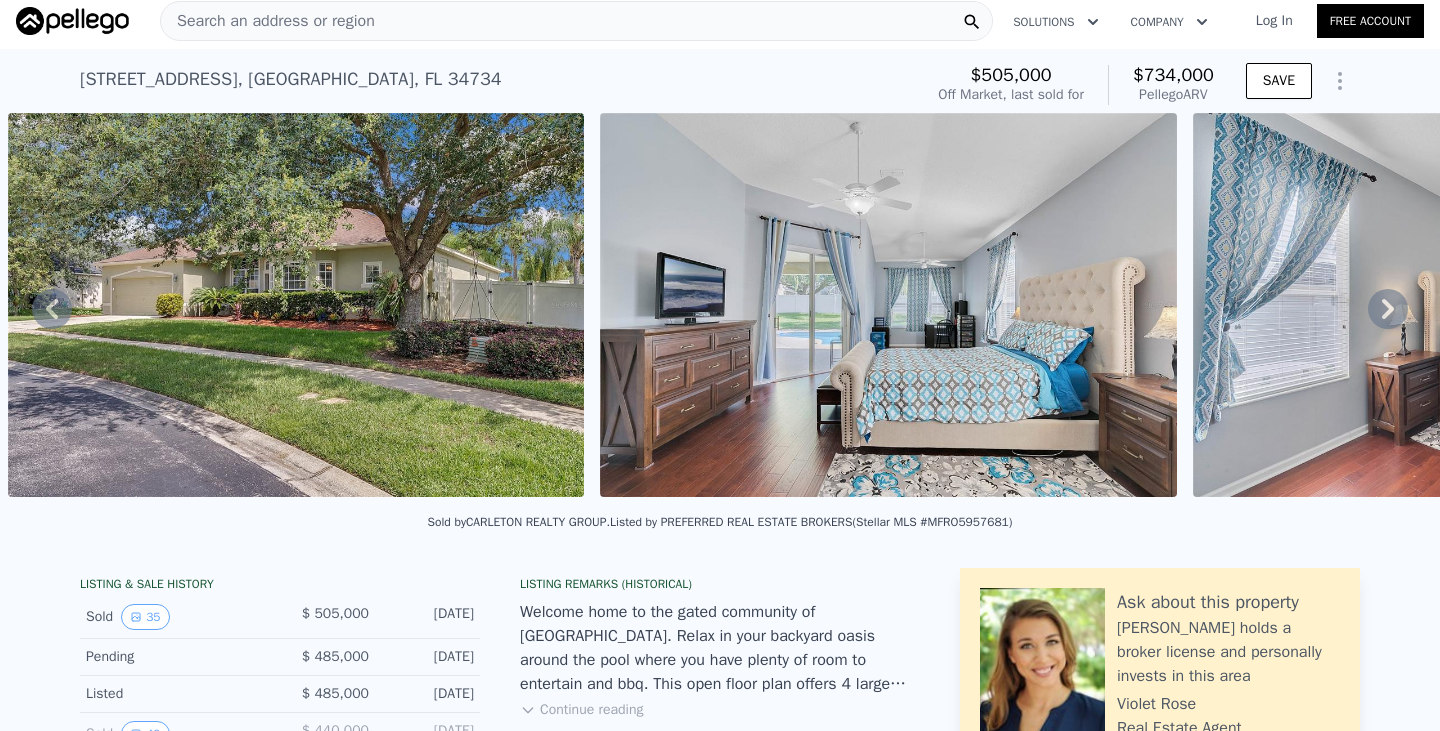 click 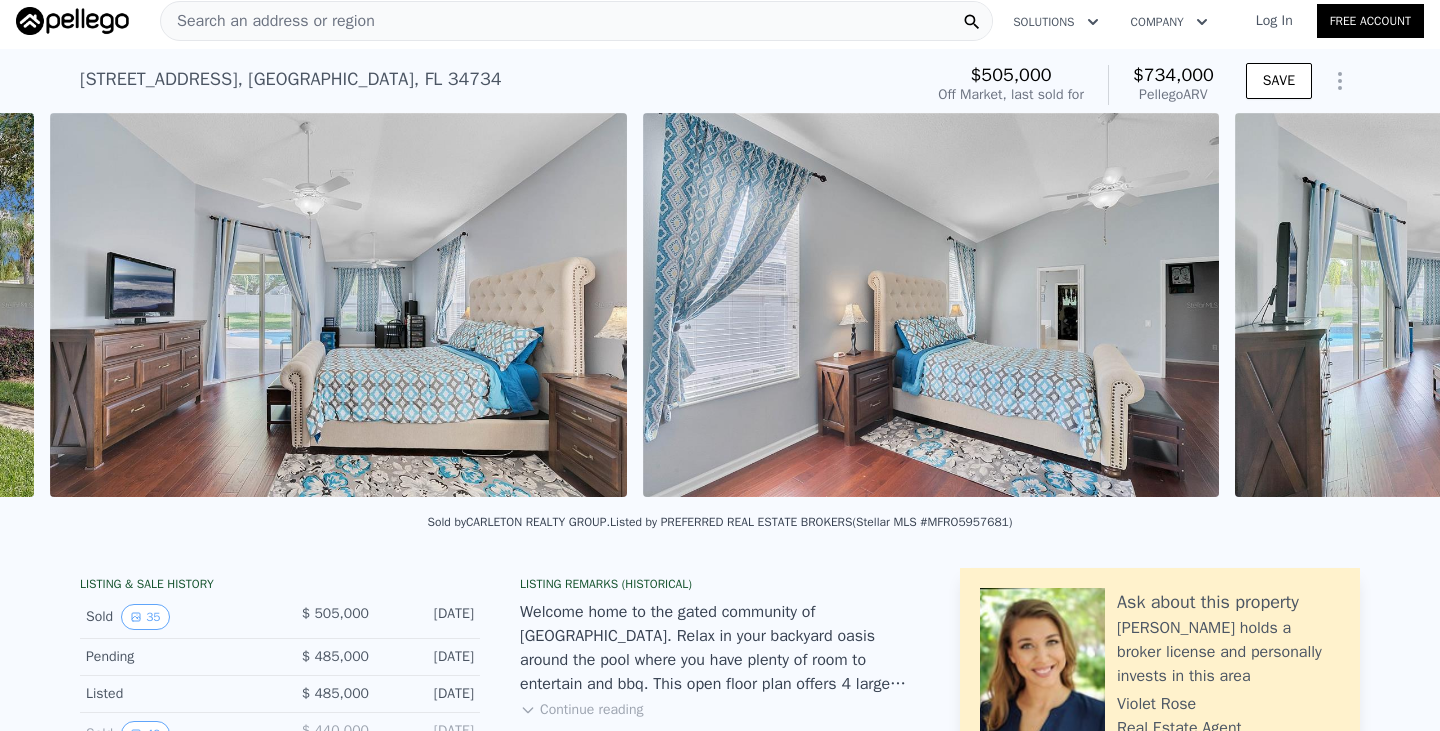 scroll, scrollTop: 0, scrollLeft: 2100, axis: horizontal 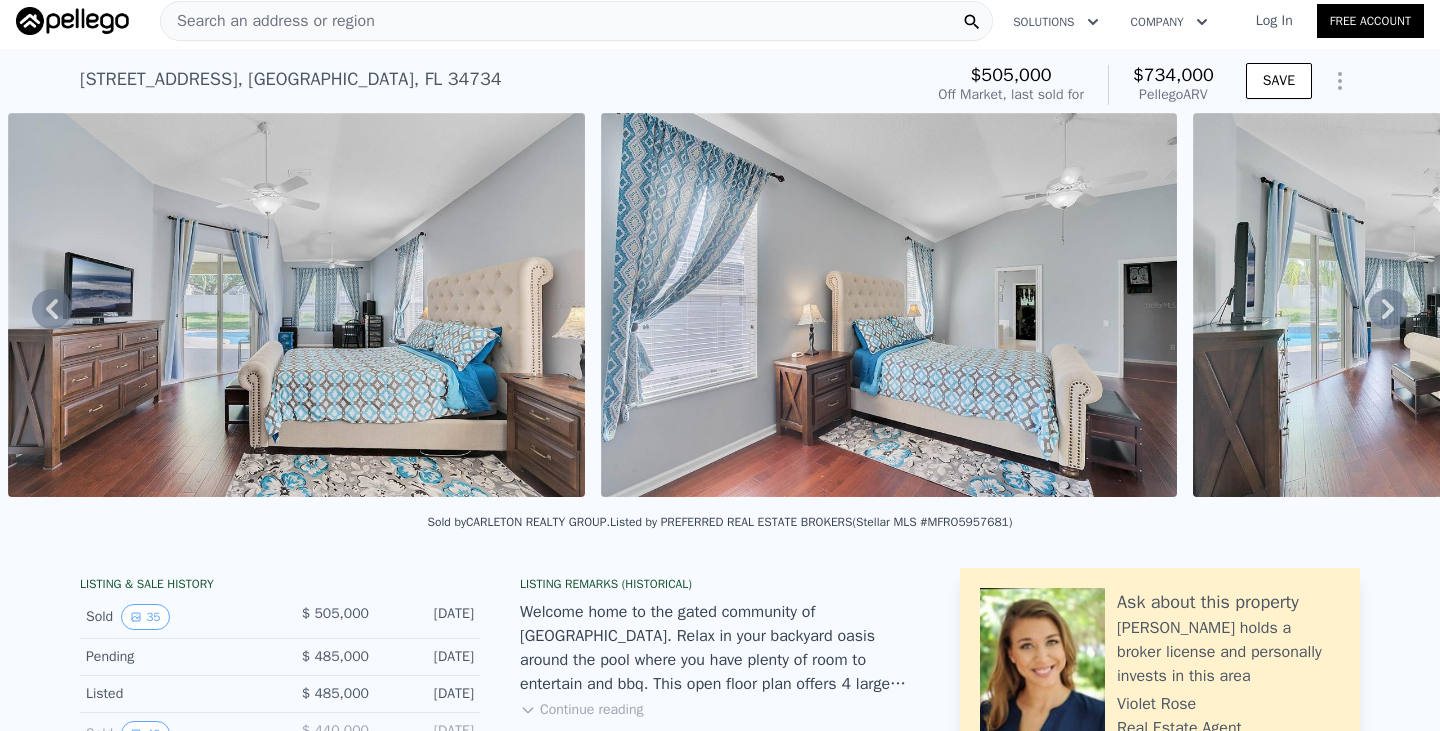 click 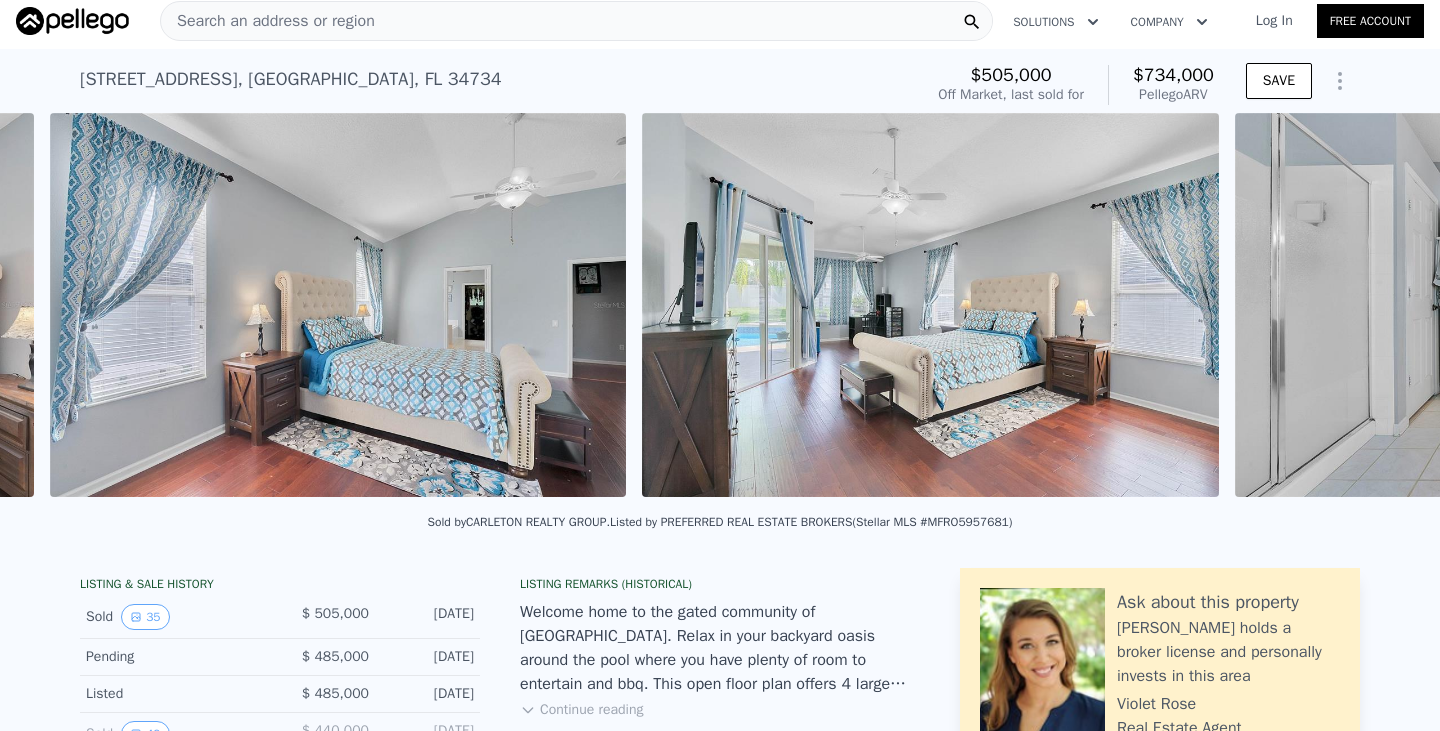 scroll, scrollTop: 0, scrollLeft: 2693, axis: horizontal 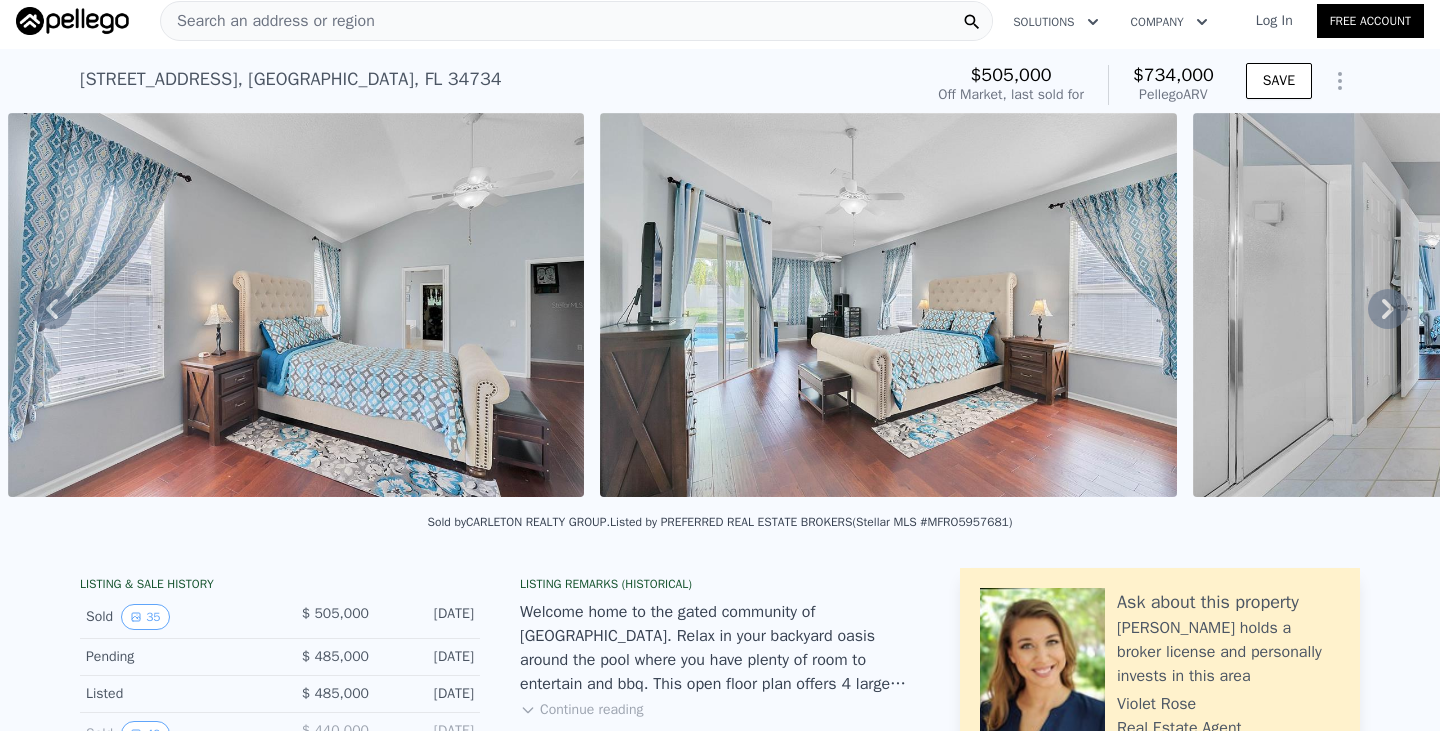 click 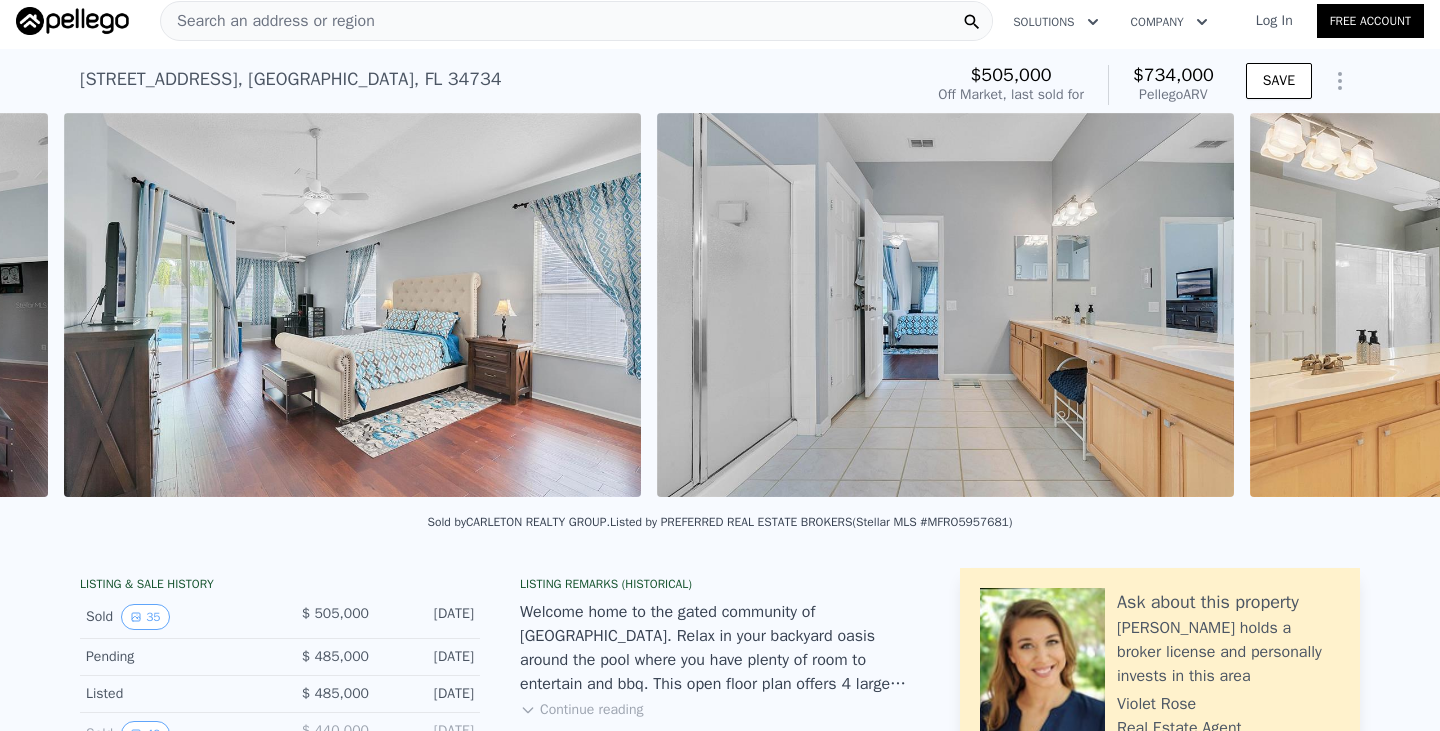 scroll, scrollTop: 0, scrollLeft: 3285, axis: horizontal 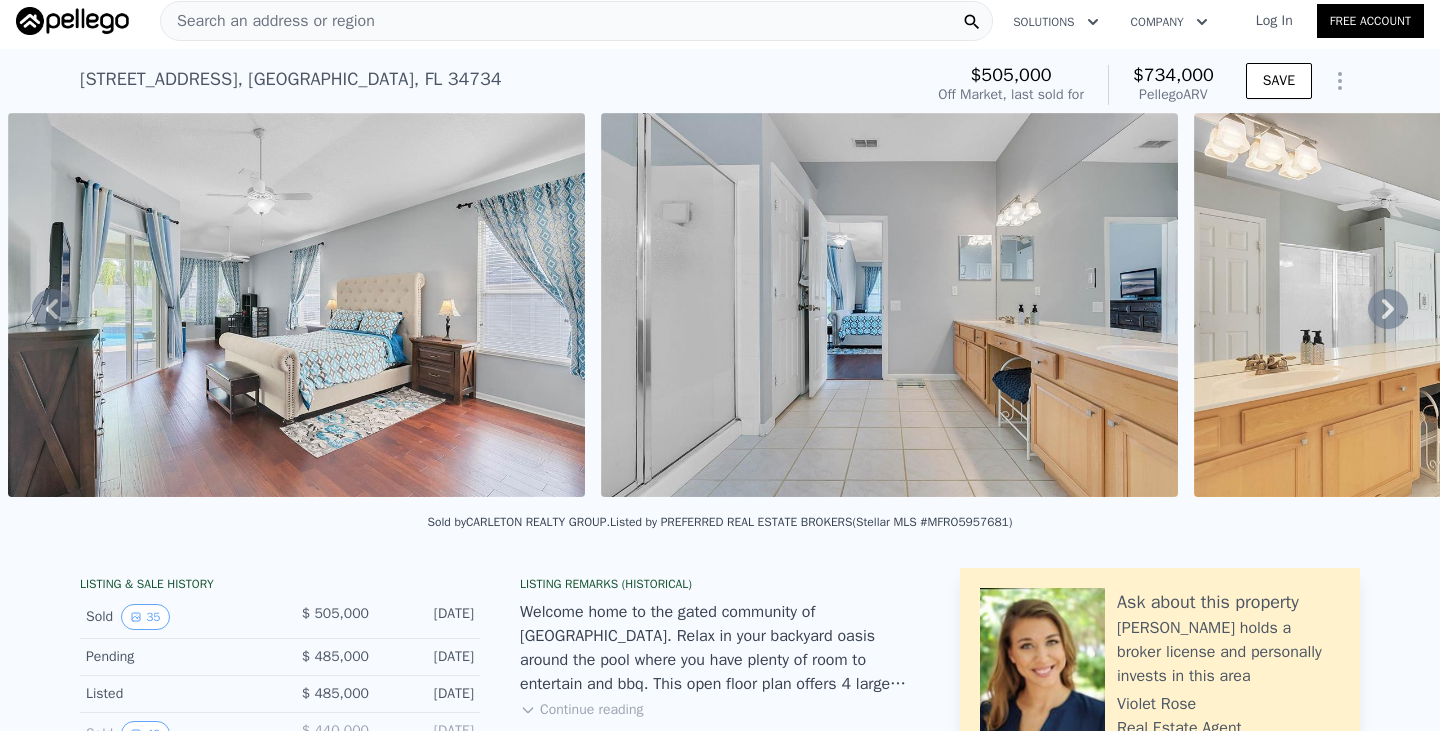 click 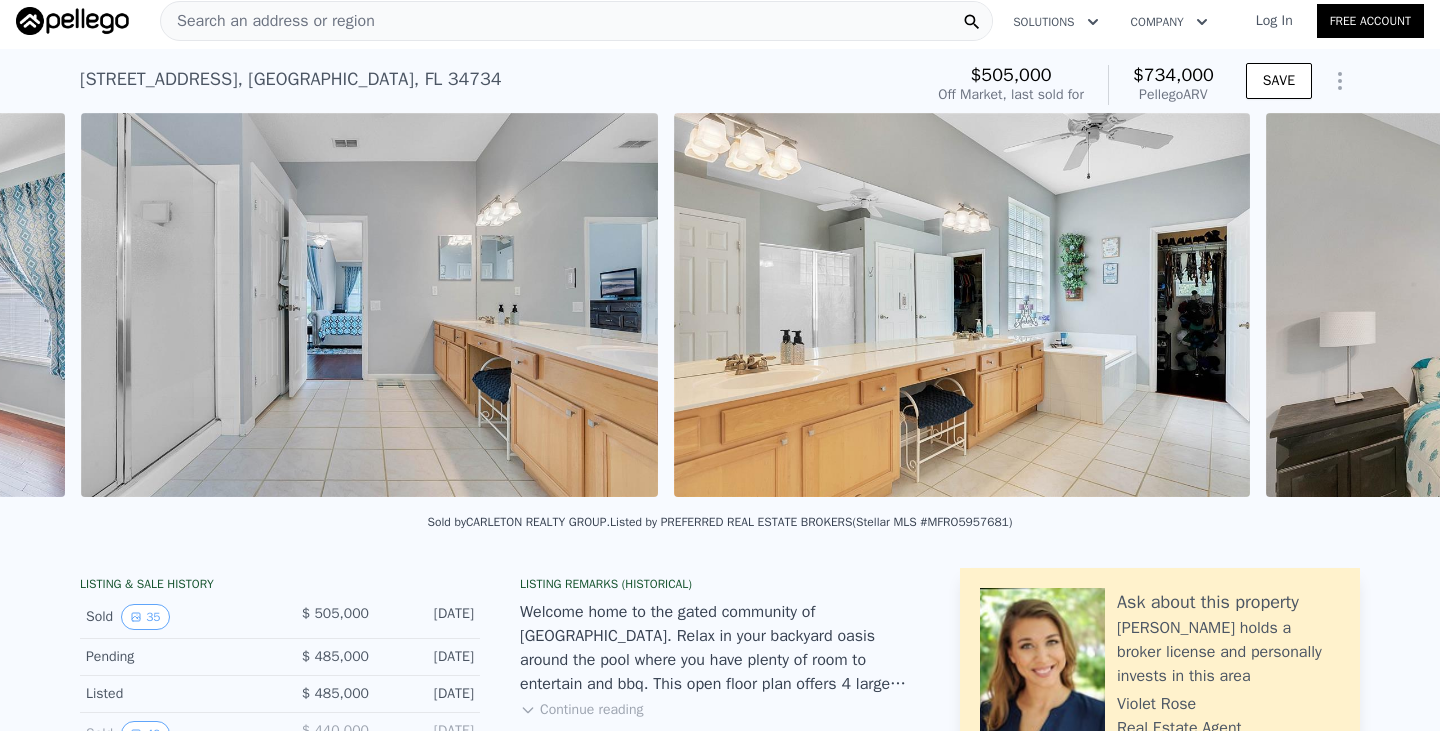 scroll, scrollTop: 0, scrollLeft: 3878, axis: horizontal 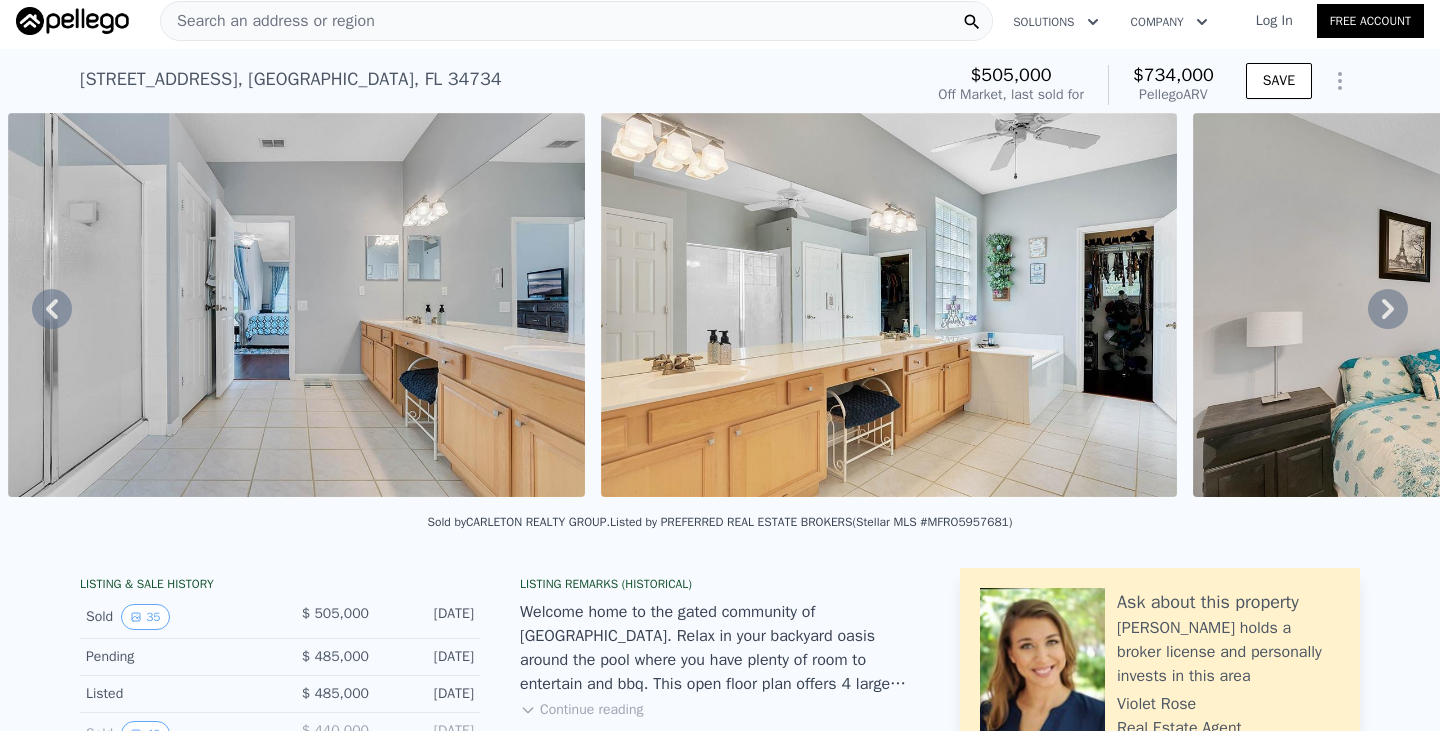 click 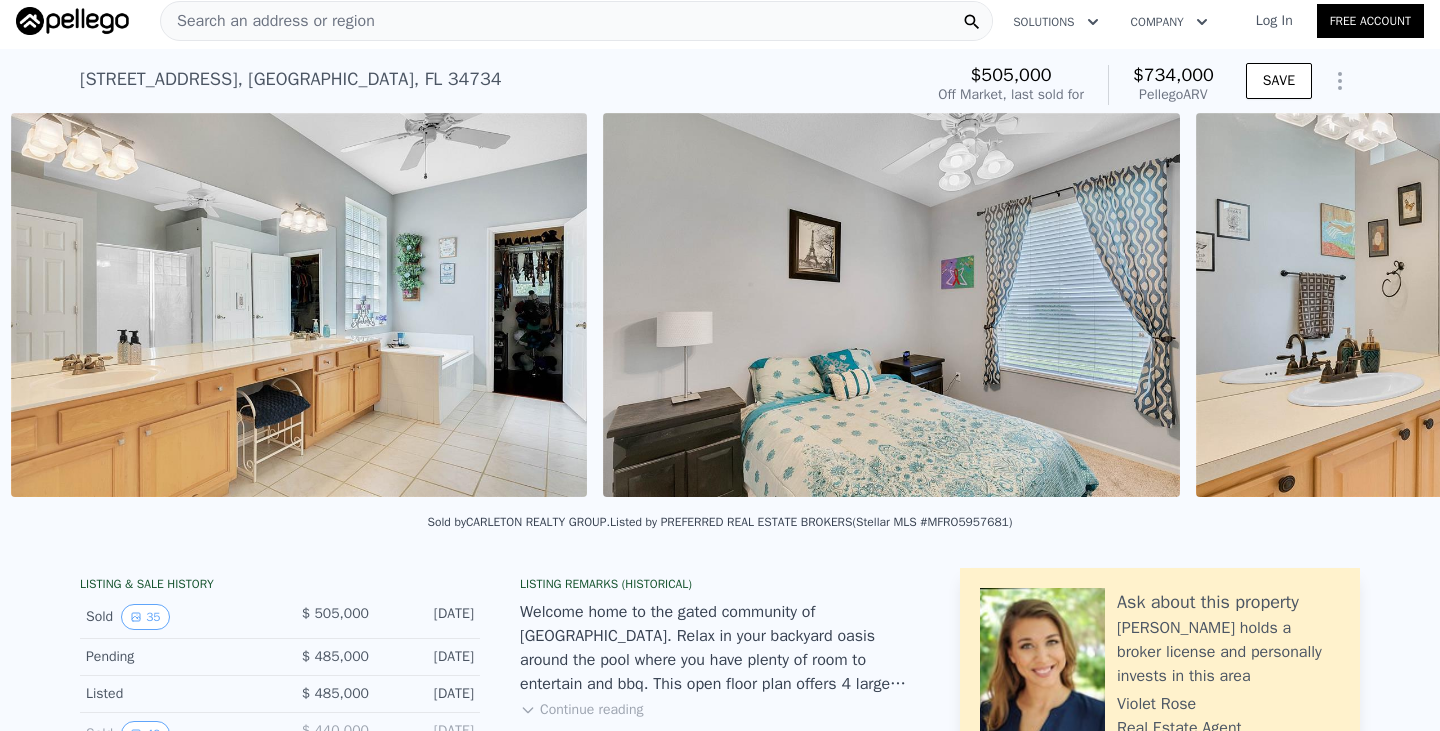 scroll, scrollTop: 0, scrollLeft: 4470, axis: horizontal 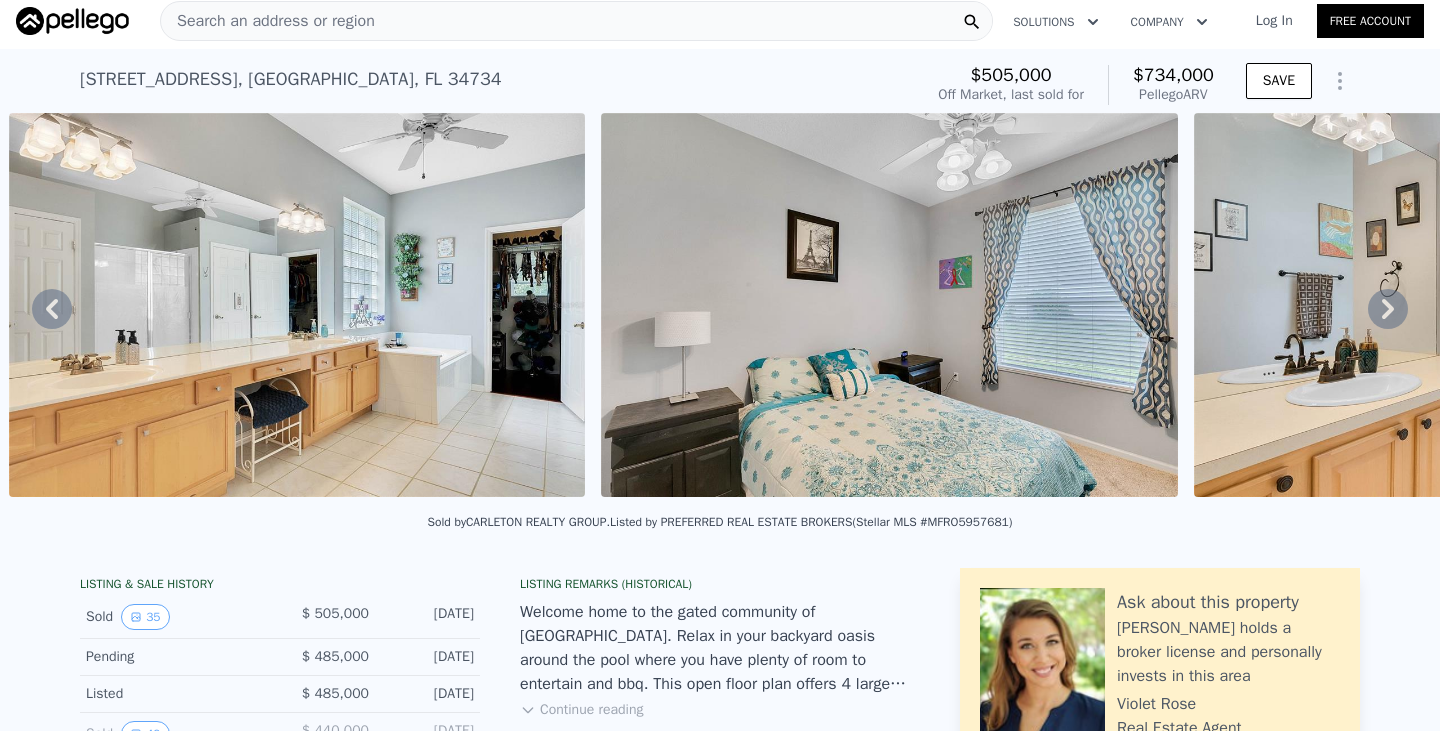 click 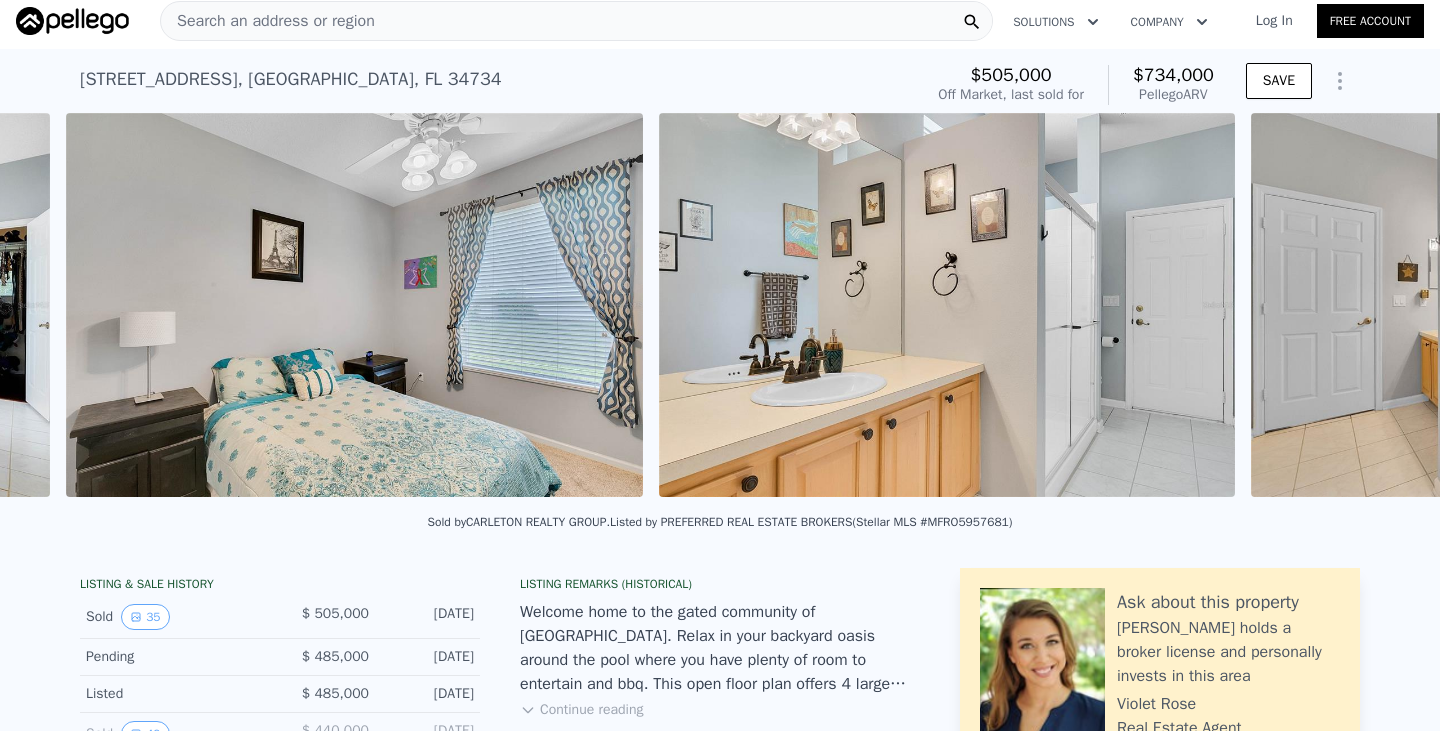 scroll, scrollTop: 0, scrollLeft: 5063, axis: horizontal 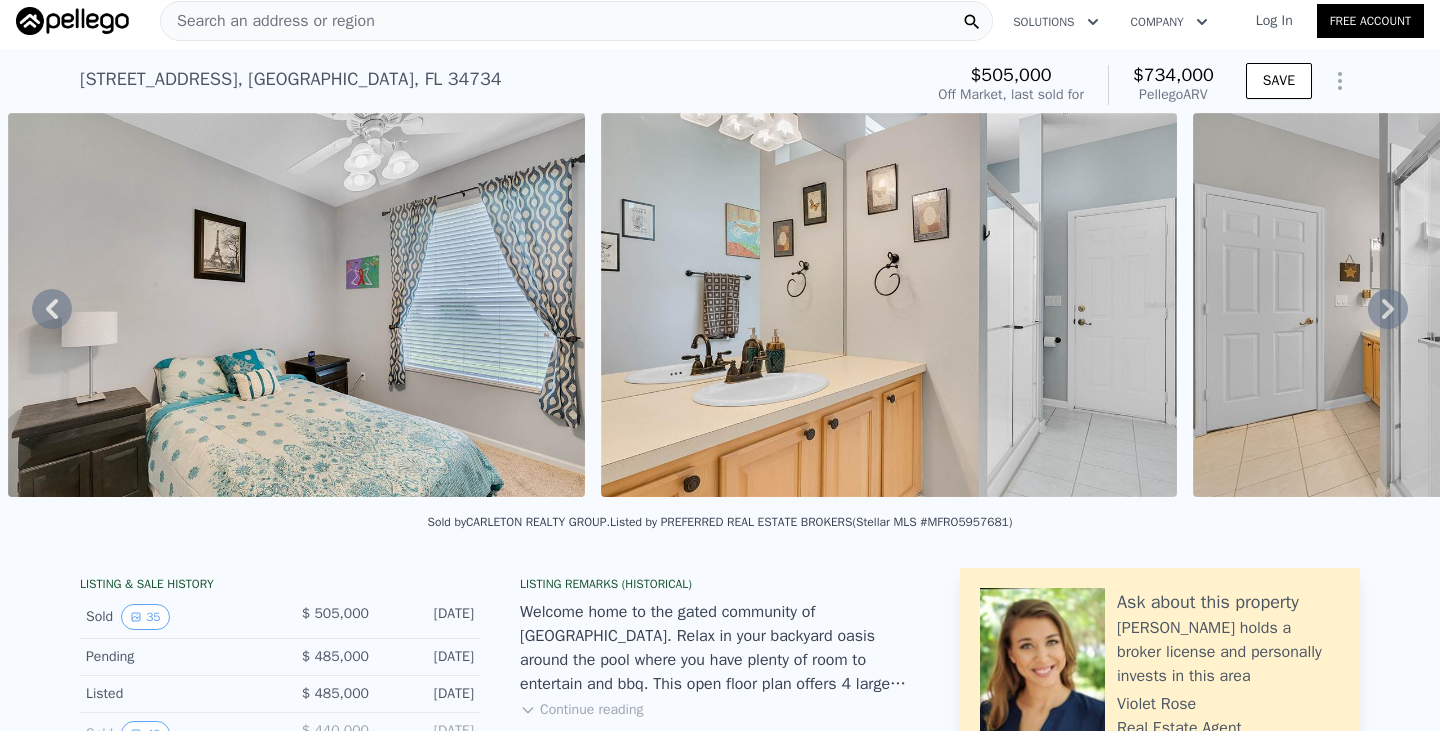 click 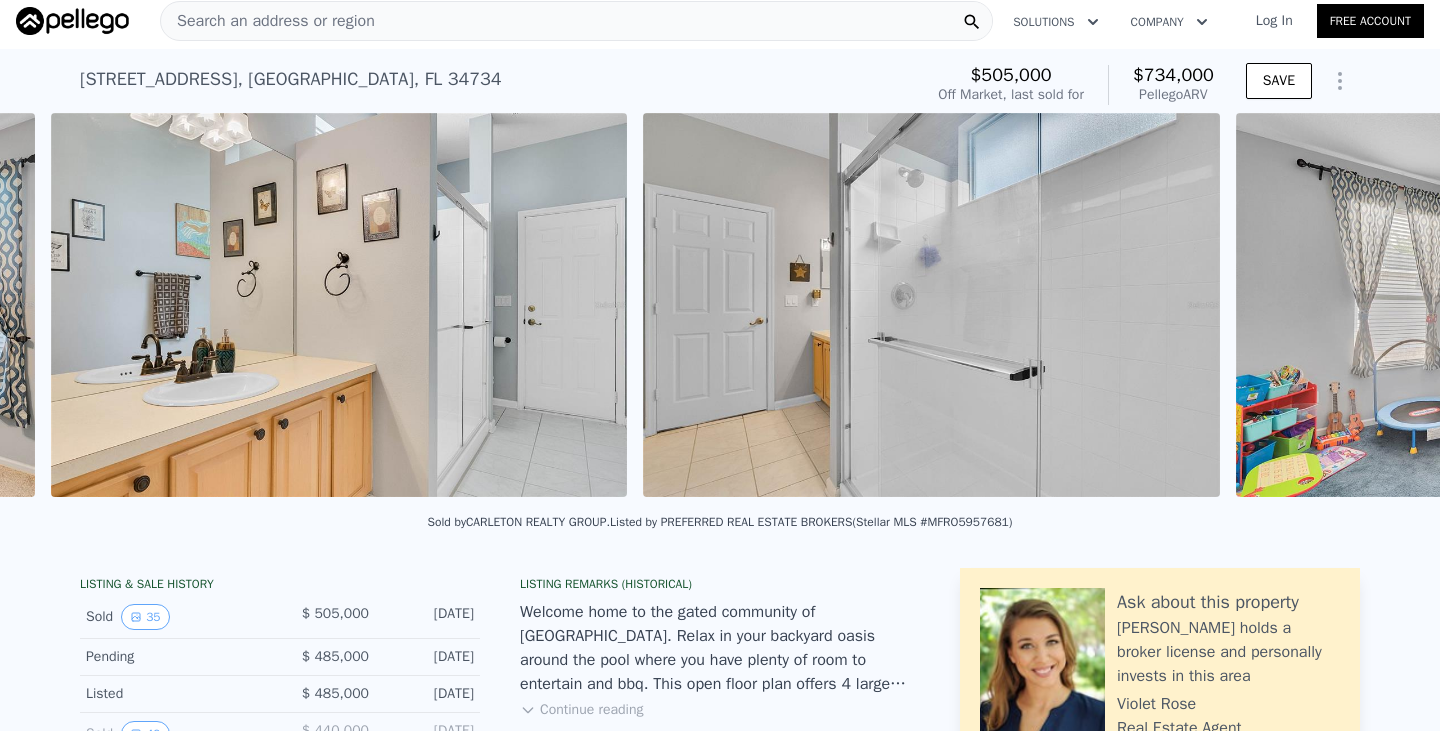 scroll, scrollTop: 0, scrollLeft: 5655, axis: horizontal 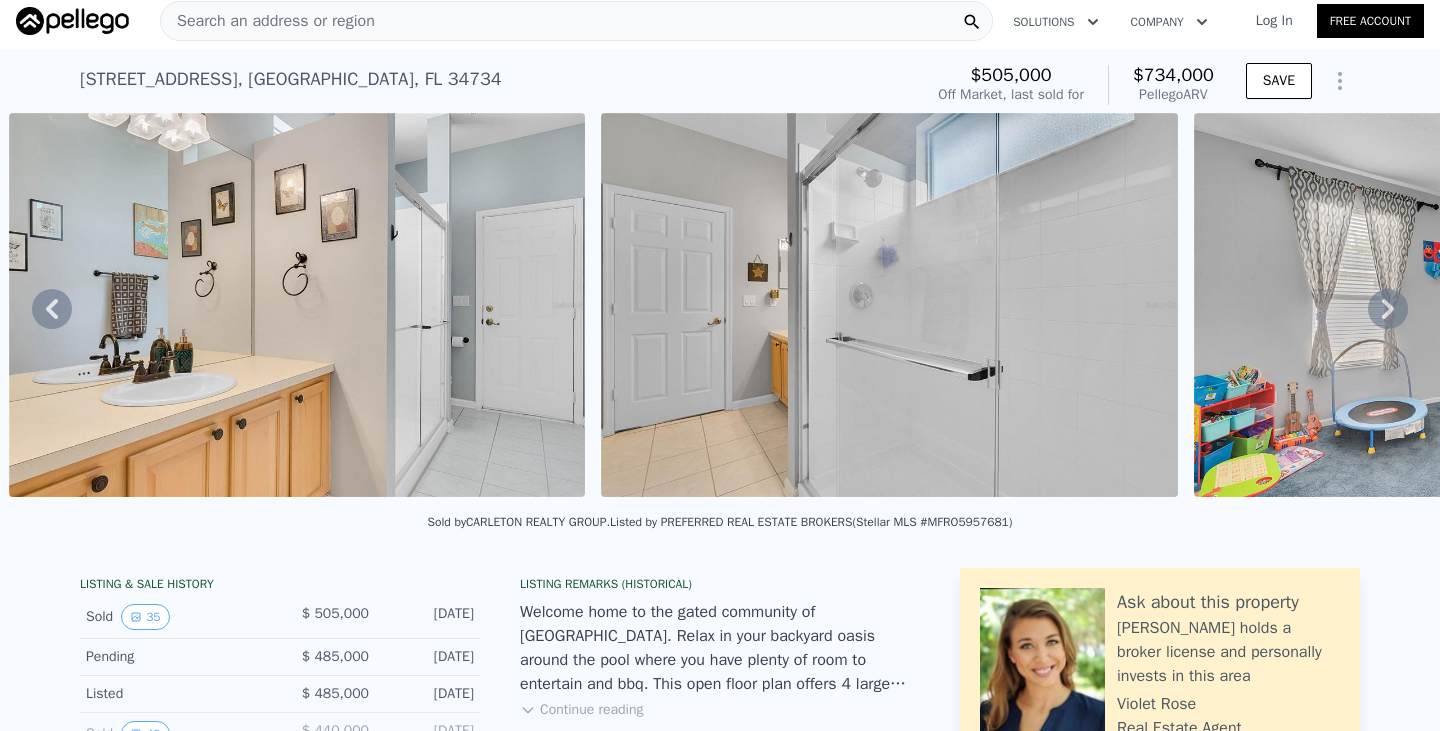click 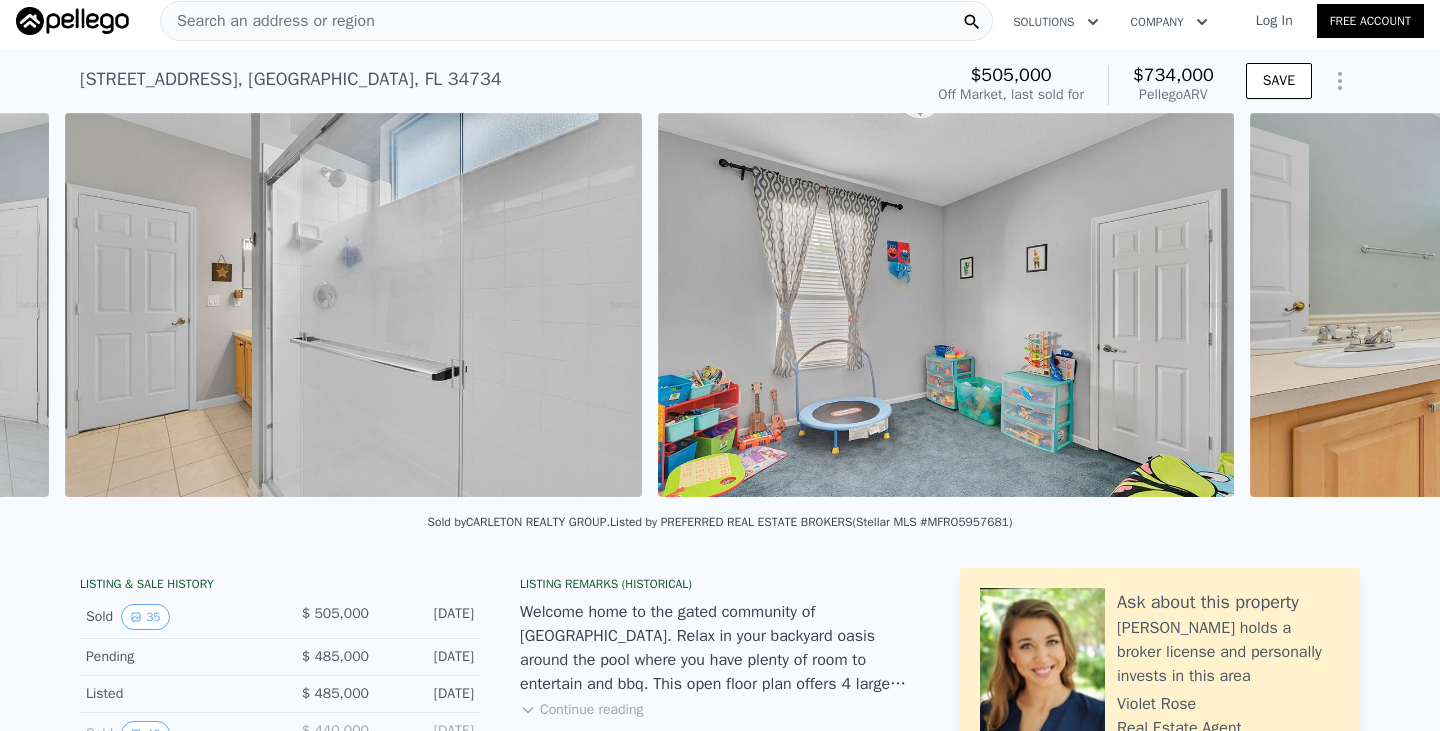 scroll, scrollTop: 0, scrollLeft: 6248, axis: horizontal 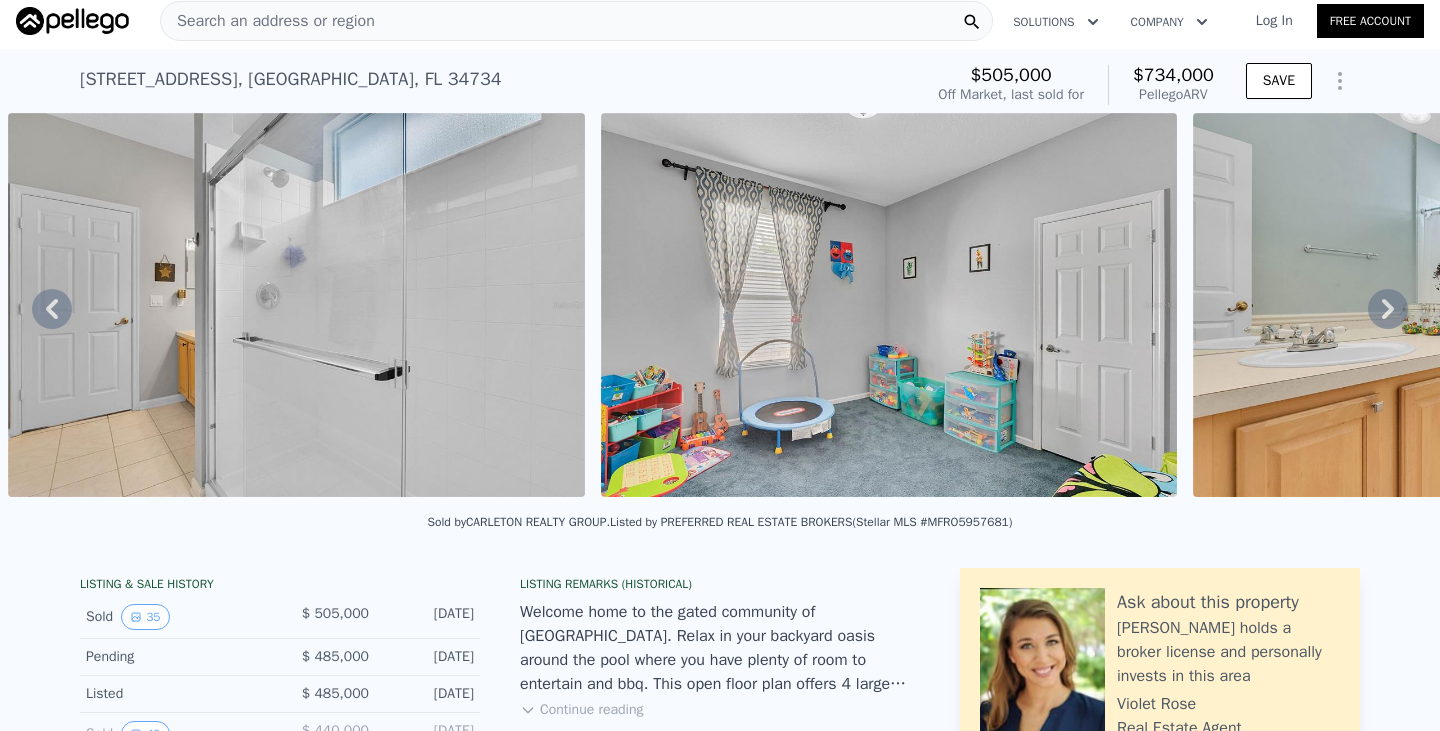 click 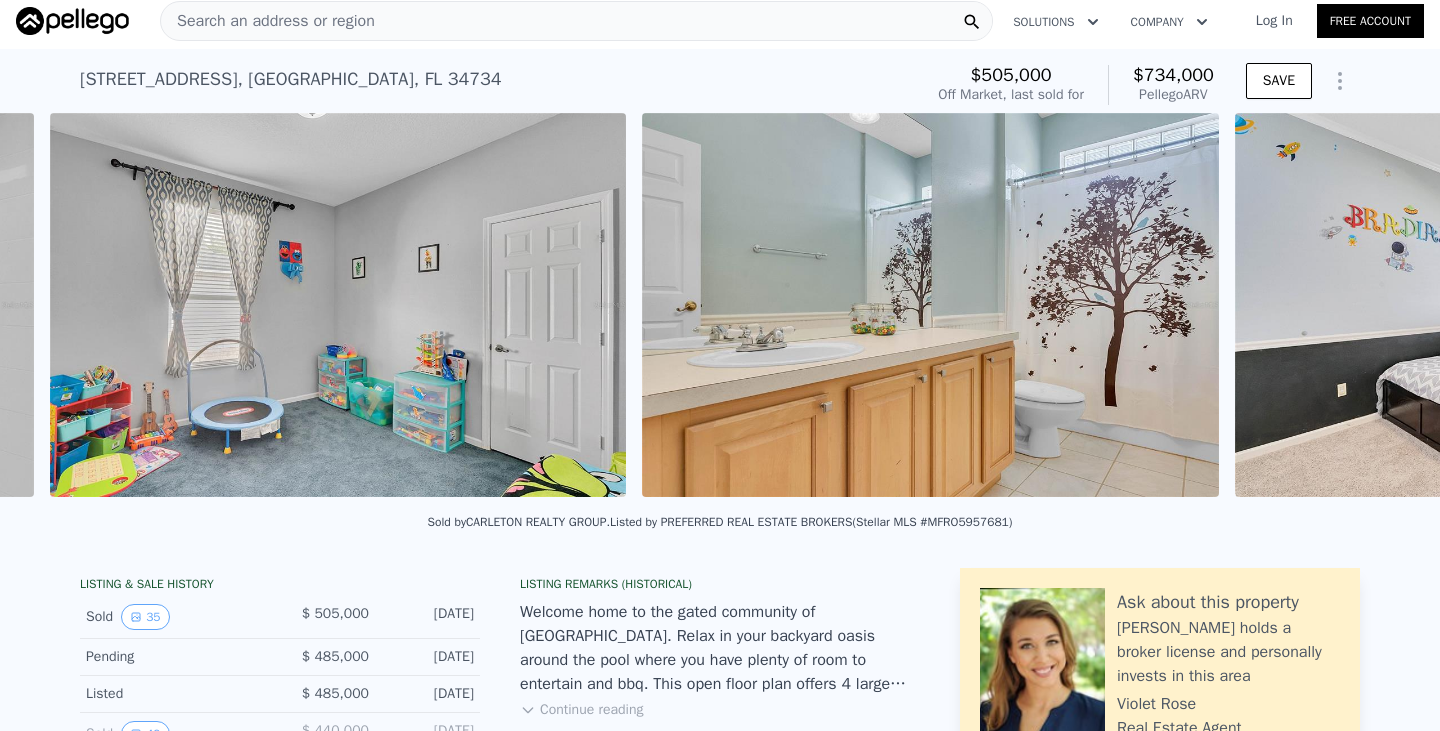 scroll, scrollTop: 0, scrollLeft: 6841, axis: horizontal 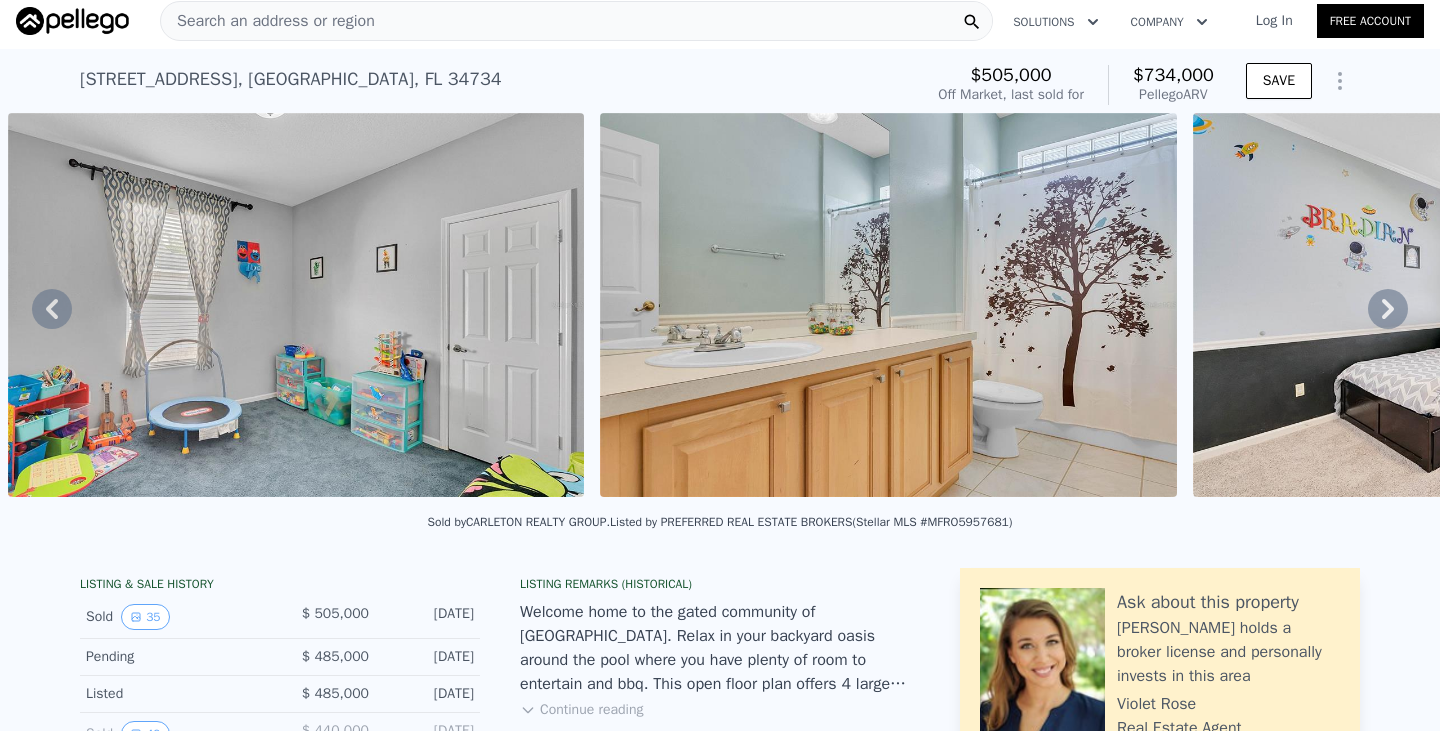 click 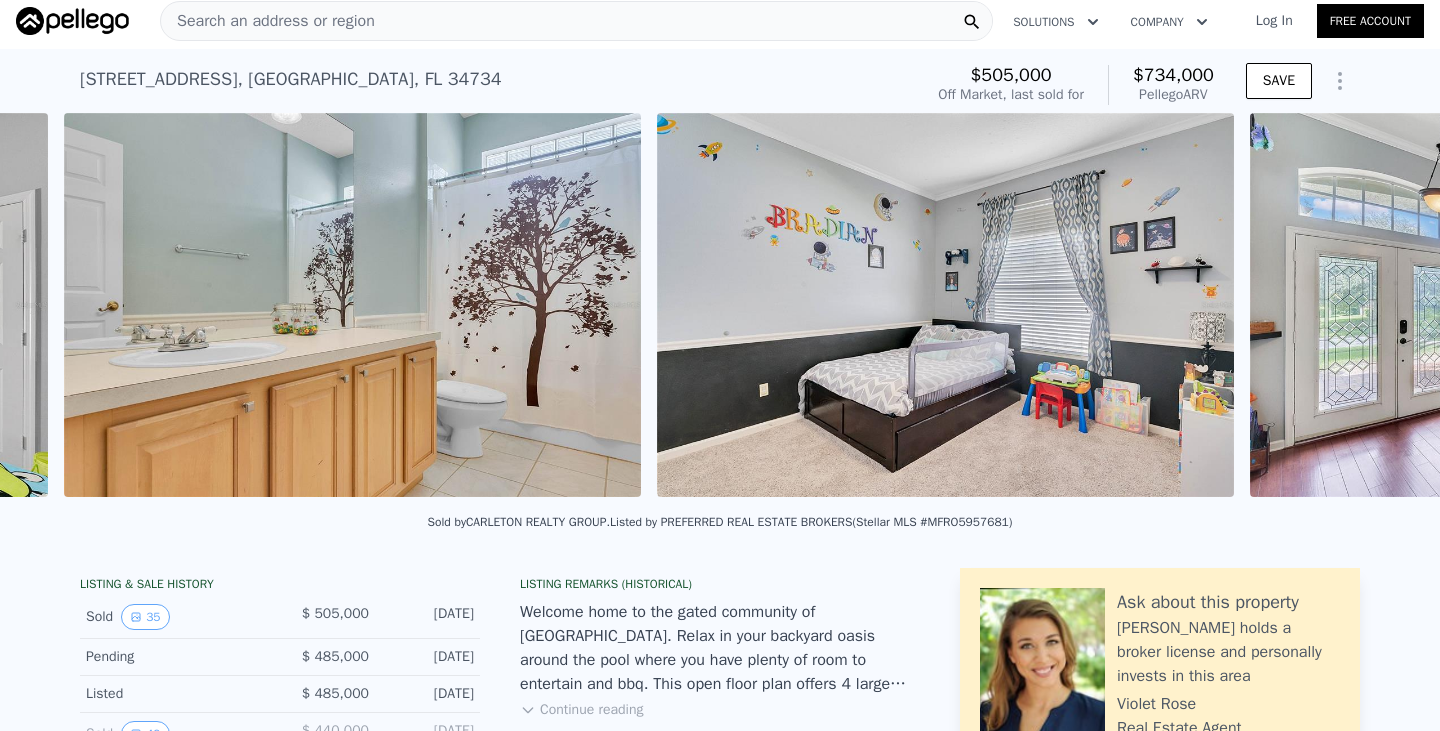 scroll, scrollTop: 0, scrollLeft: 7433, axis: horizontal 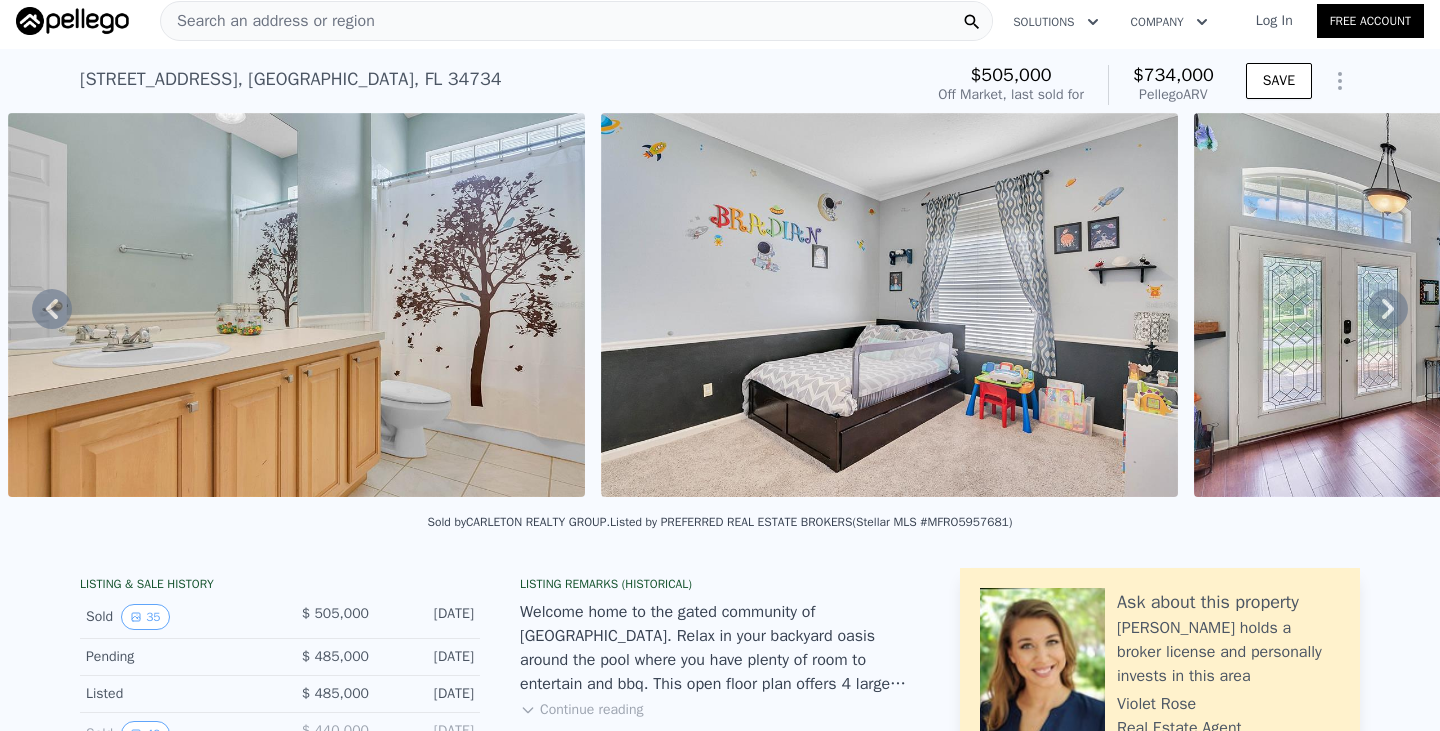 click 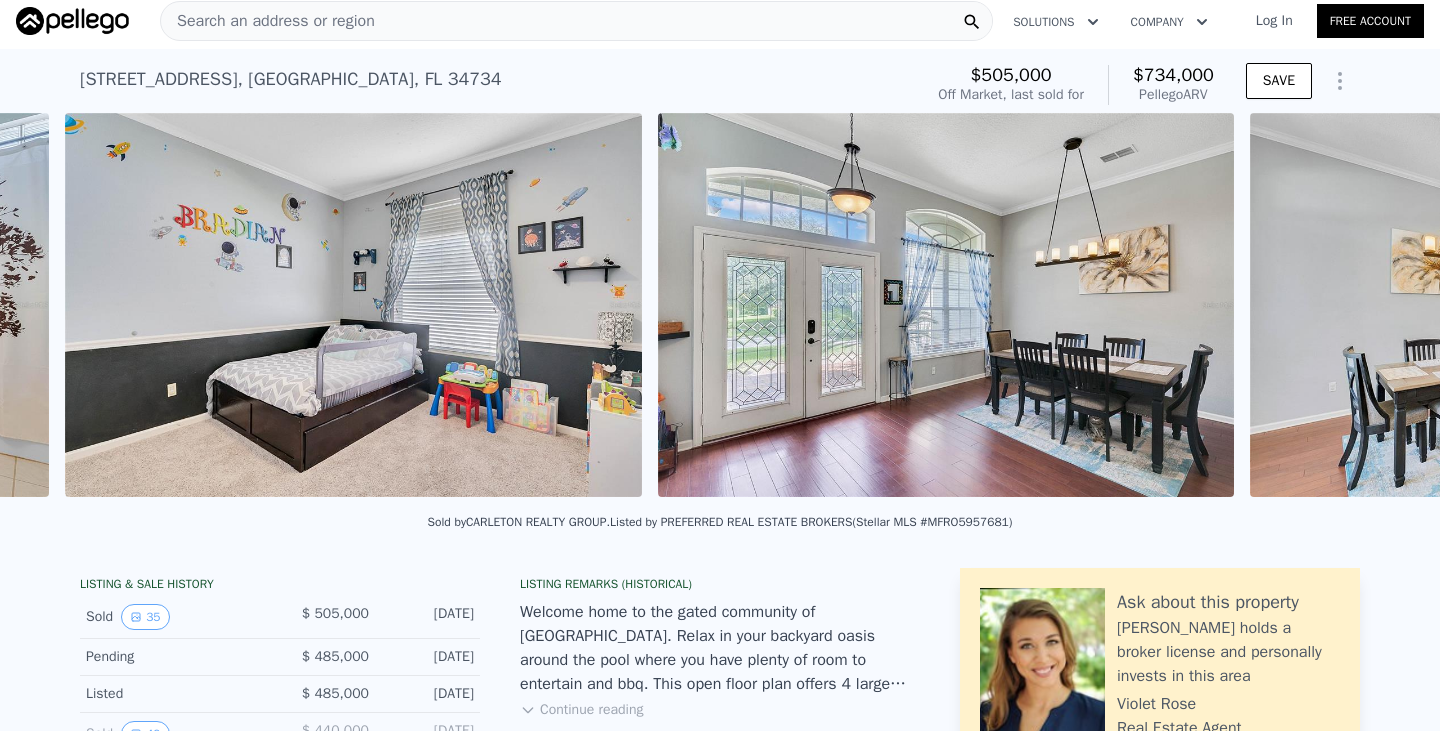 scroll, scrollTop: 0, scrollLeft: 8026, axis: horizontal 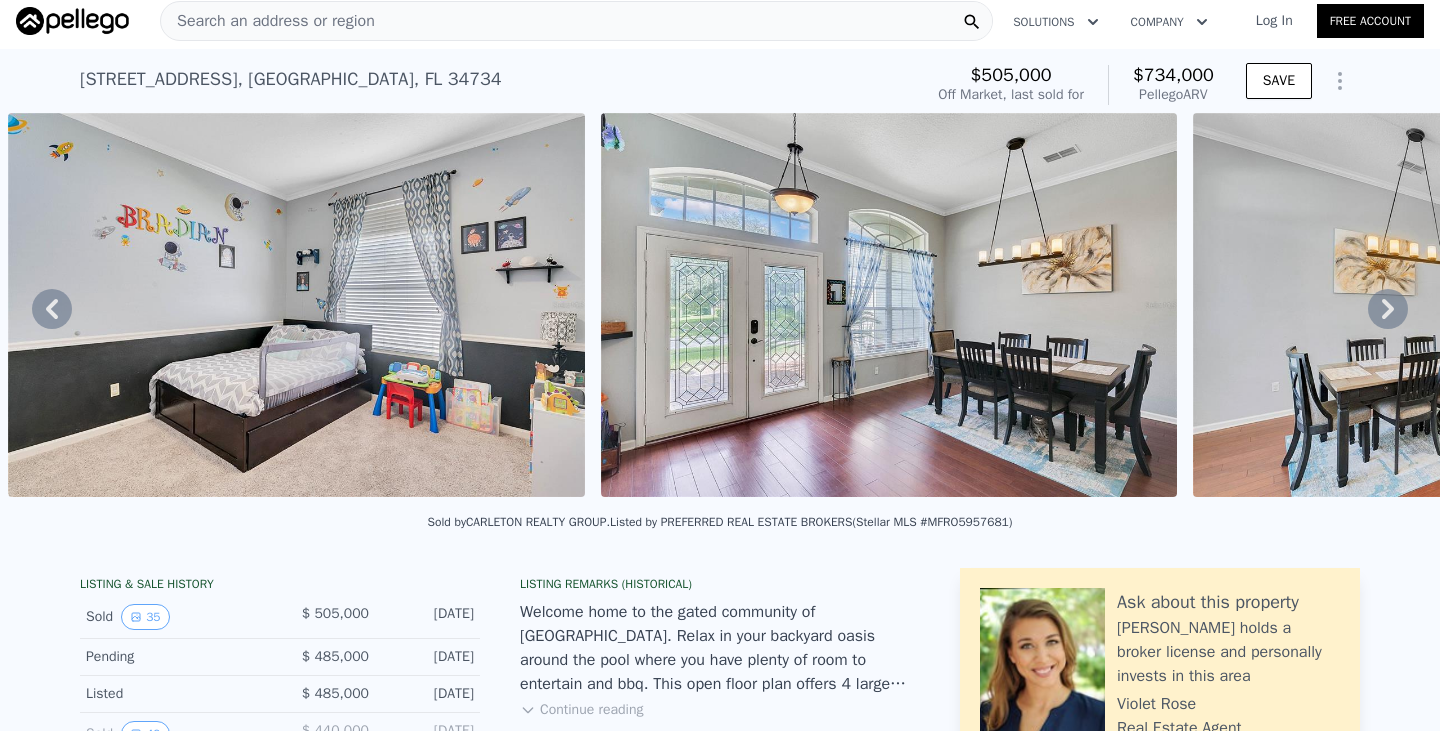 click 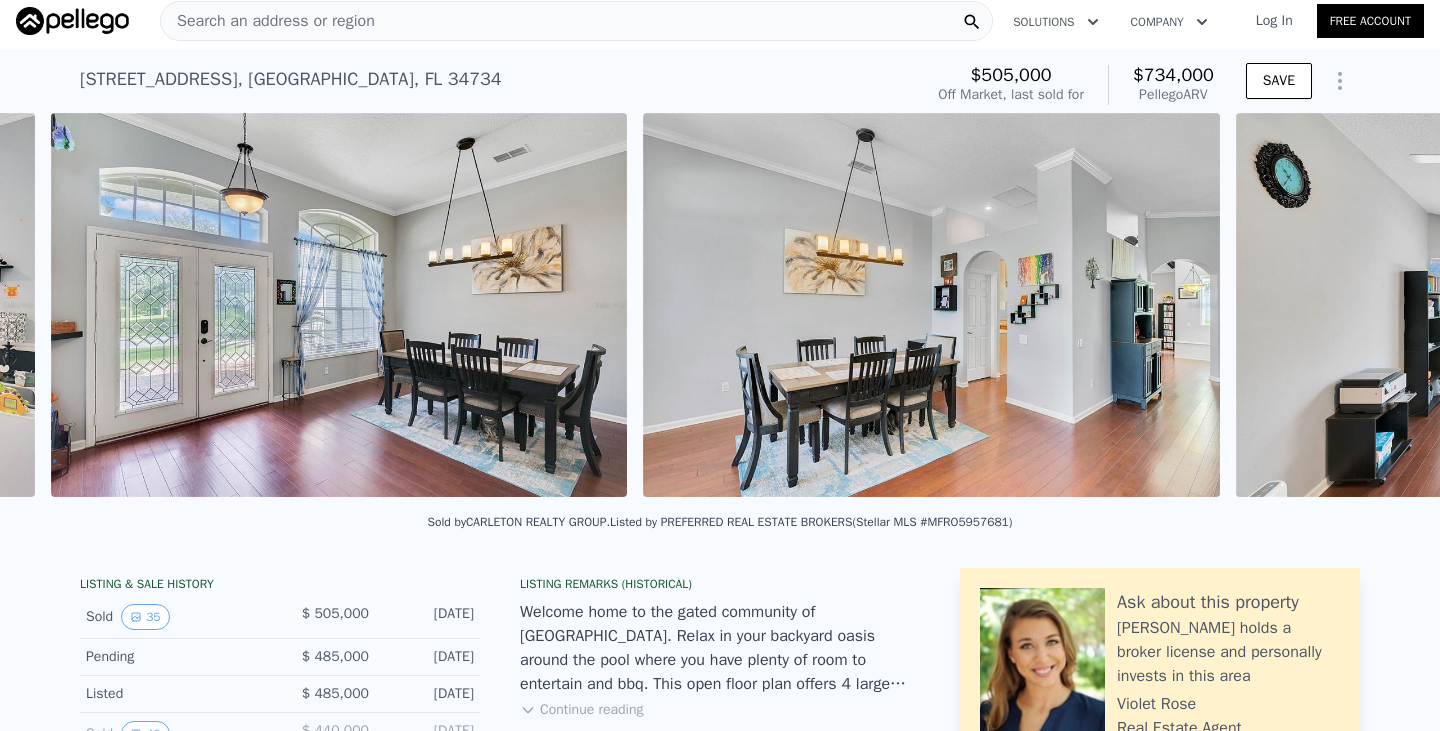 scroll, scrollTop: 0, scrollLeft: 8618, axis: horizontal 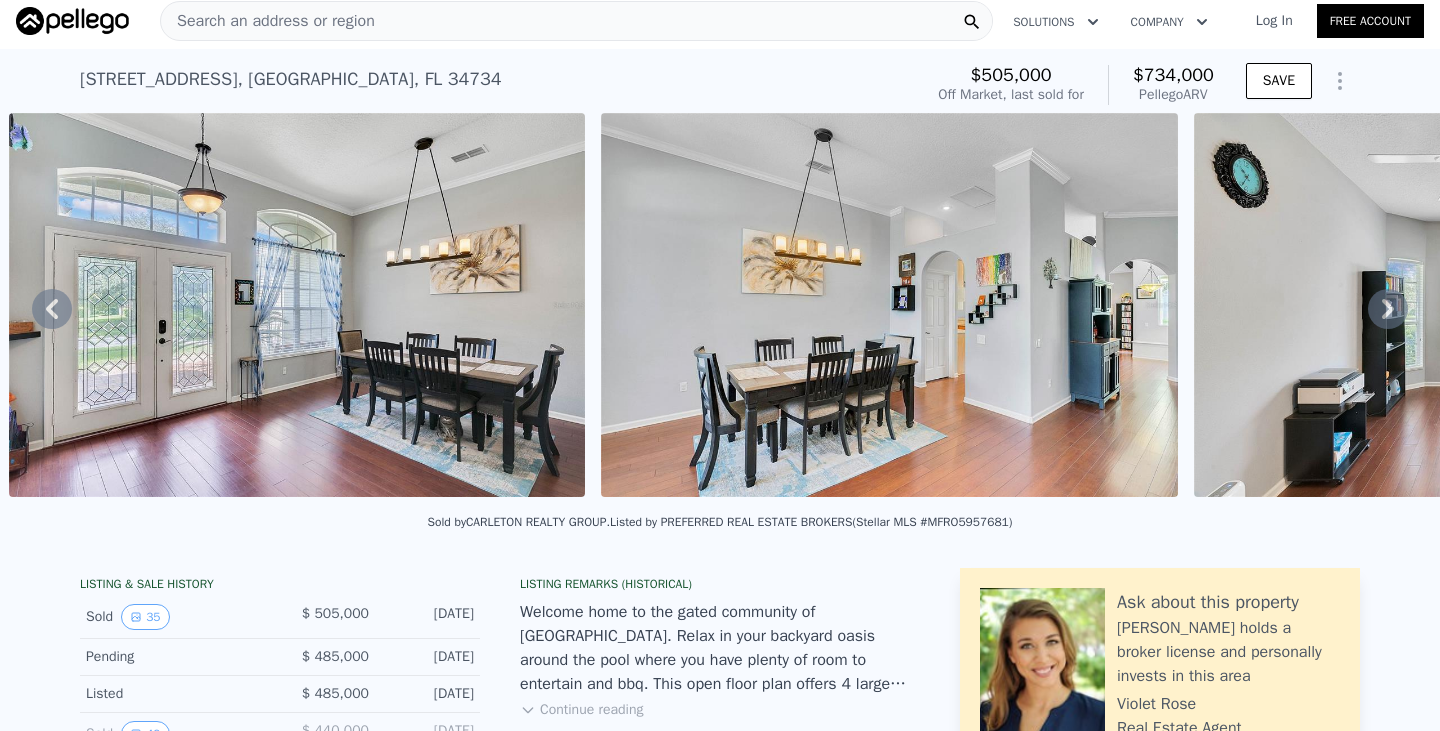 click 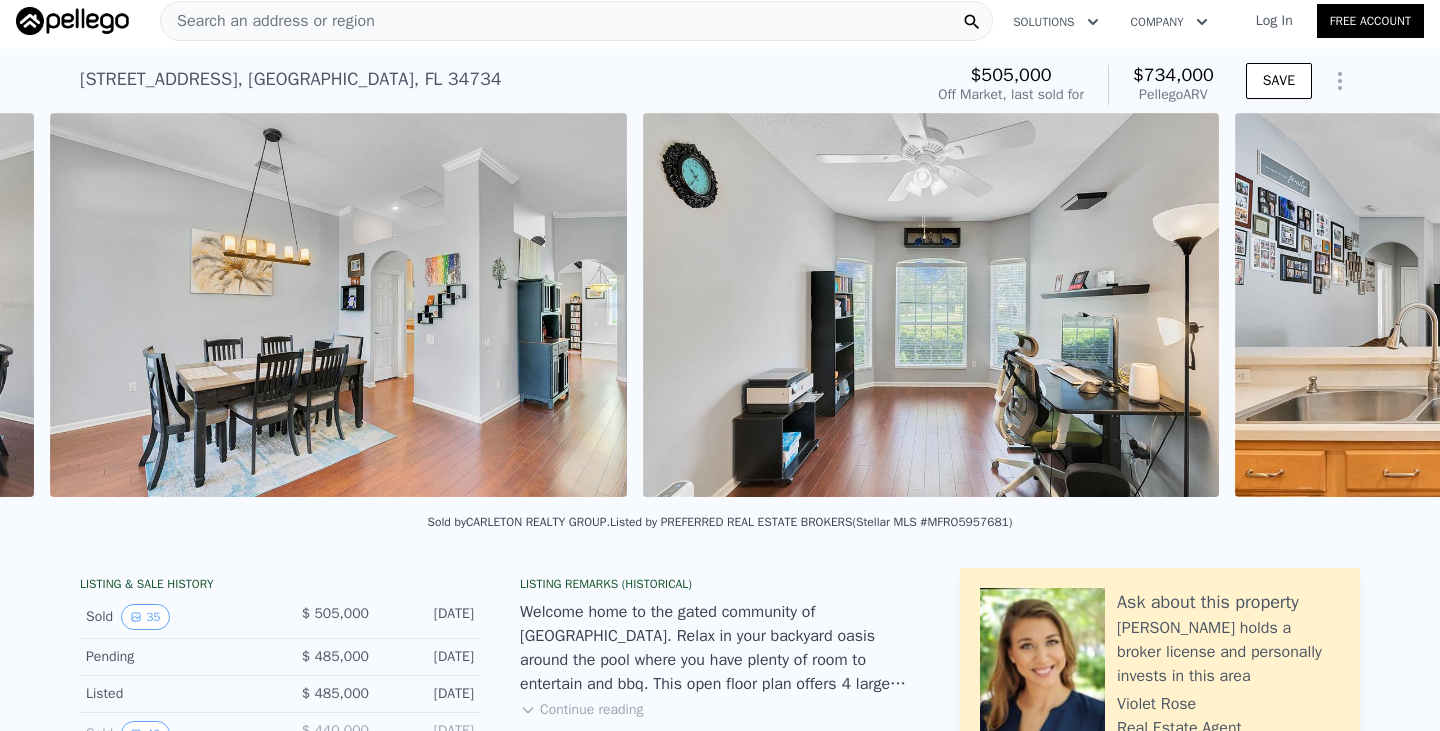 scroll, scrollTop: 0, scrollLeft: 9211, axis: horizontal 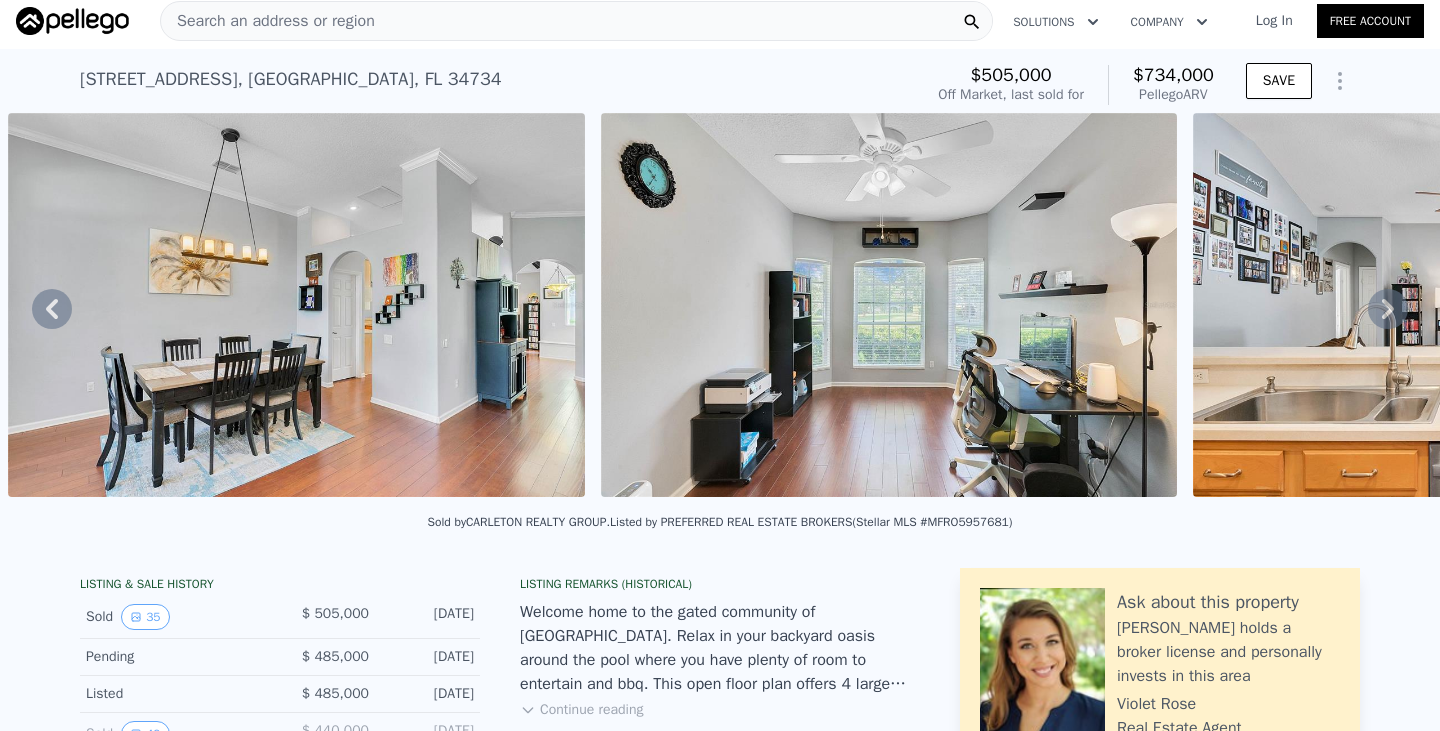 click 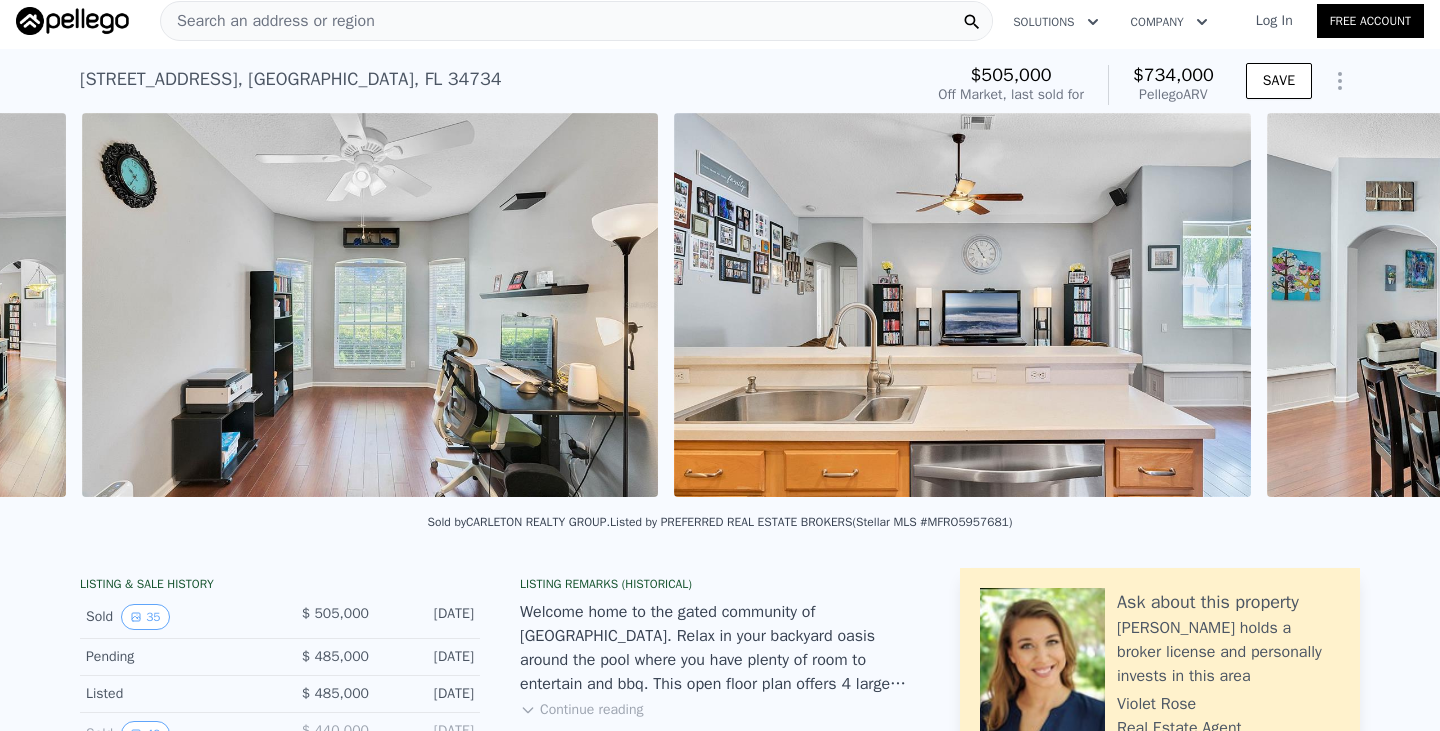 scroll, scrollTop: 0, scrollLeft: 9803, axis: horizontal 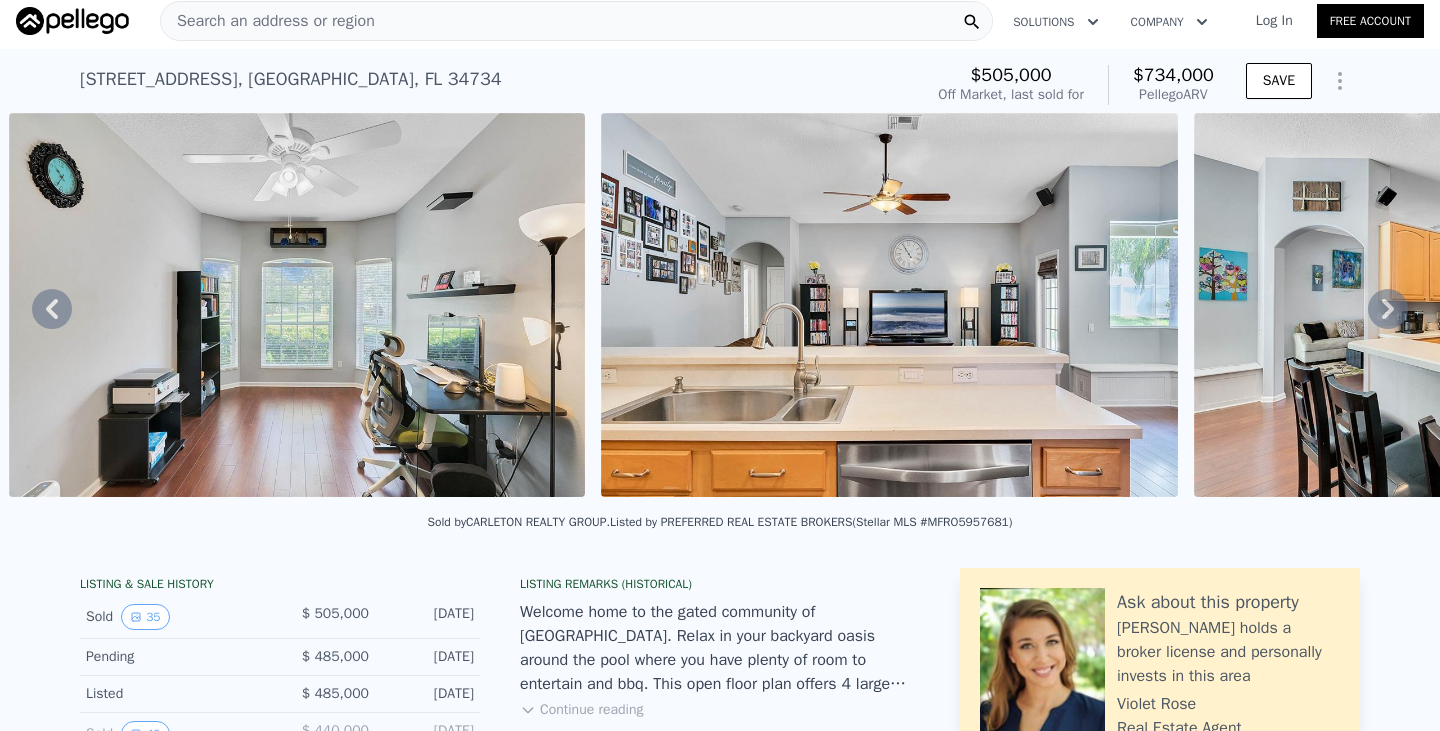 click 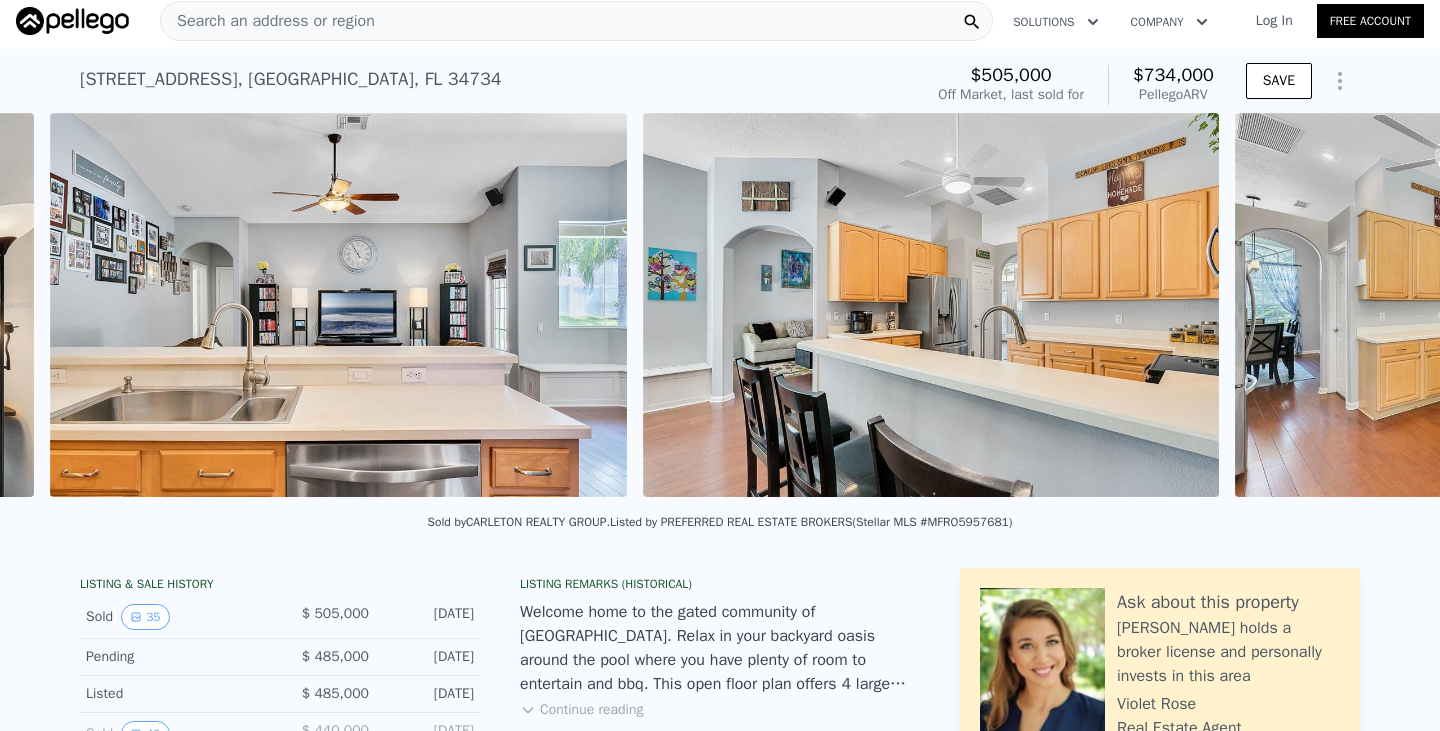 scroll, scrollTop: 0, scrollLeft: 10396, axis: horizontal 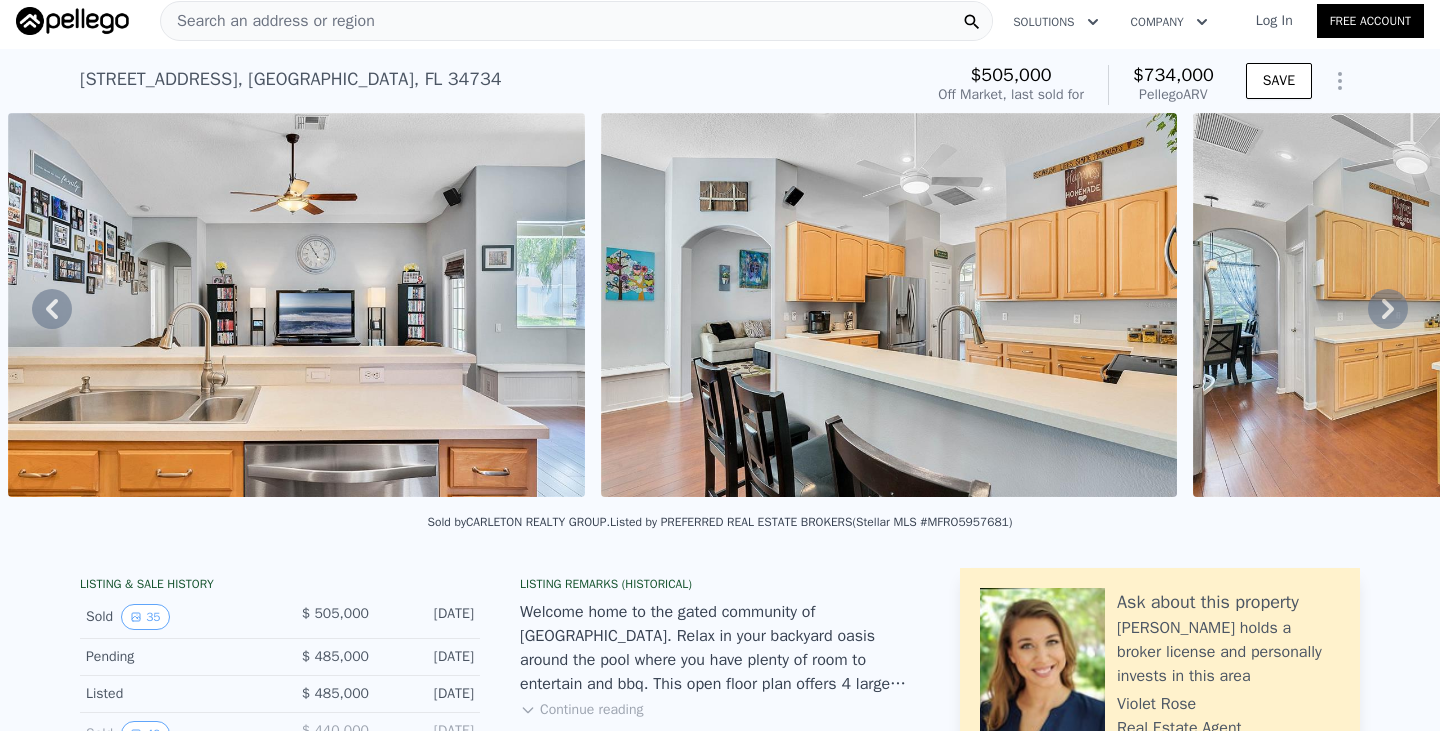 click 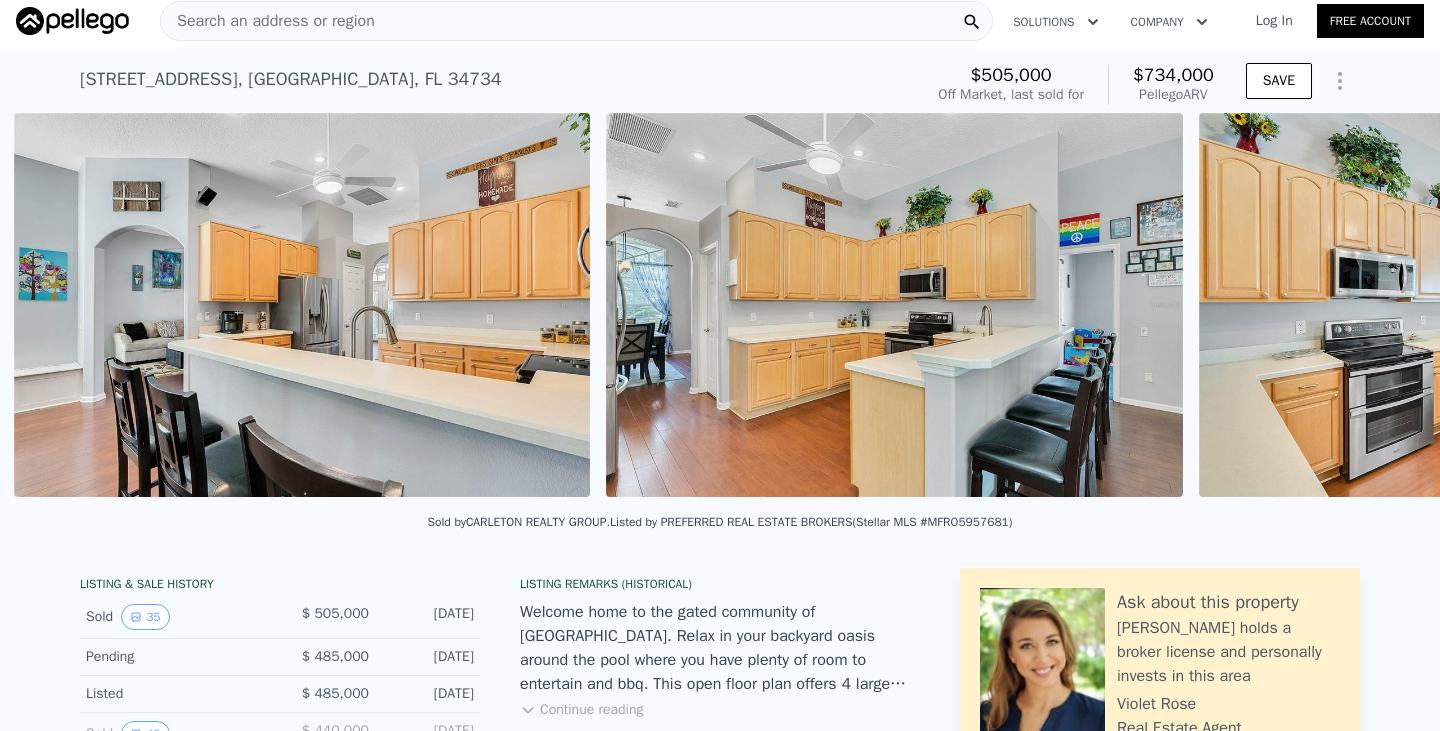 scroll, scrollTop: 0, scrollLeft: 10989, axis: horizontal 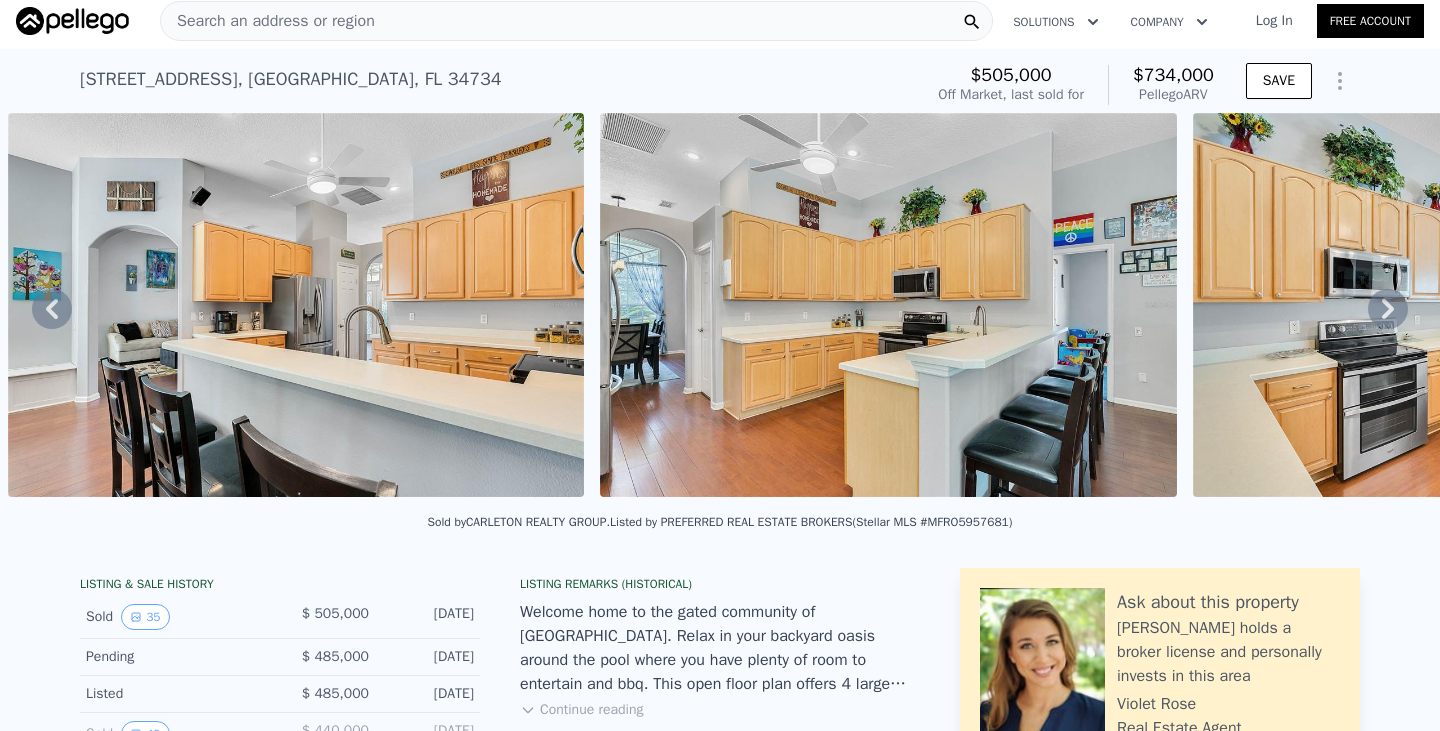 click 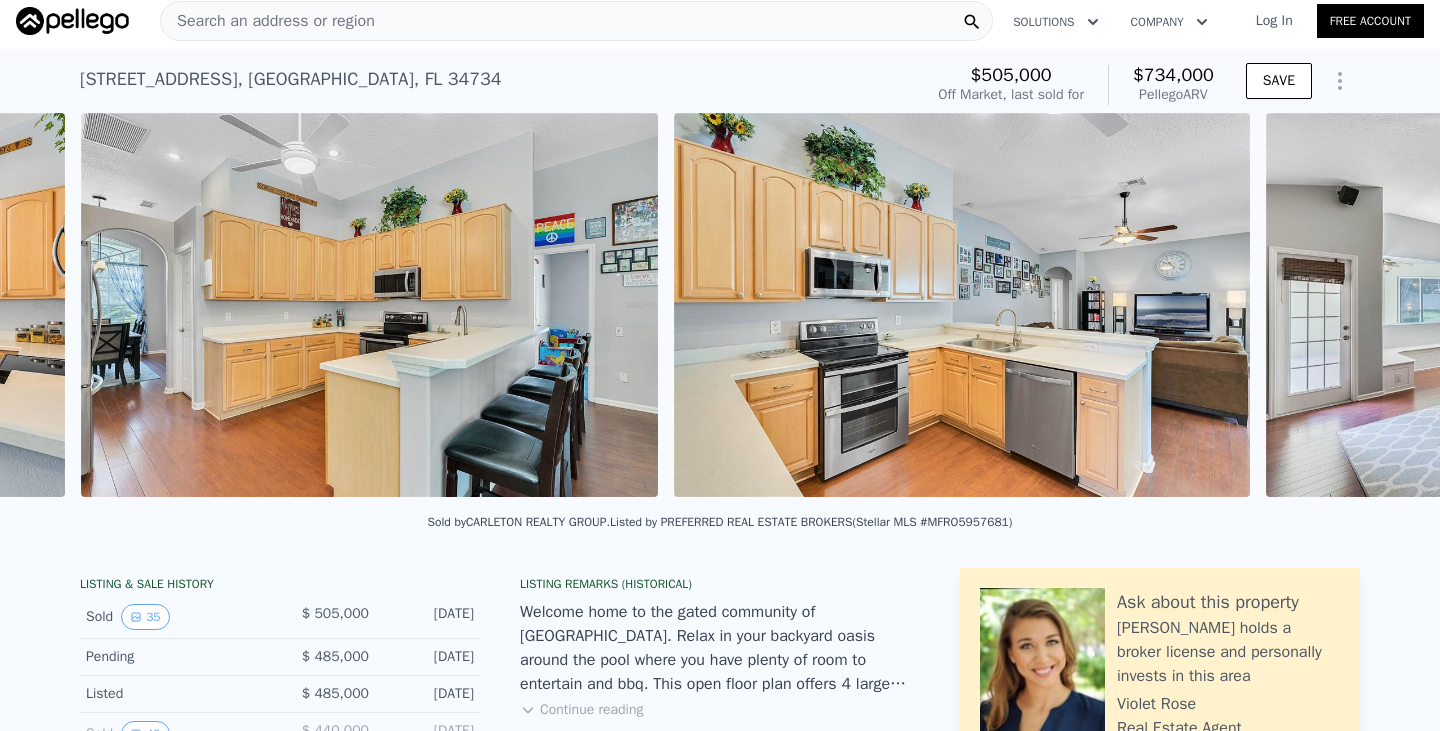 scroll, scrollTop: 0, scrollLeft: 11581, axis: horizontal 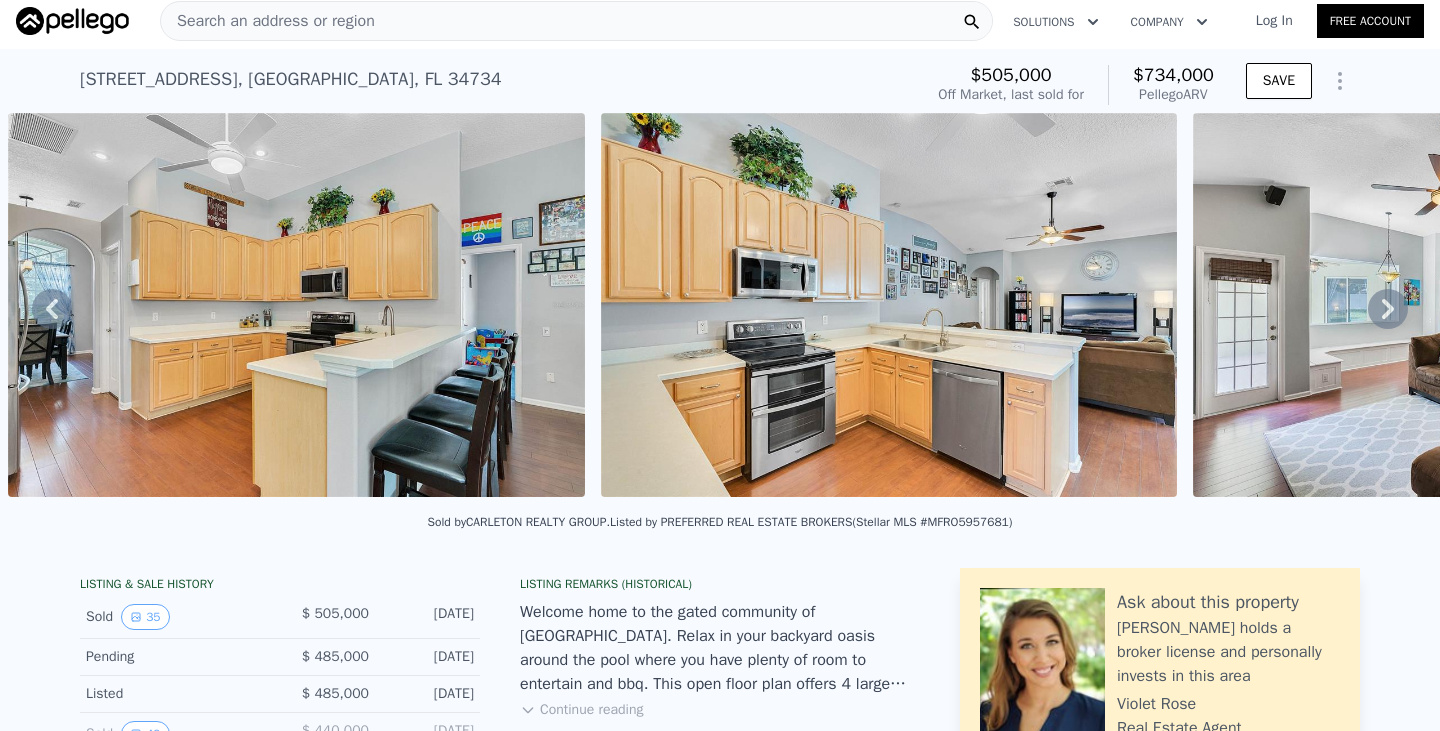 click 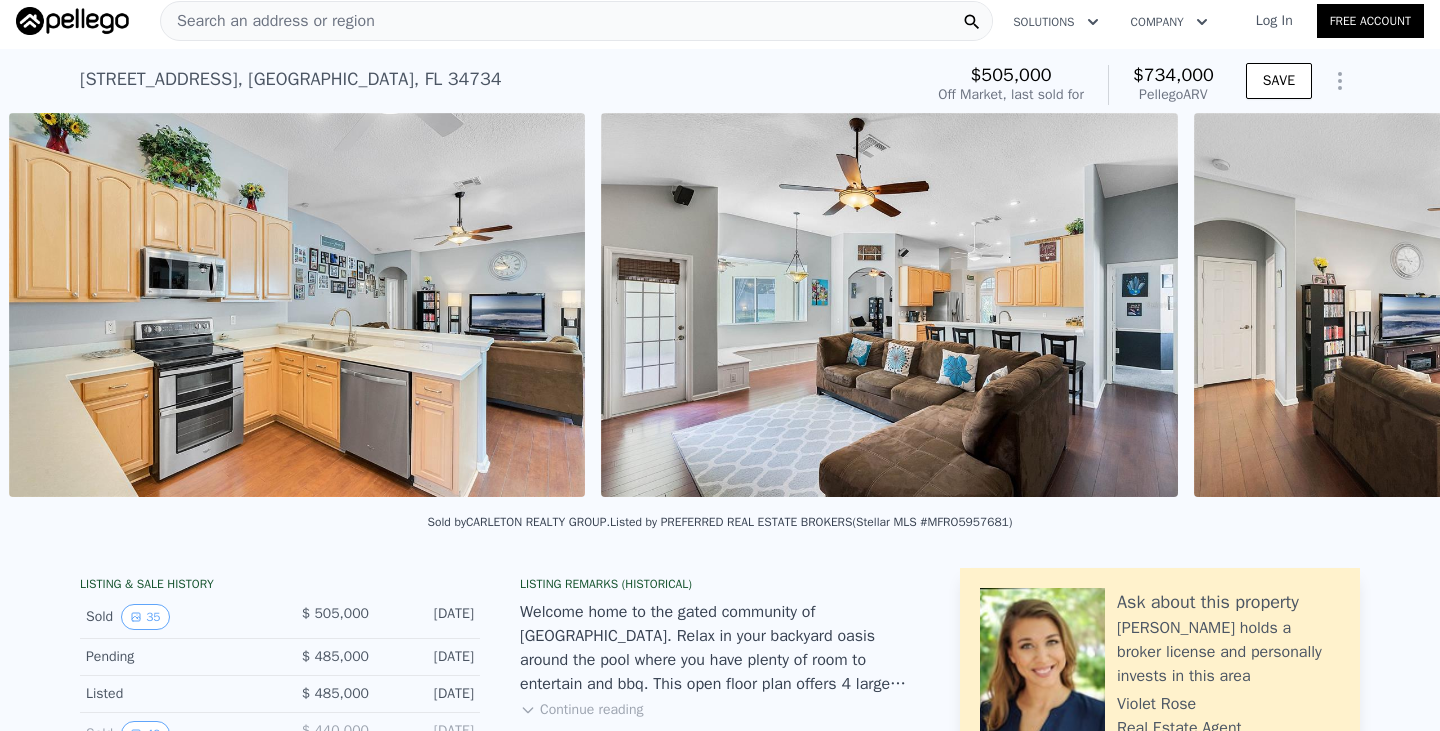 scroll, scrollTop: 0, scrollLeft: 12174, axis: horizontal 